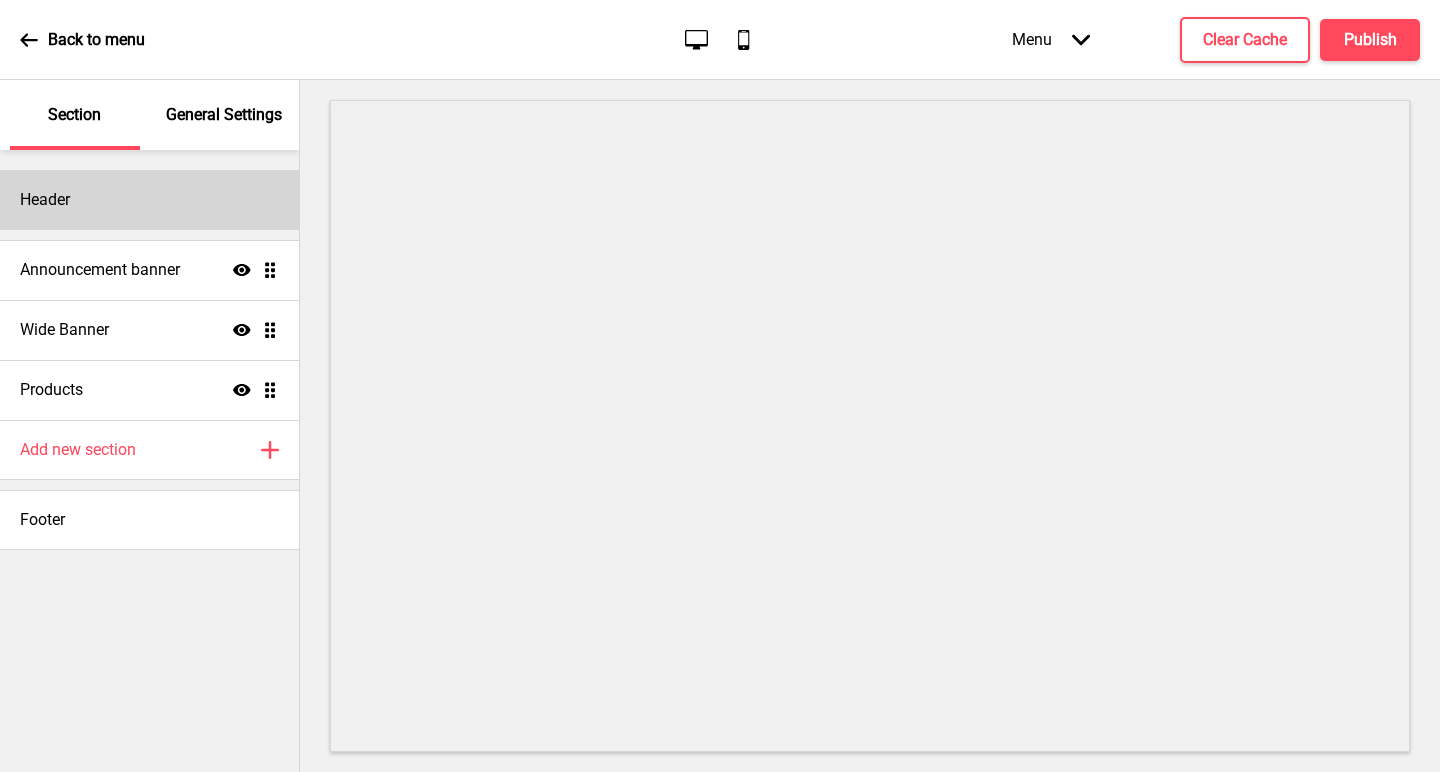 scroll, scrollTop: 0, scrollLeft: 0, axis: both 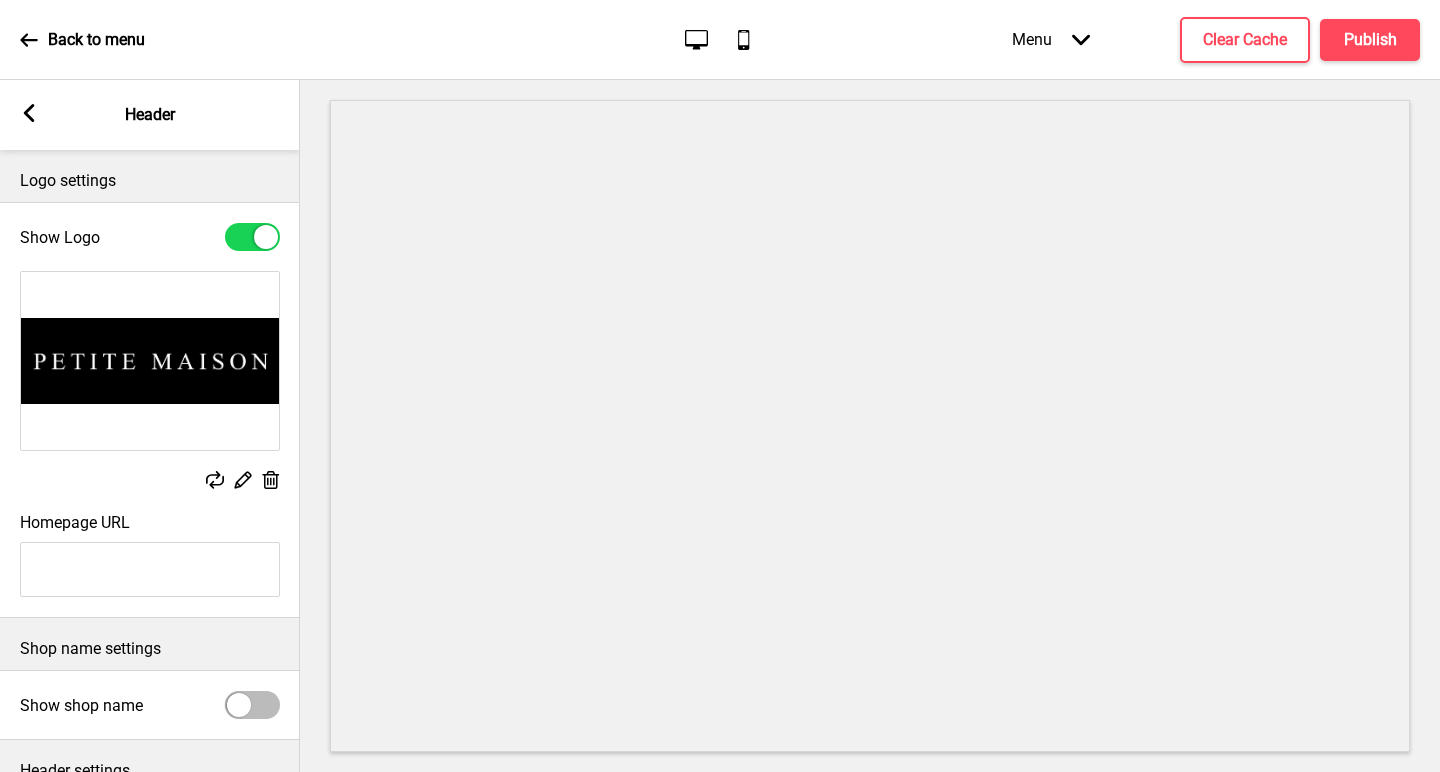 click at bounding box center [252, 237] 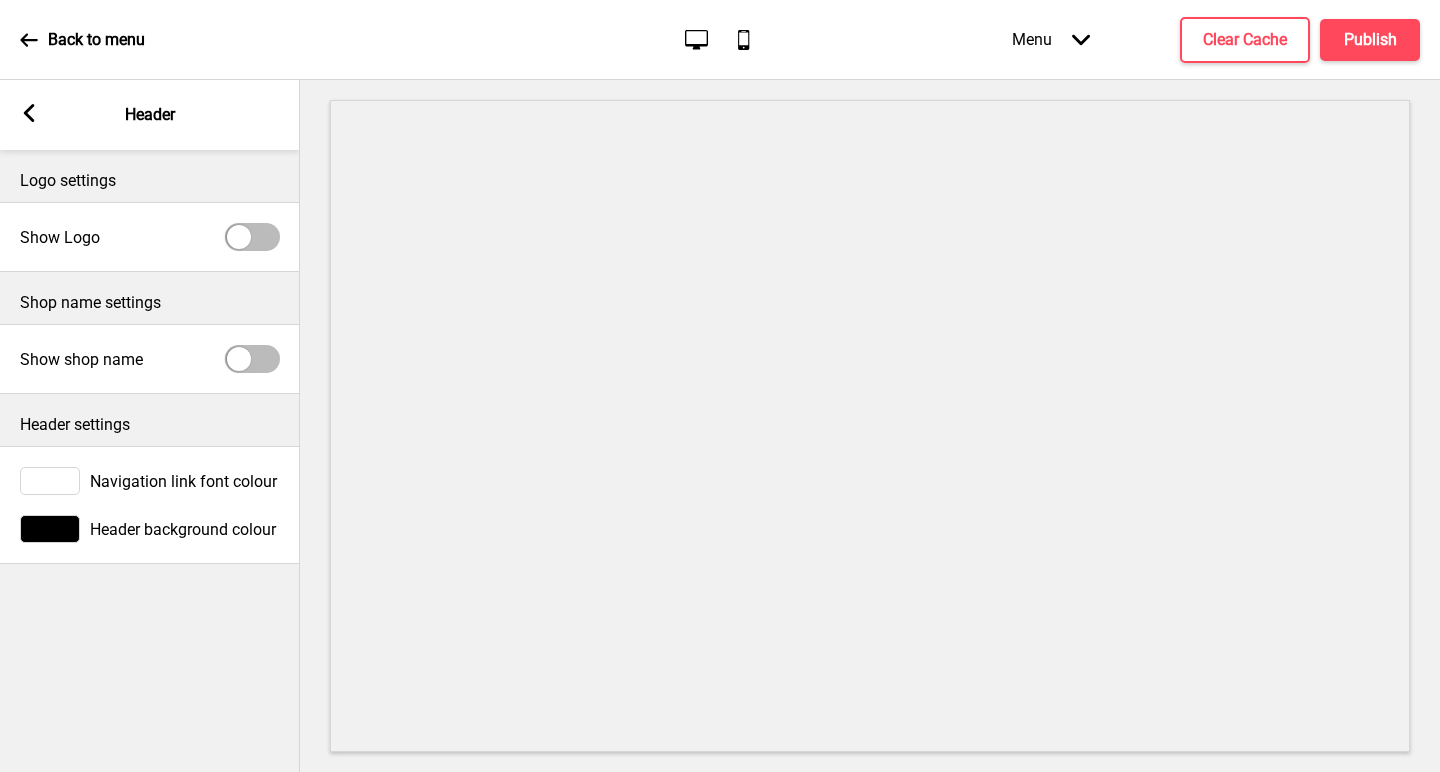 click at bounding box center (252, 237) 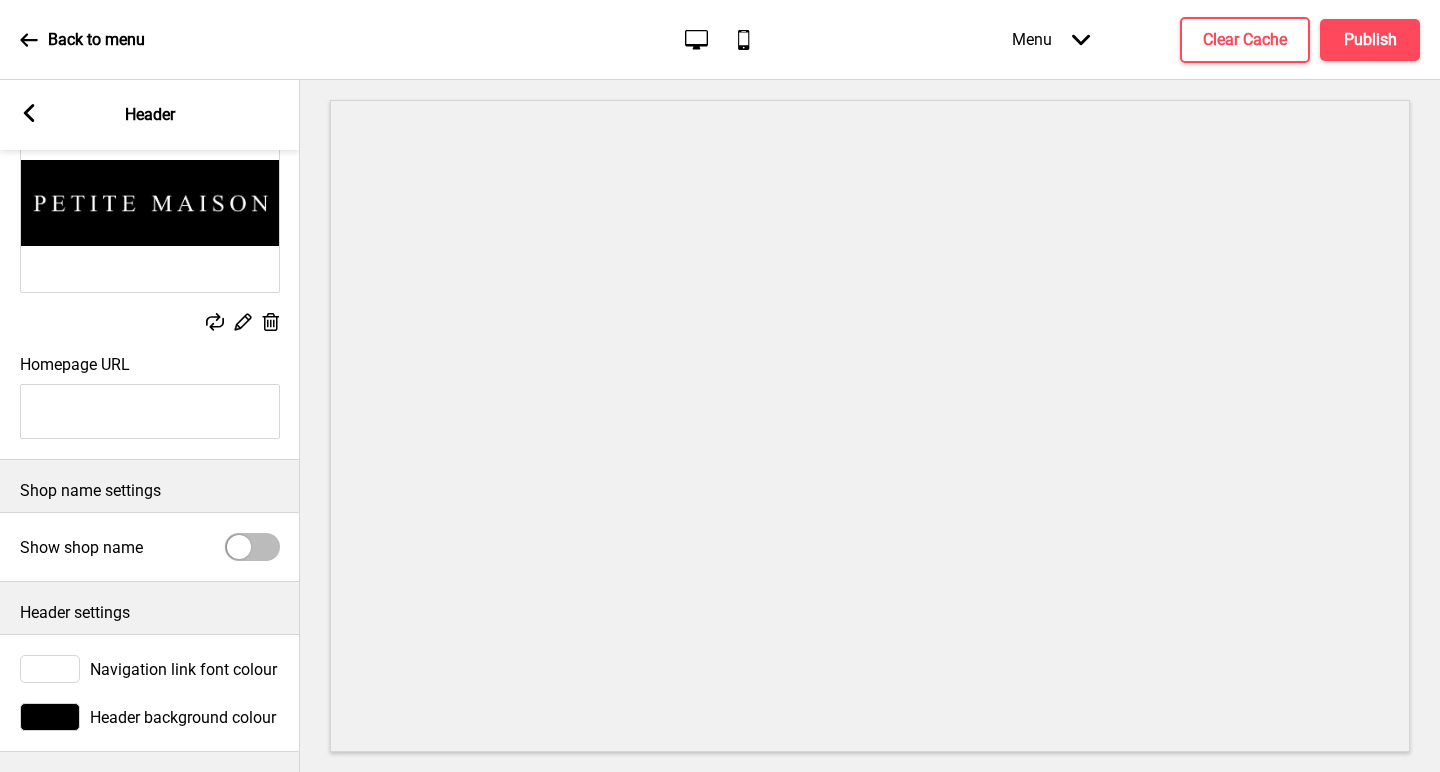 scroll, scrollTop: 157, scrollLeft: 0, axis: vertical 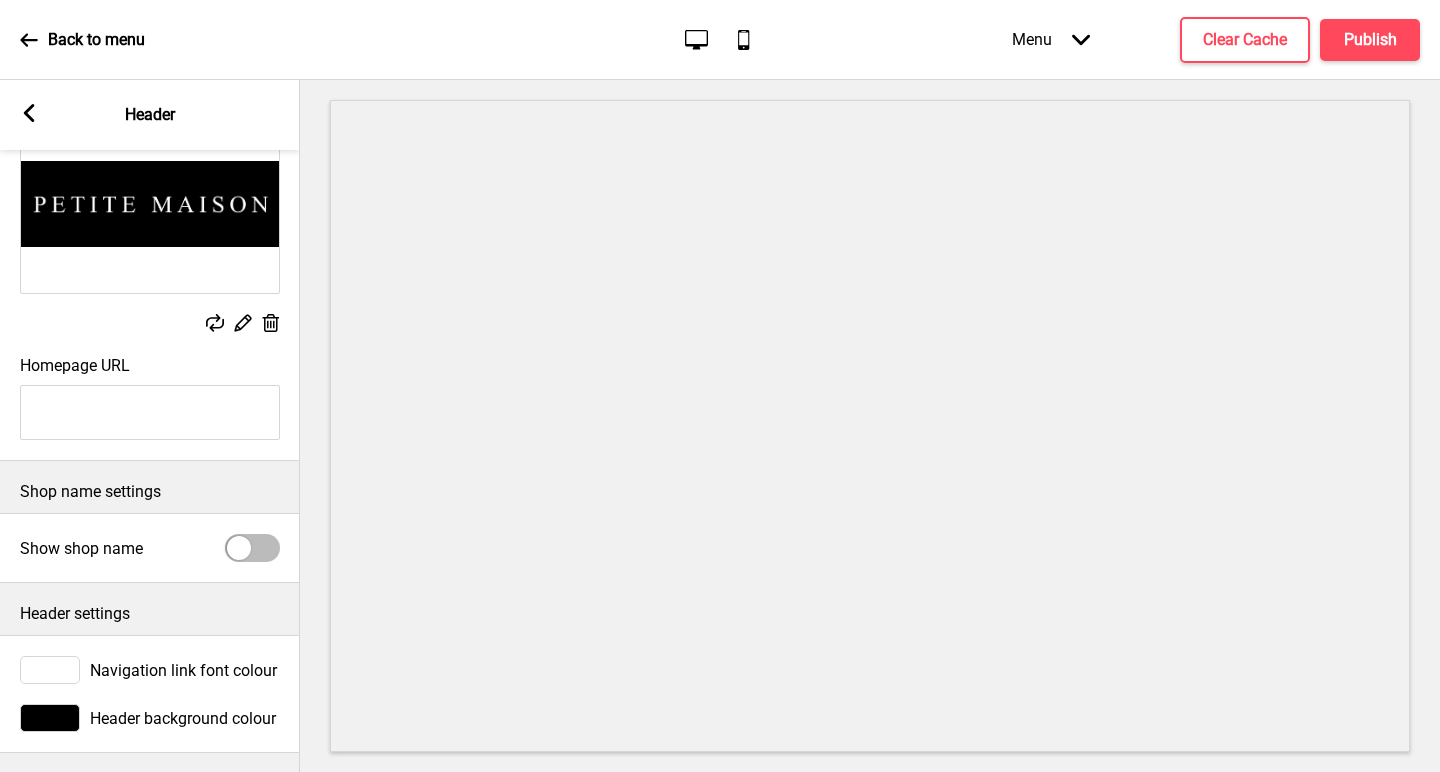 click 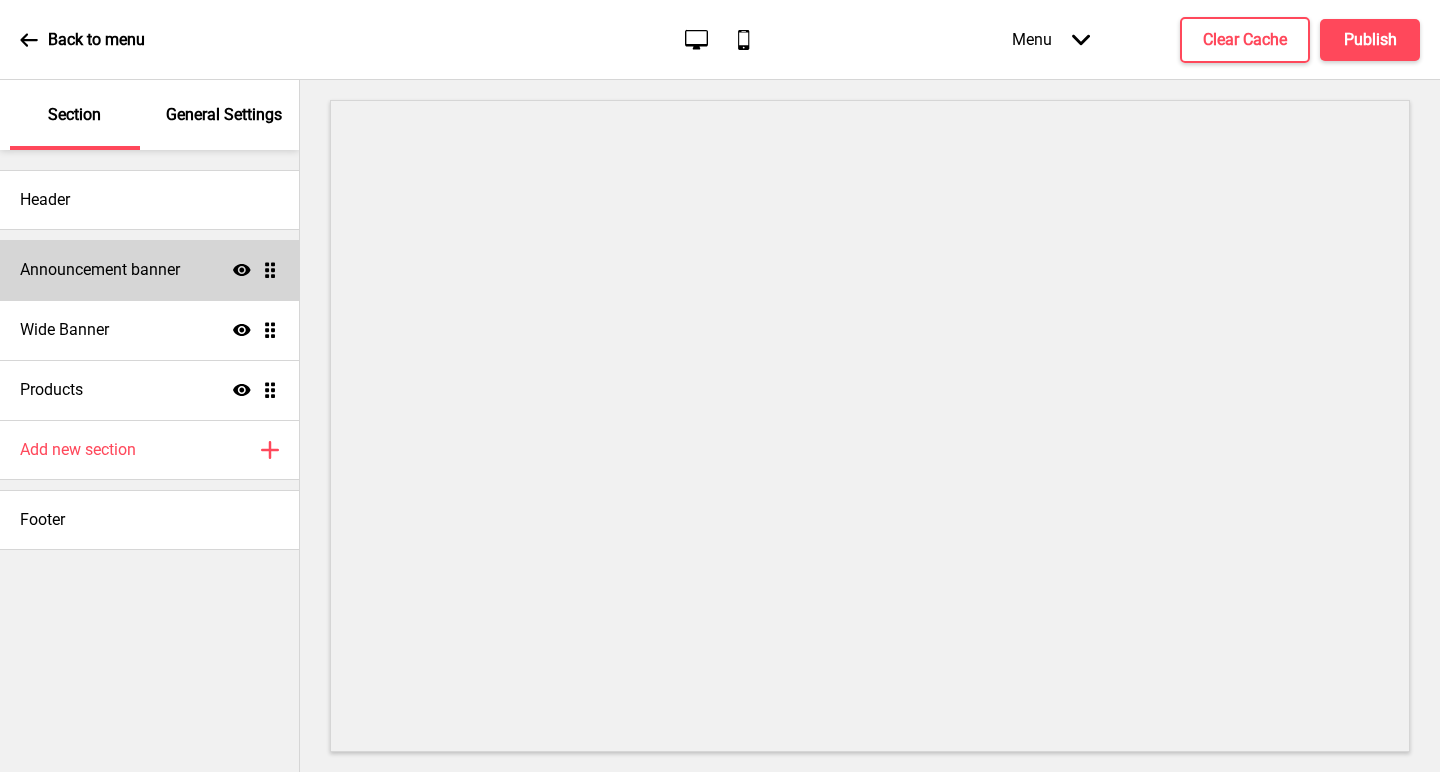 click on "Announcement banner" at bounding box center (100, 270) 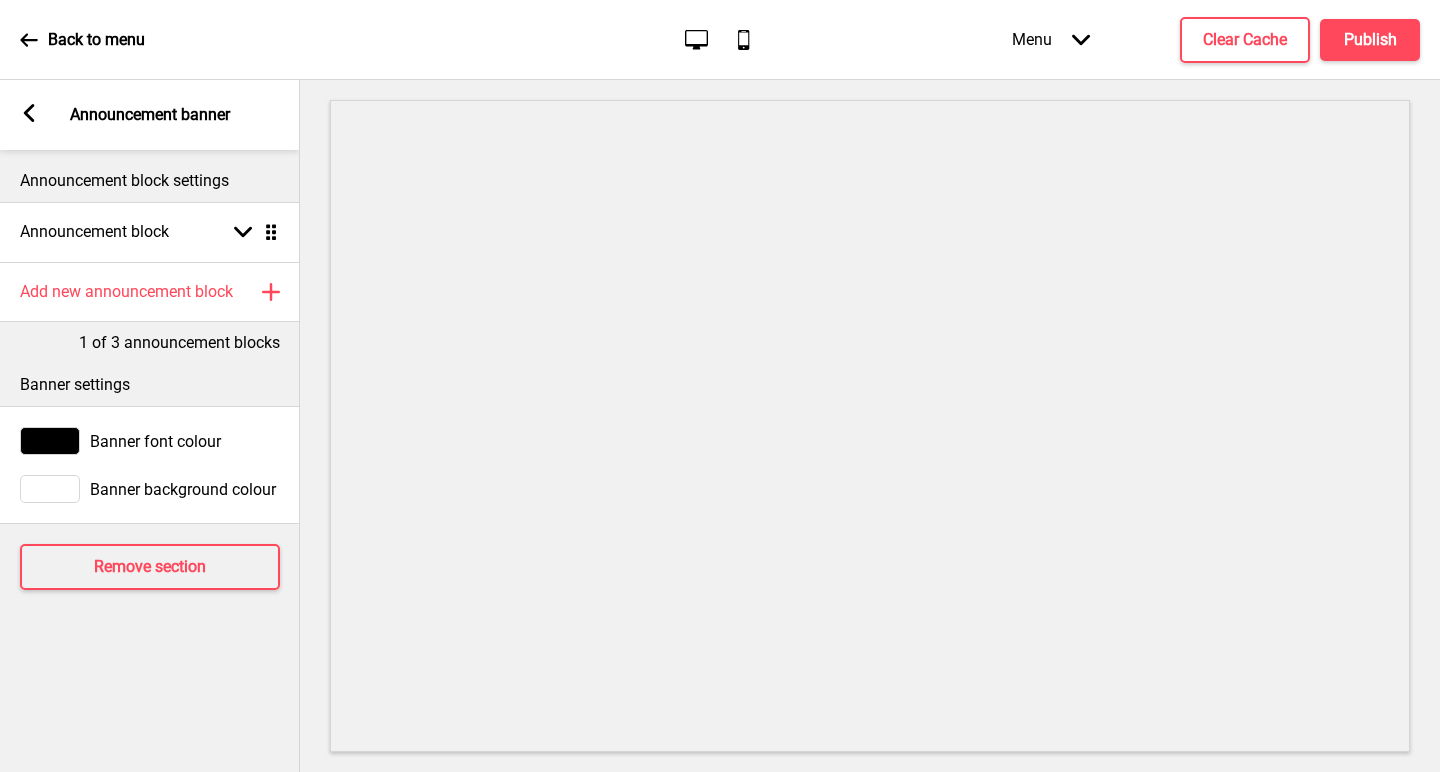 click 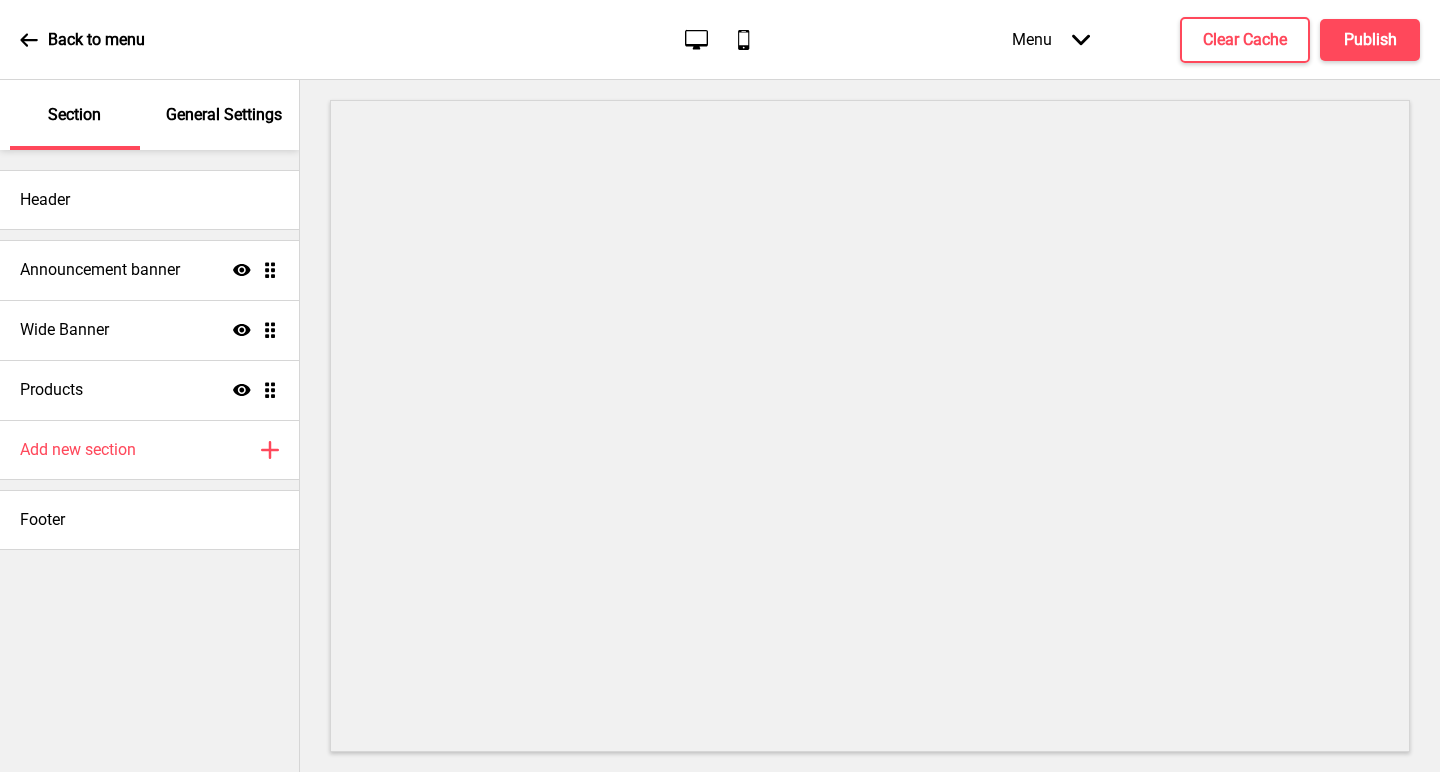 click on "General Settings" at bounding box center [224, 115] 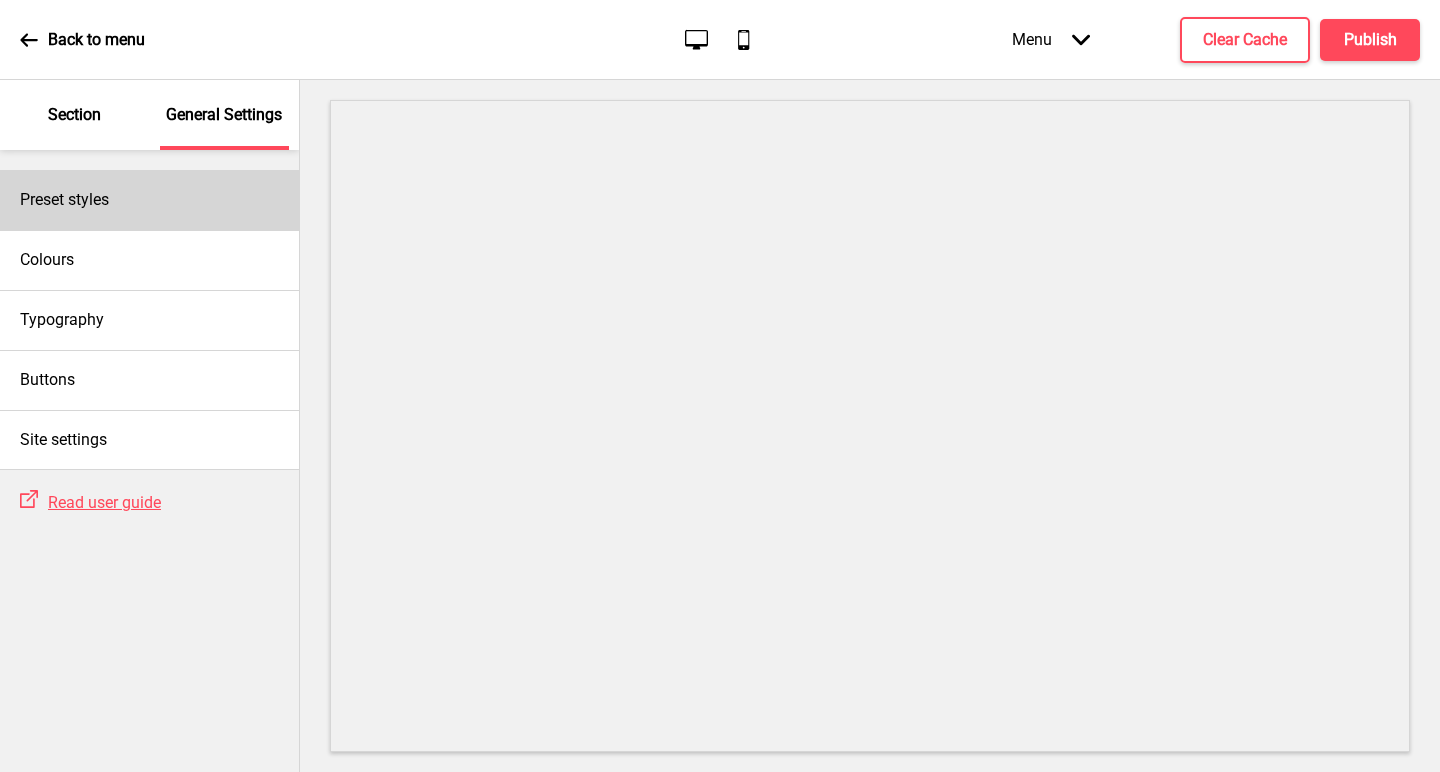 click on "Preset styles" at bounding box center (64, 200) 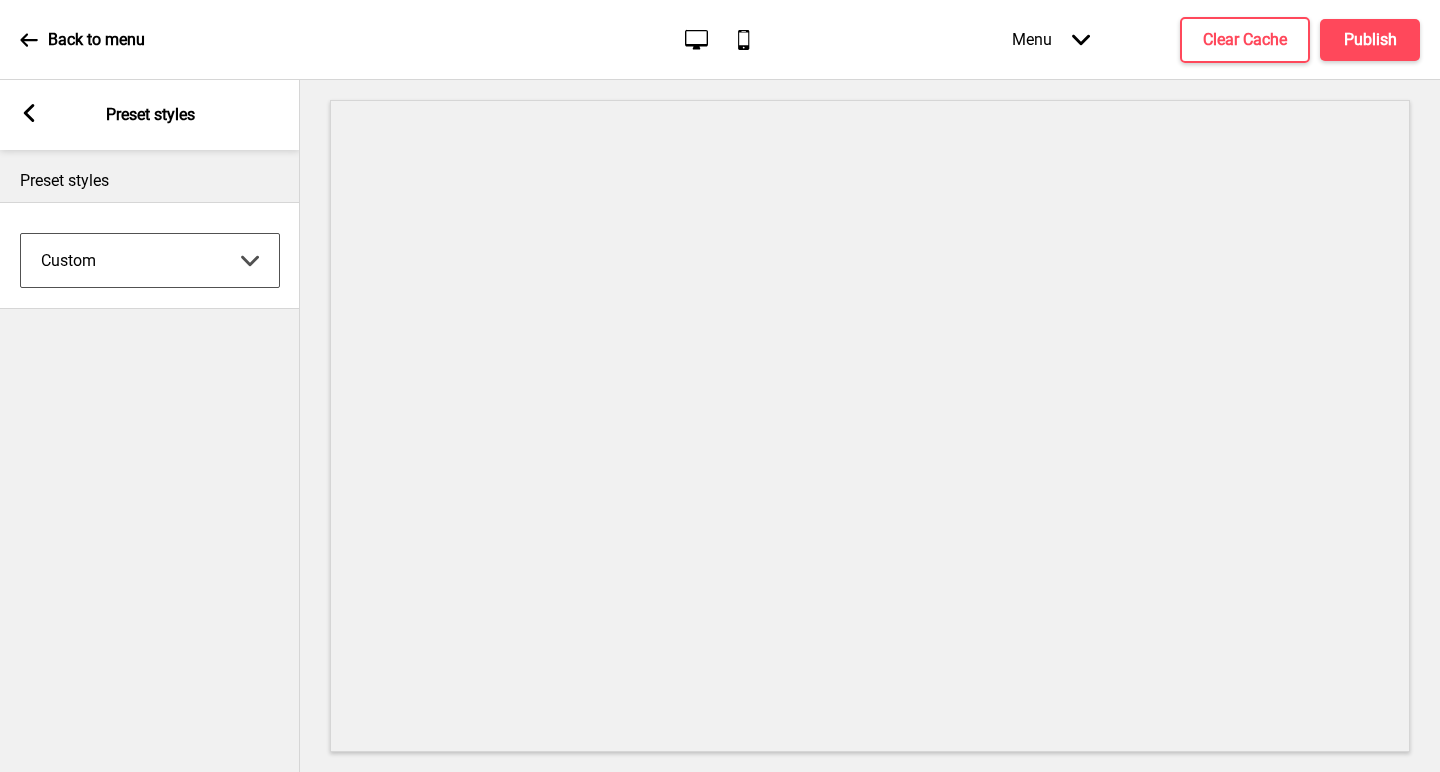select on "coffee" 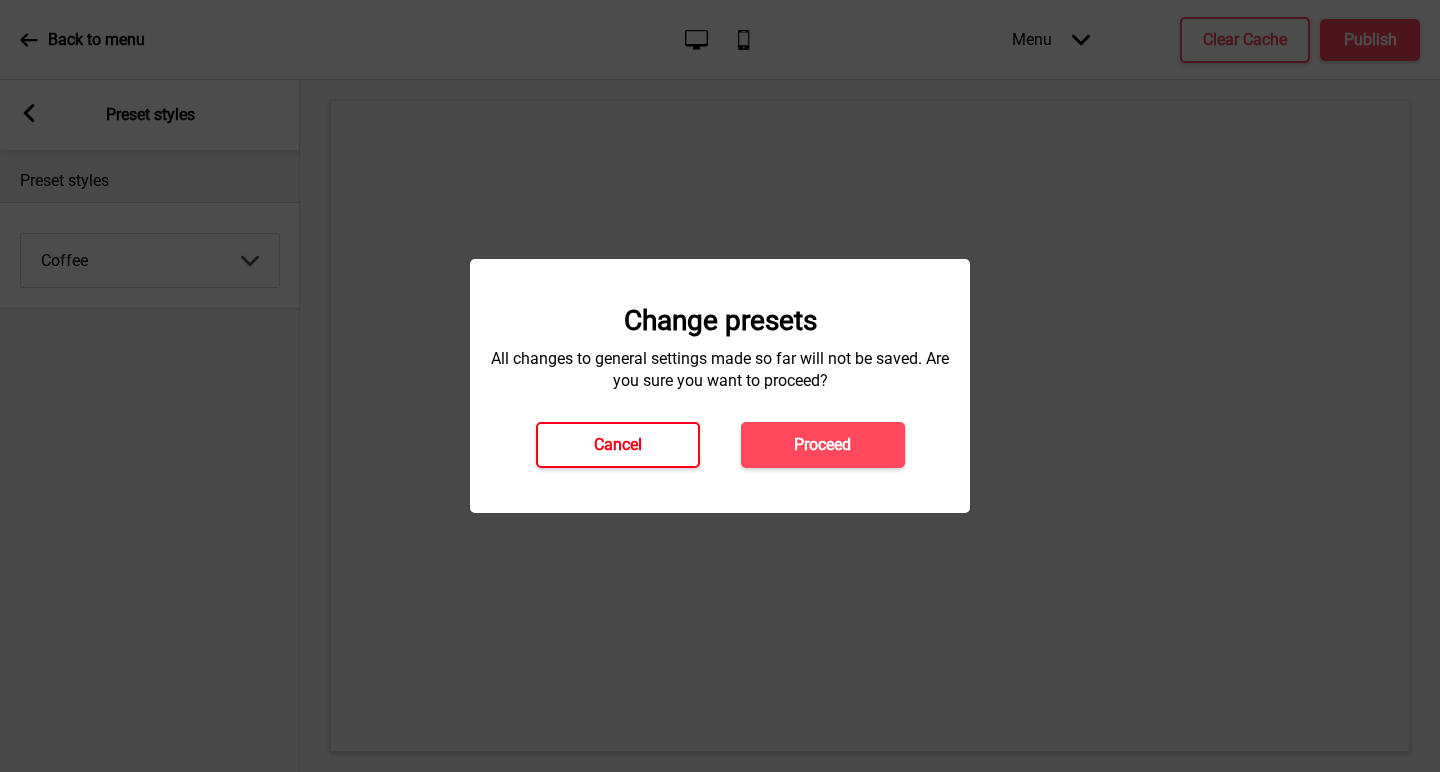 click on "Cancel" at bounding box center (618, 445) 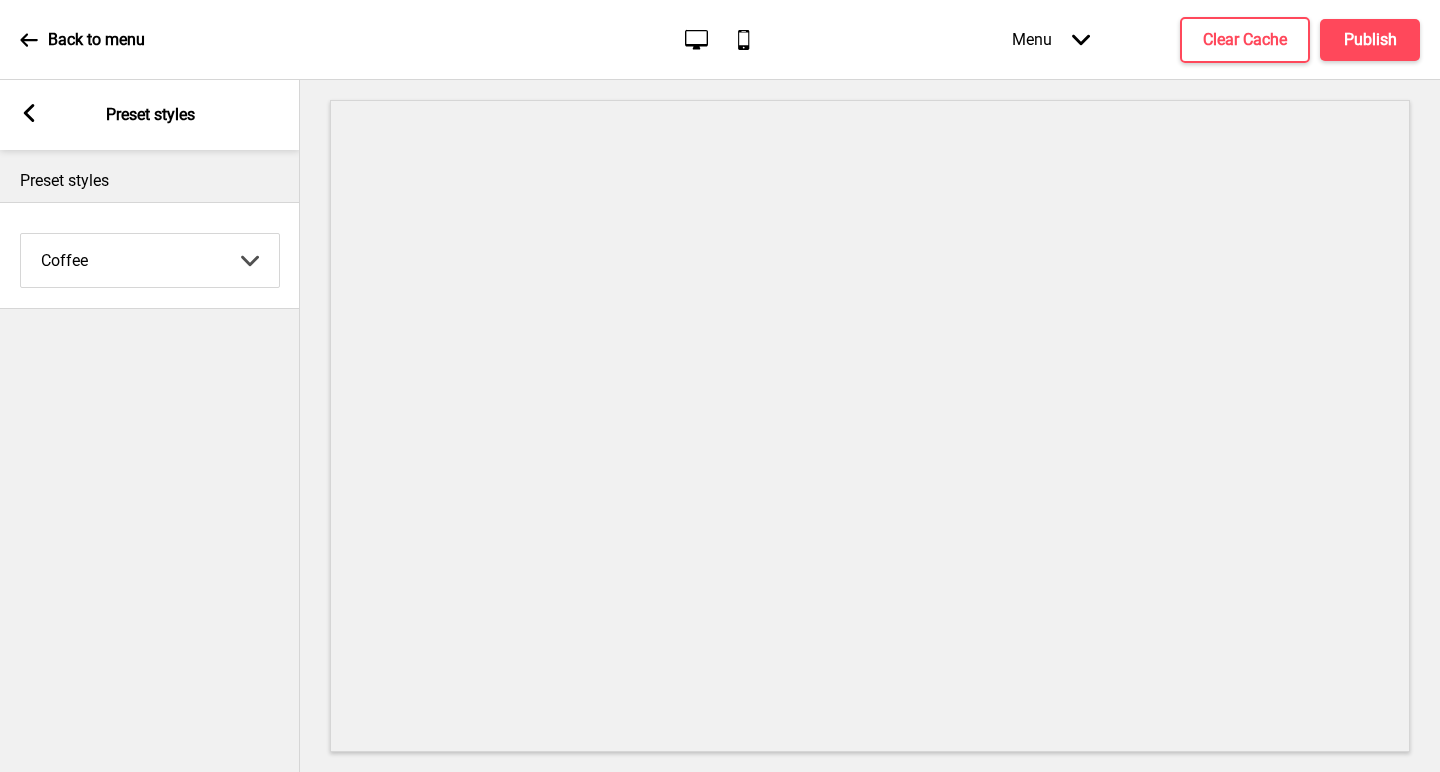 click 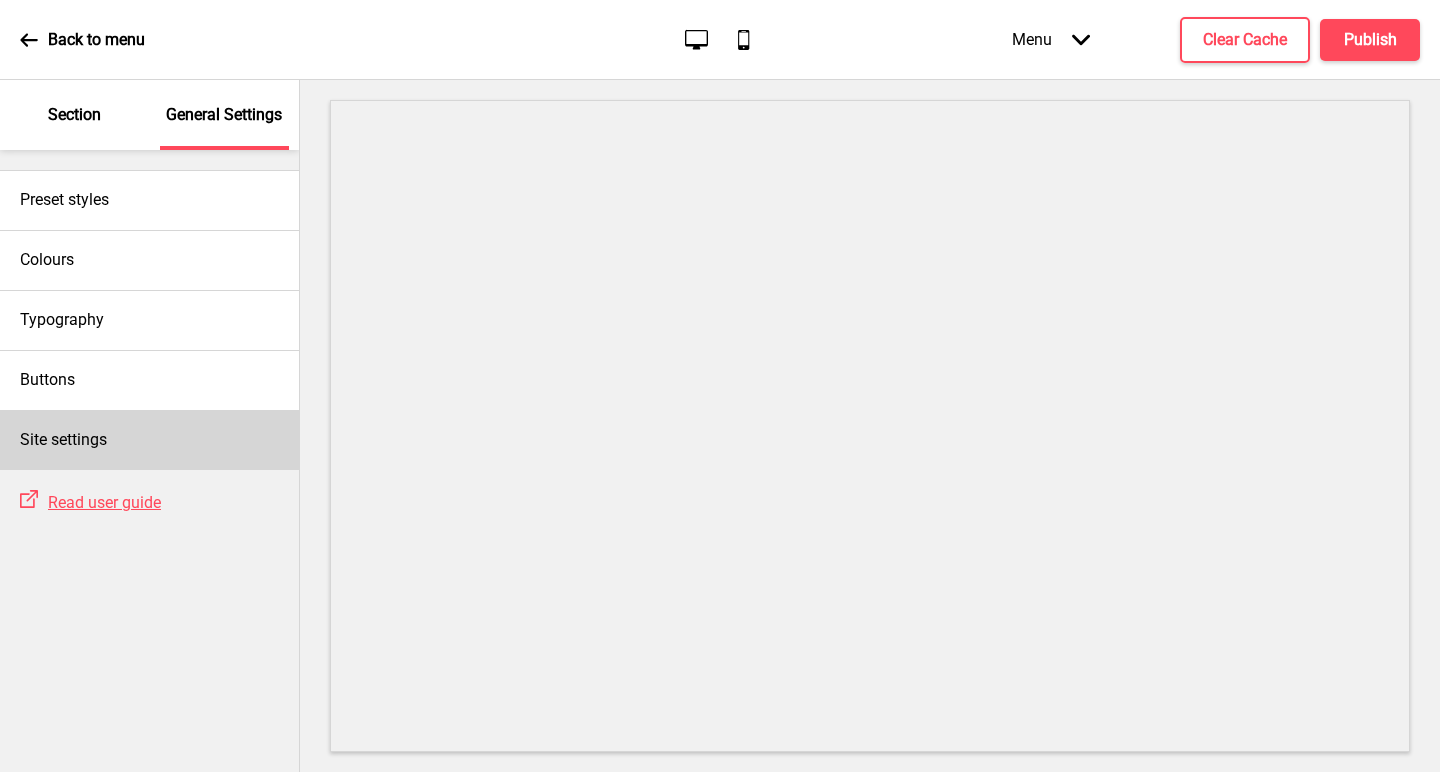 click on "Site settings" at bounding box center (63, 440) 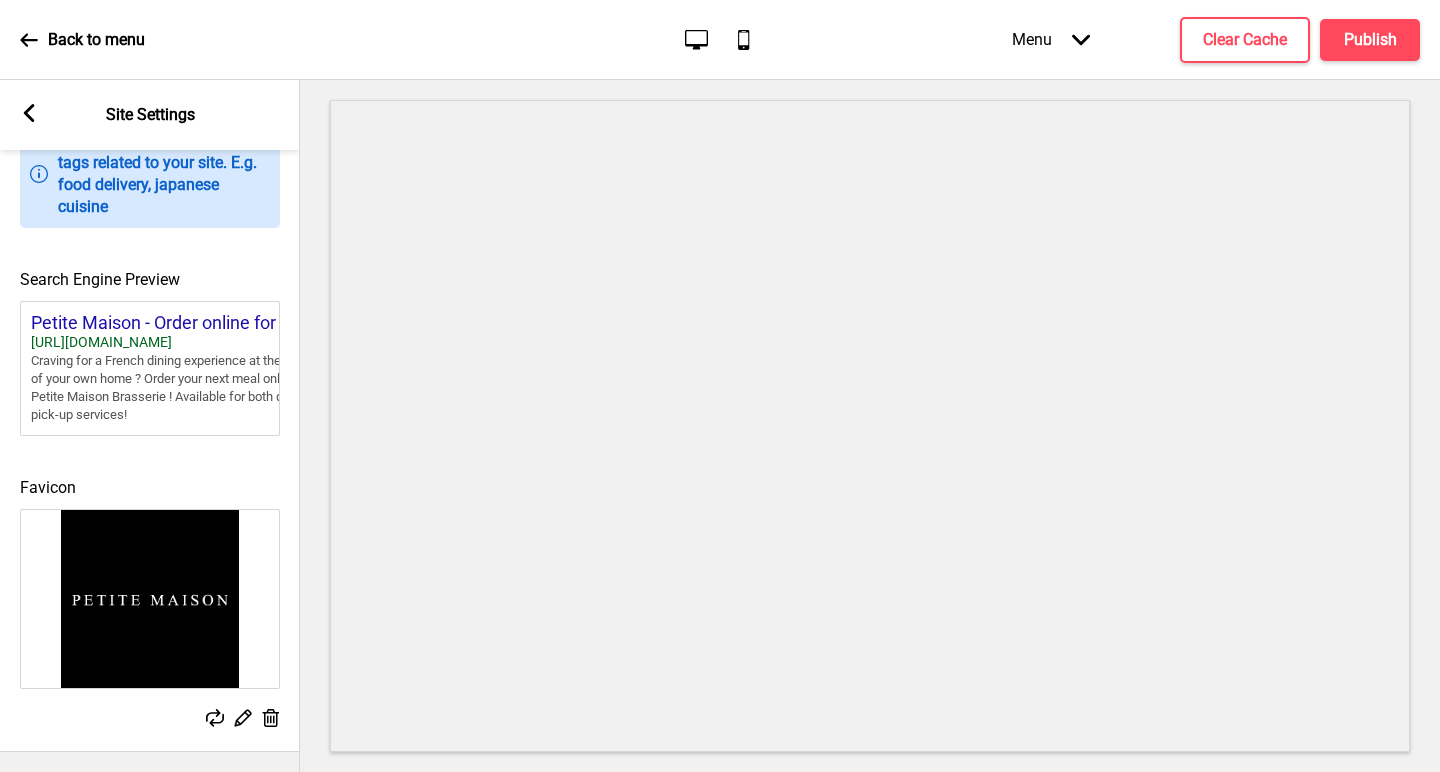 scroll, scrollTop: 813, scrollLeft: 0, axis: vertical 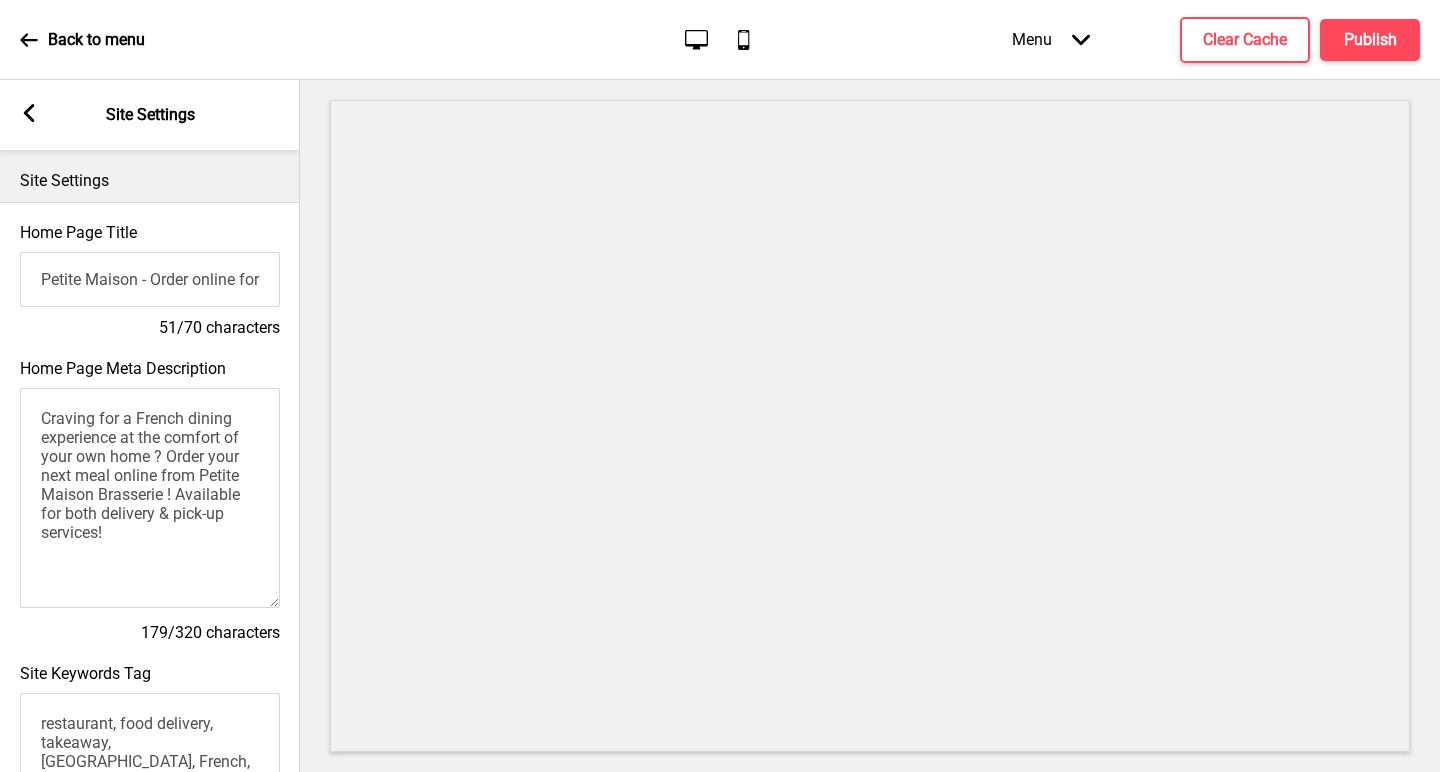 click 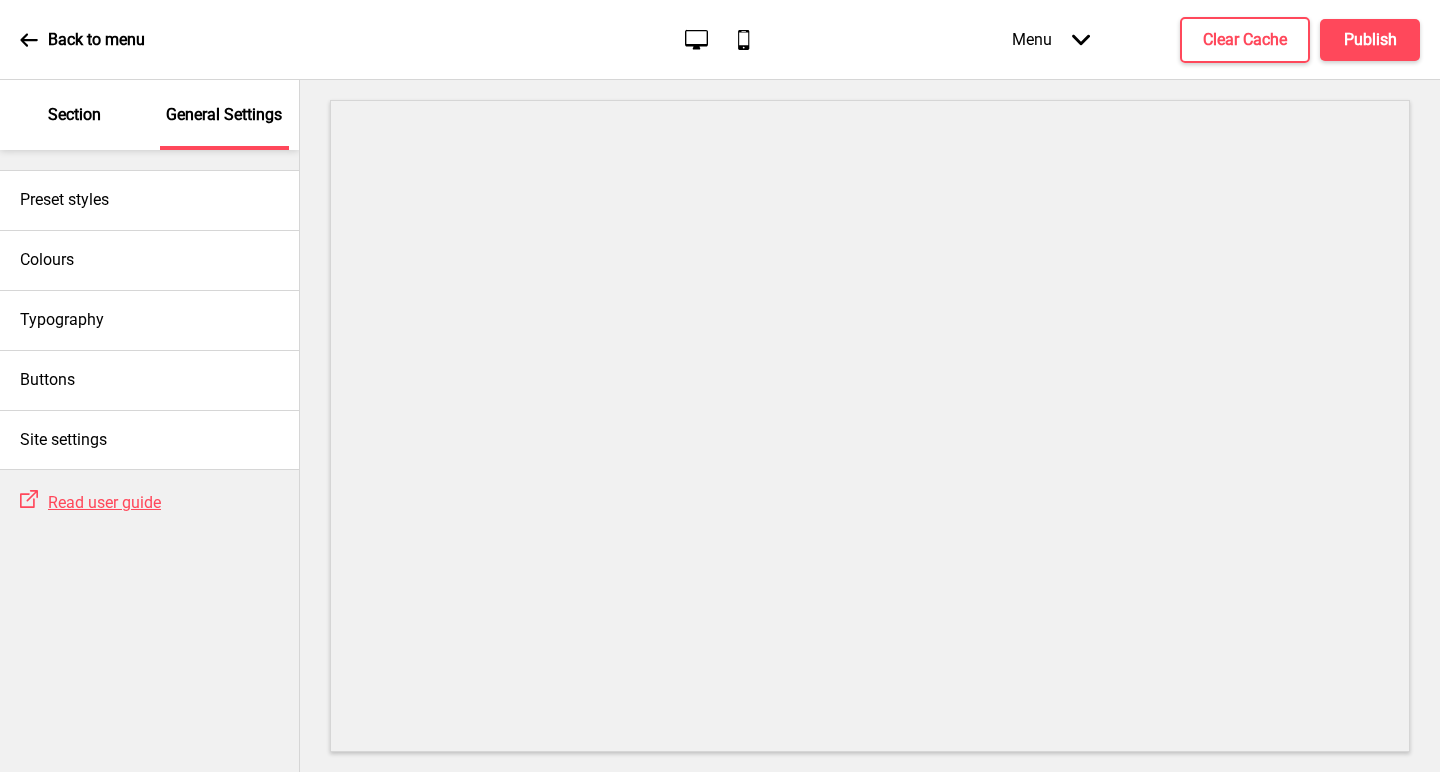 click on "Section" at bounding box center [74, 115] 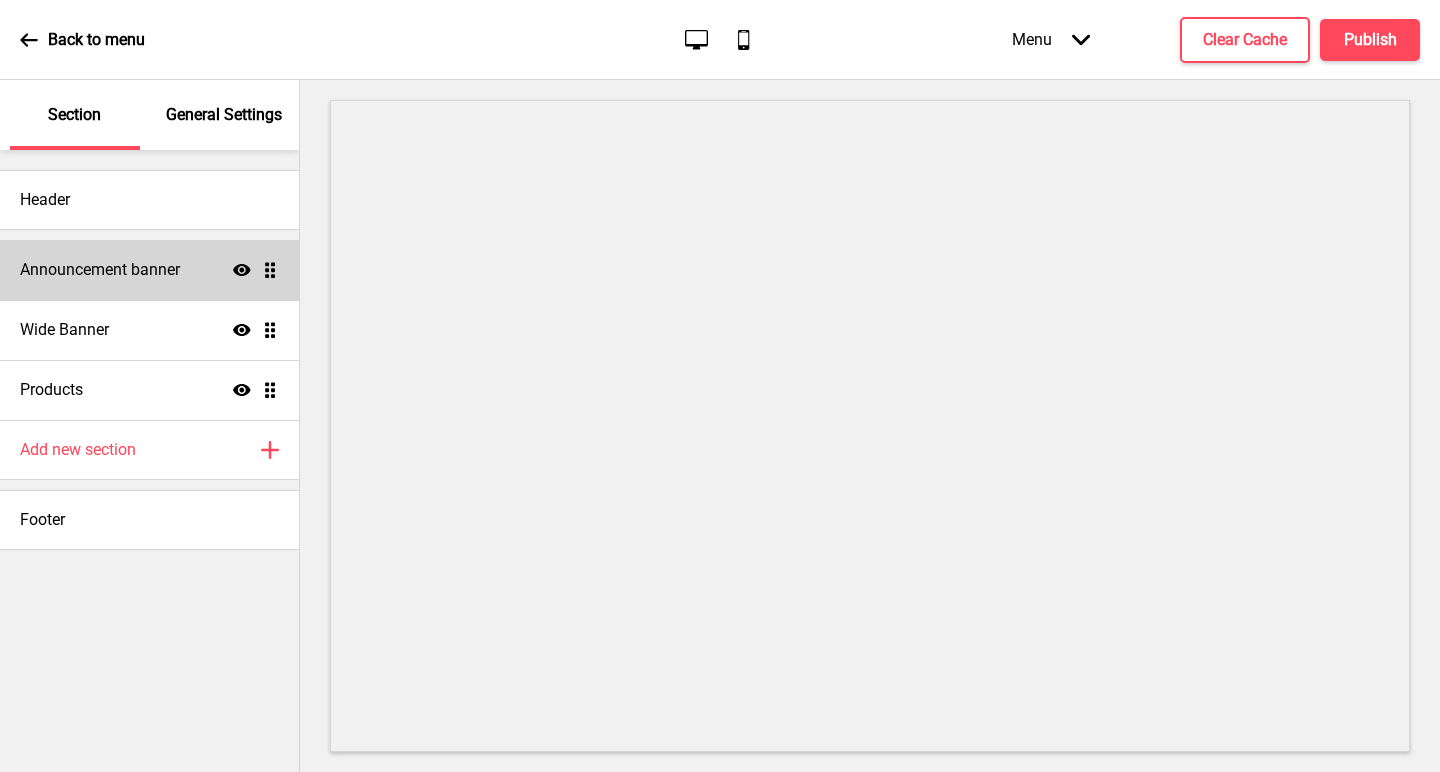 click on "Announcement banner Show Drag" at bounding box center (149, 270) 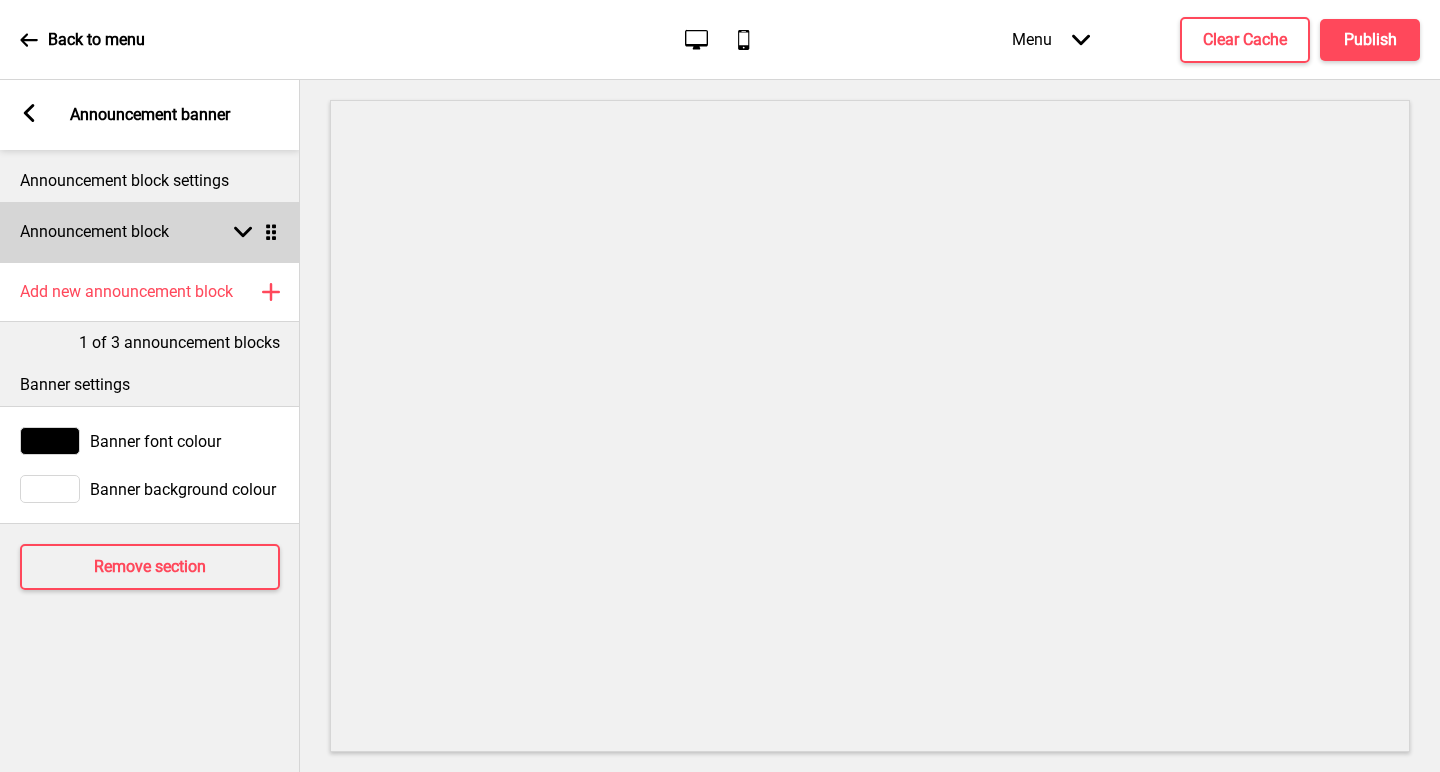 click on "Announcement block Arrow down Drag" at bounding box center [150, 232] 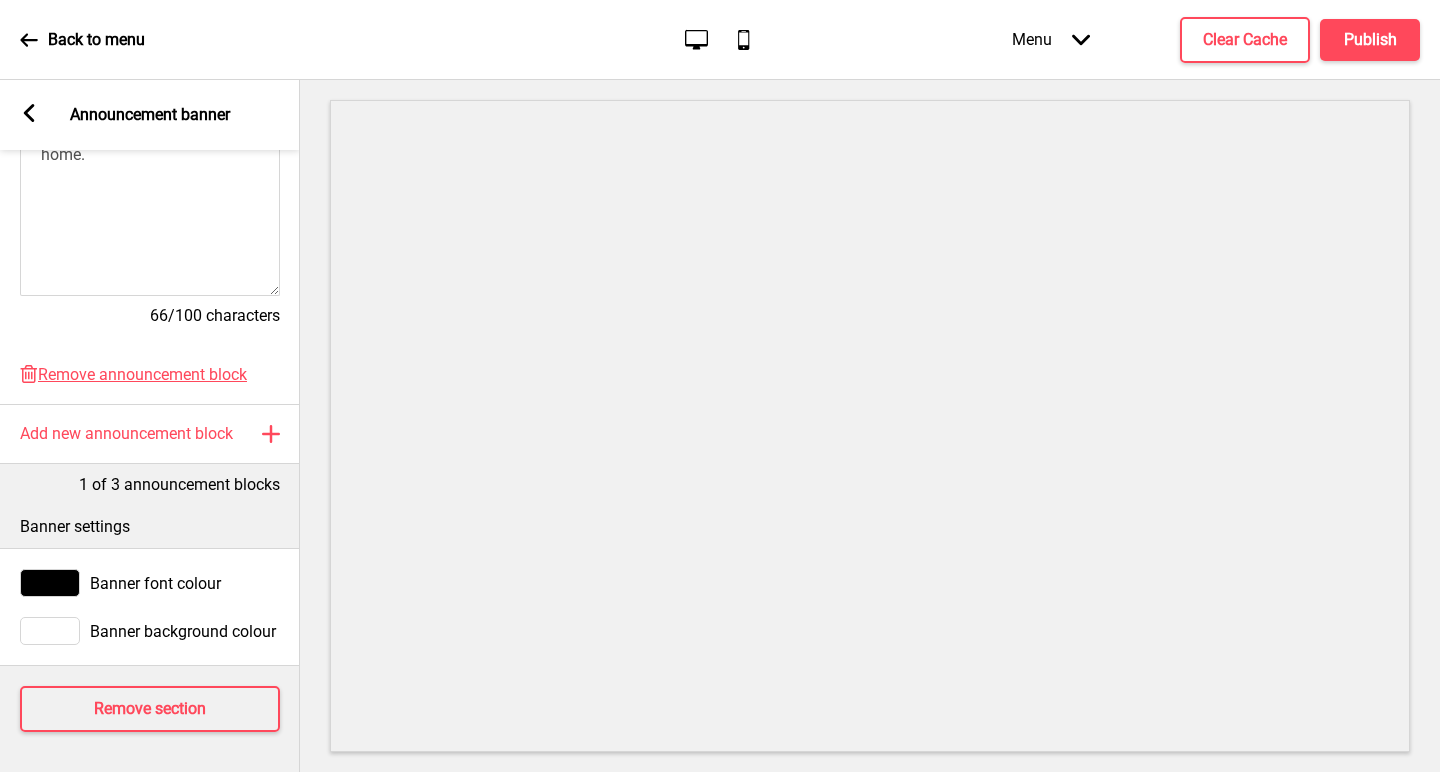 scroll, scrollTop: 520, scrollLeft: 0, axis: vertical 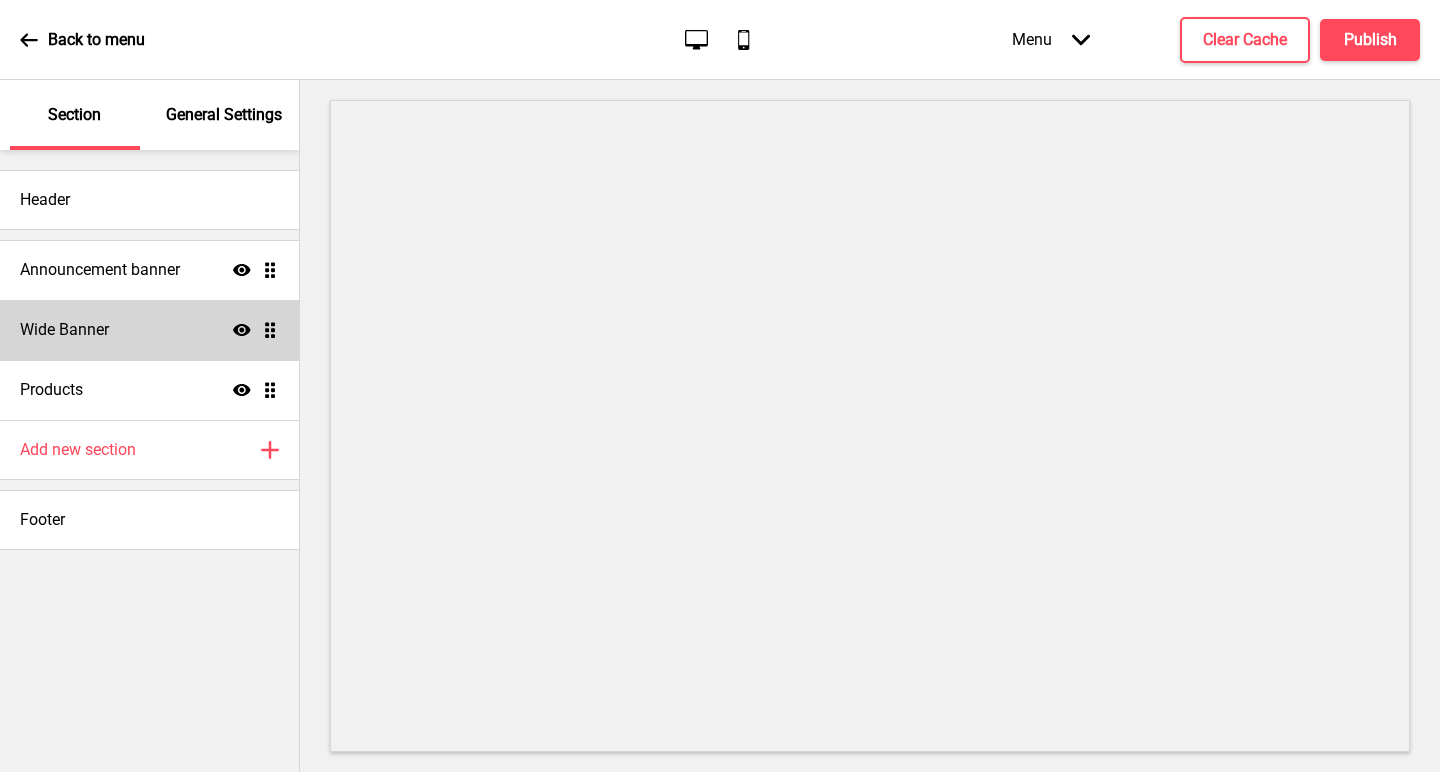 click on "Wide Banner" at bounding box center [64, 330] 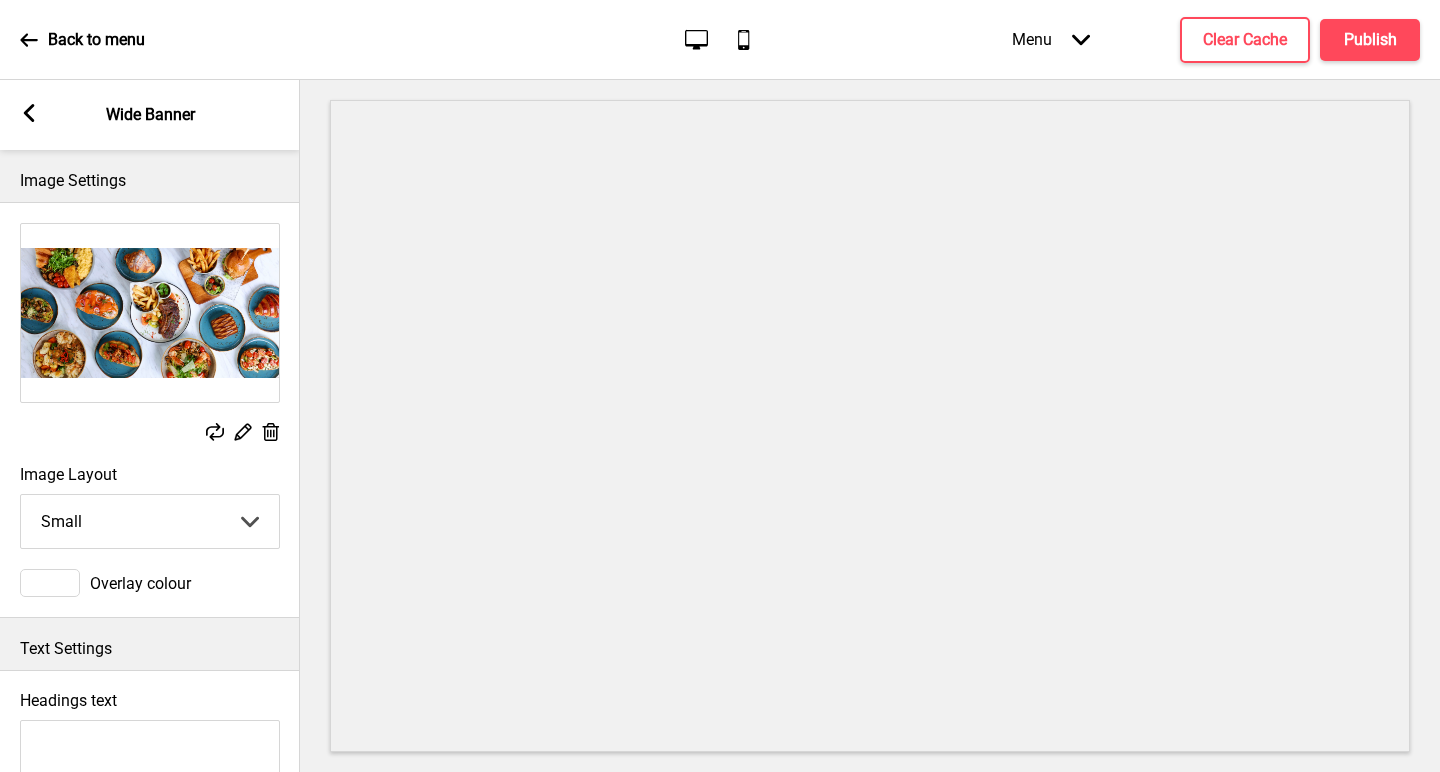 click 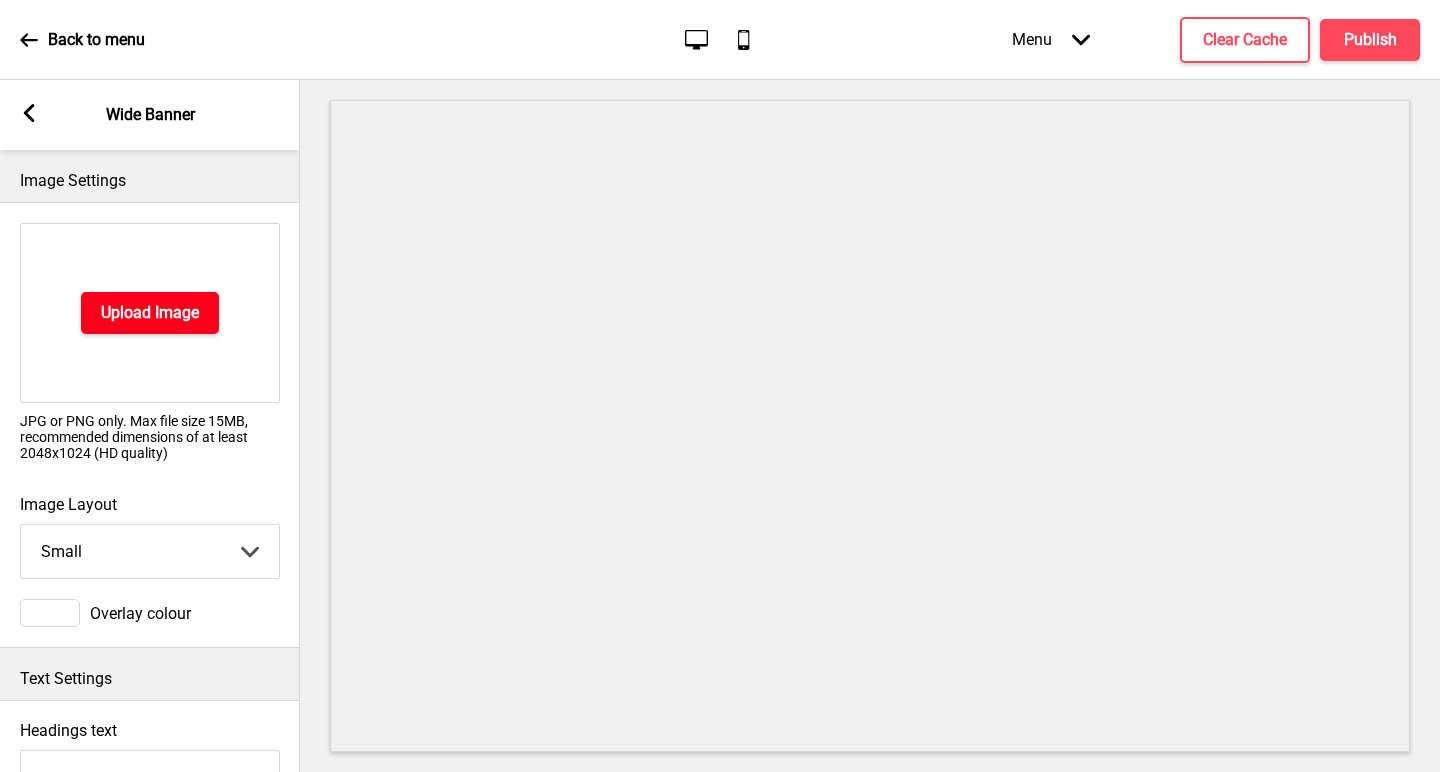 click on "Upload Image" at bounding box center [150, 313] 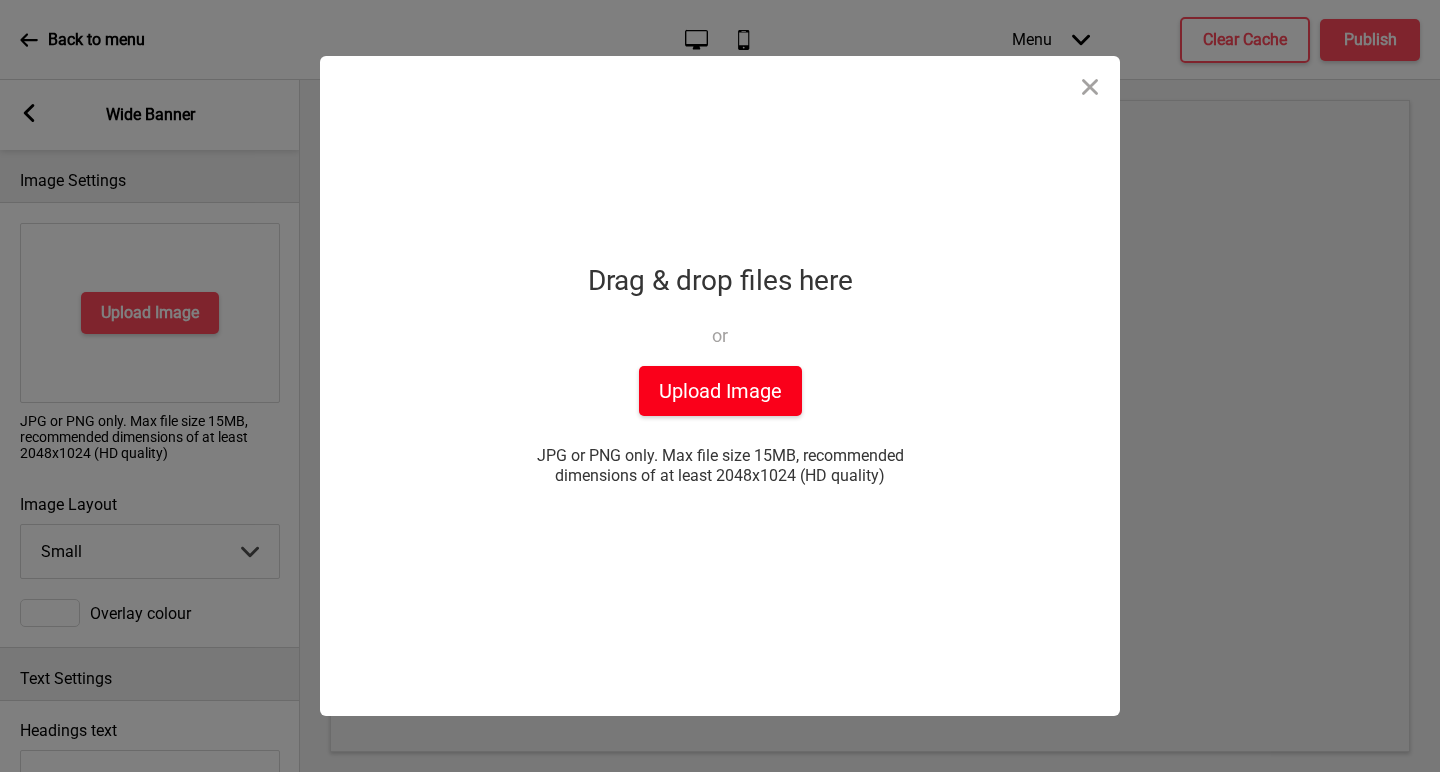 click on "Upload Image" at bounding box center (720, 391) 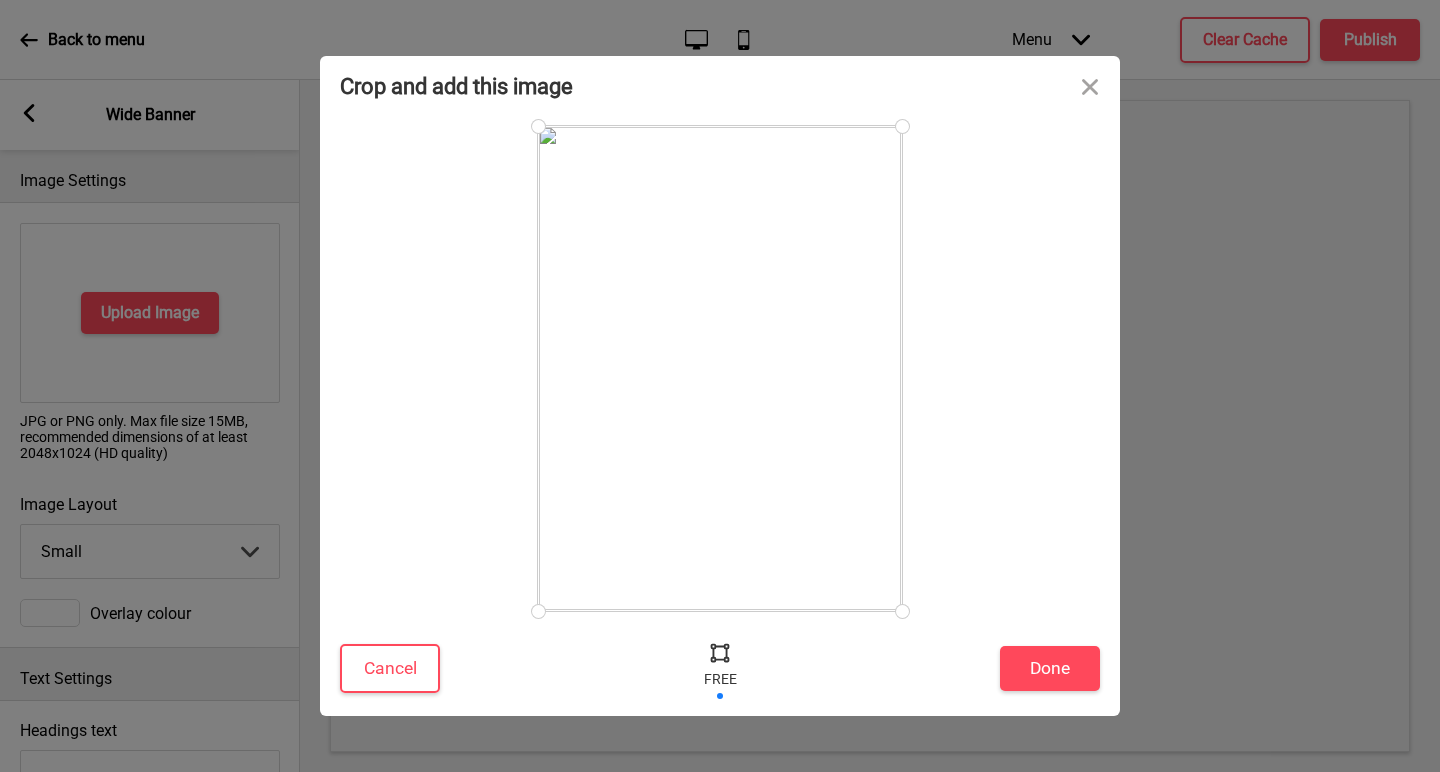 click at bounding box center (720, 652) 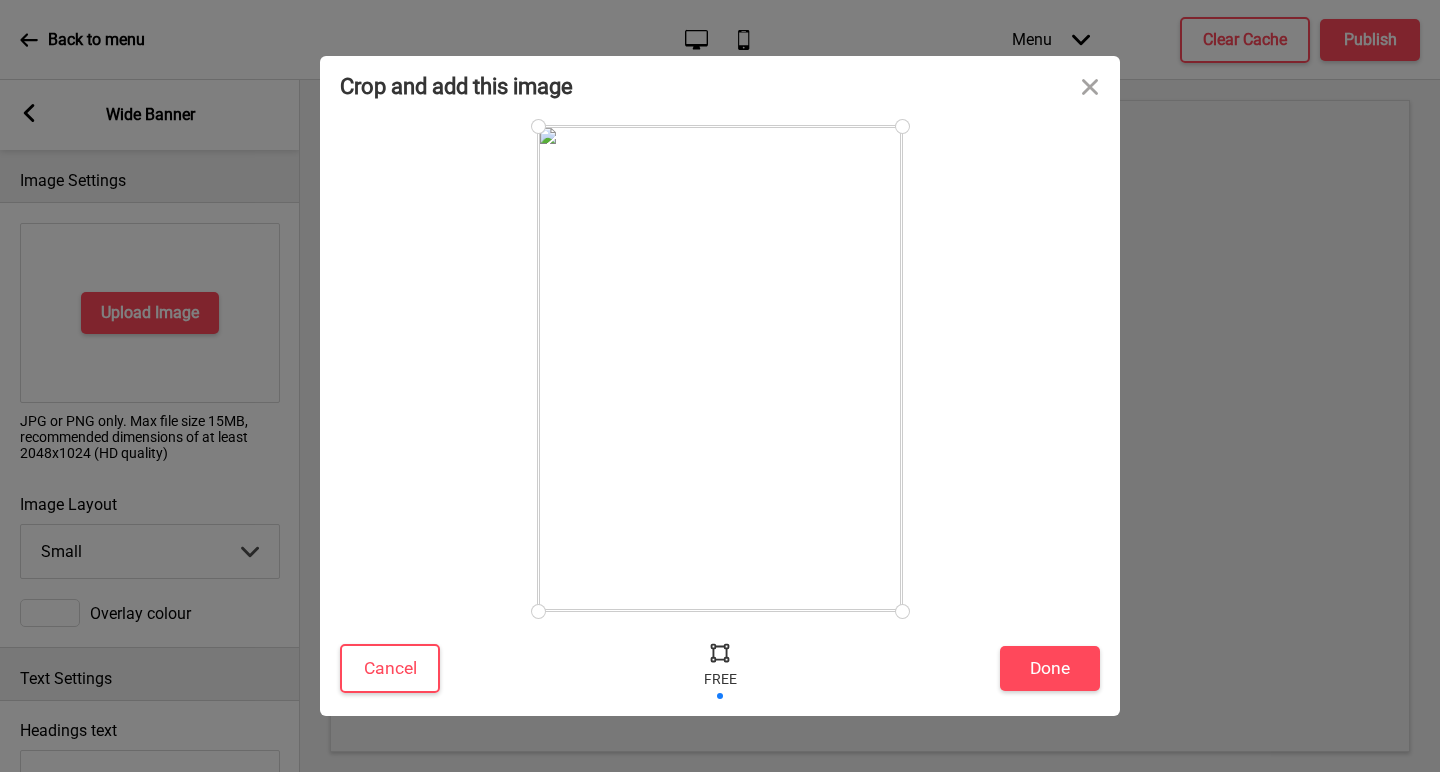 drag, startPoint x: 902, startPoint y: 126, endPoint x: 1188, endPoint y: -126, distance: 381.18237 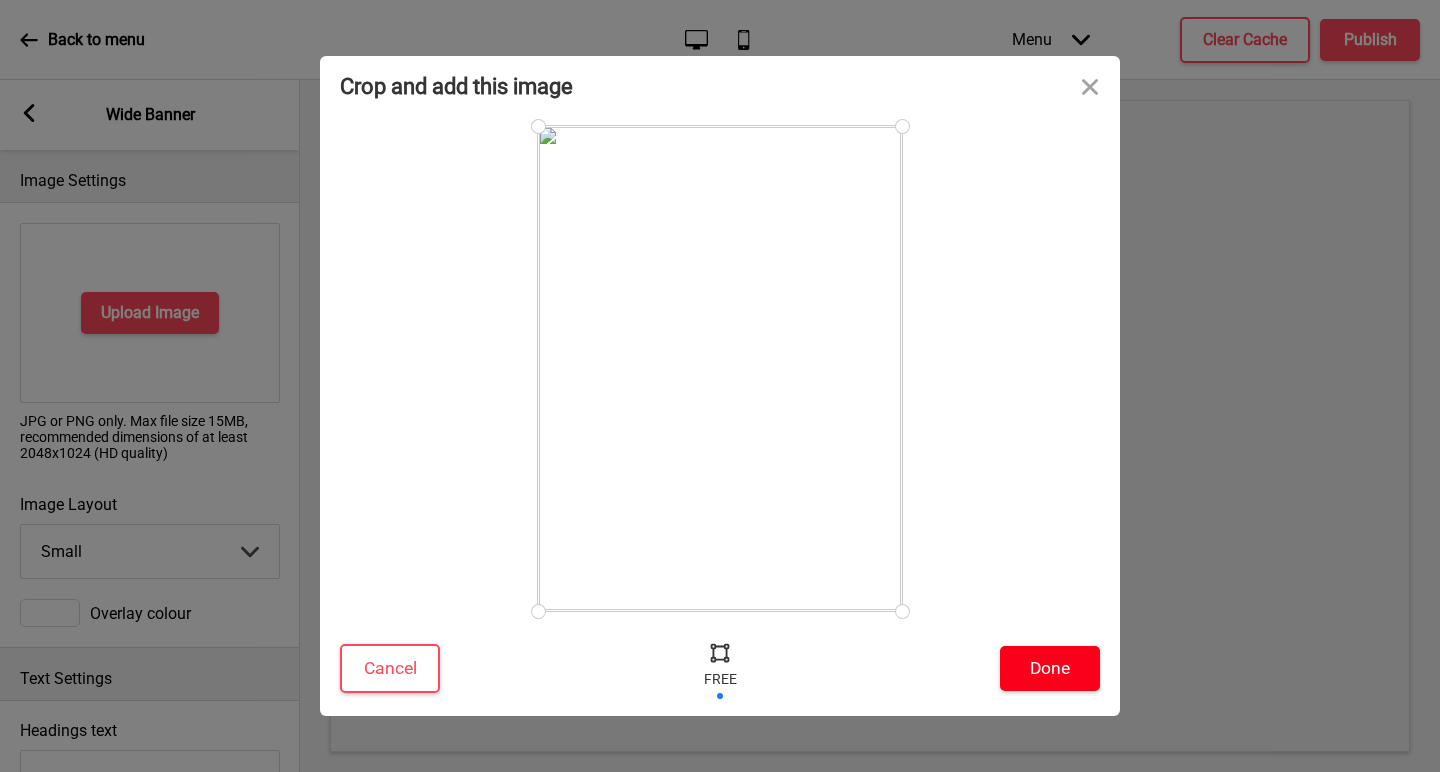 click on "Done" at bounding box center [1050, 668] 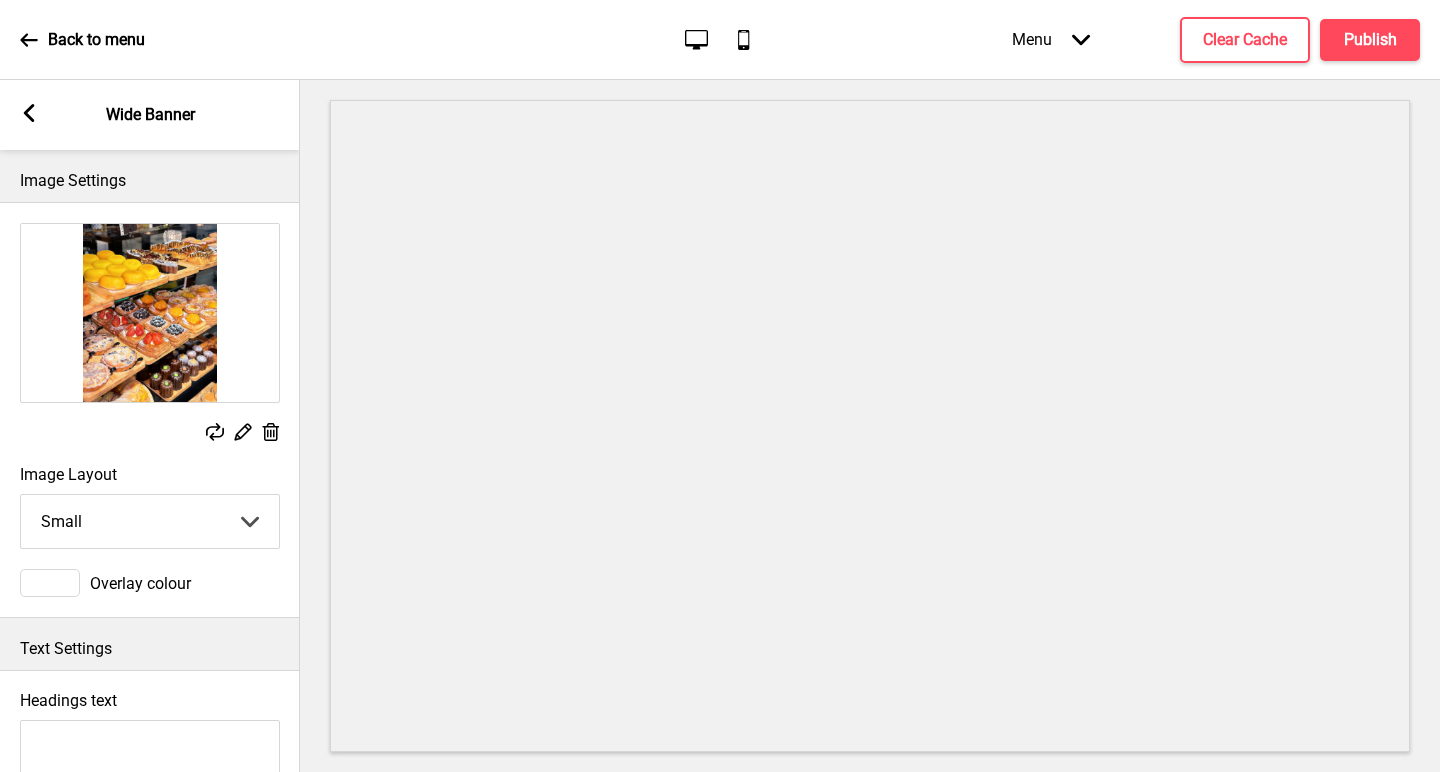 click 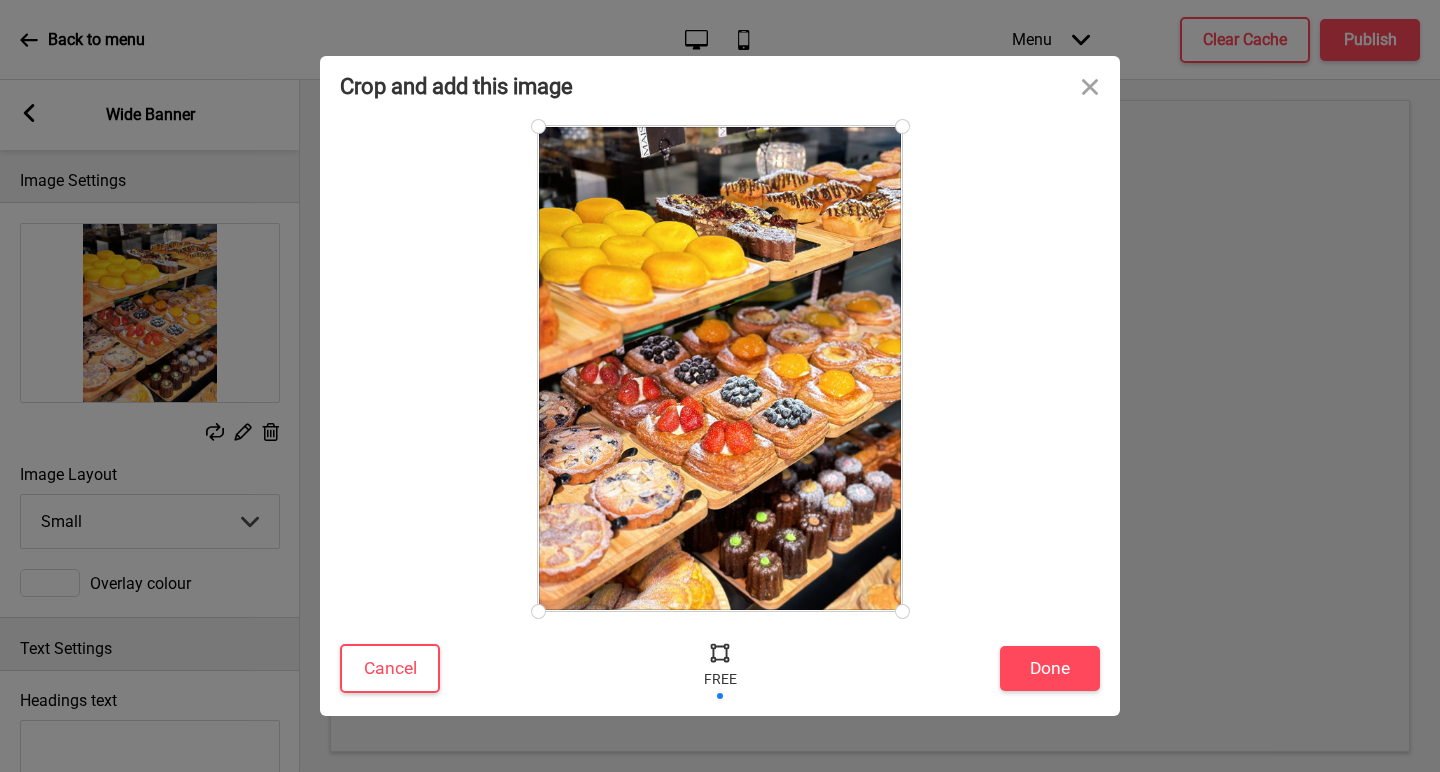 drag, startPoint x: 674, startPoint y: 412, endPoint x: 670, endPoint y: 368, distance: 44.181442 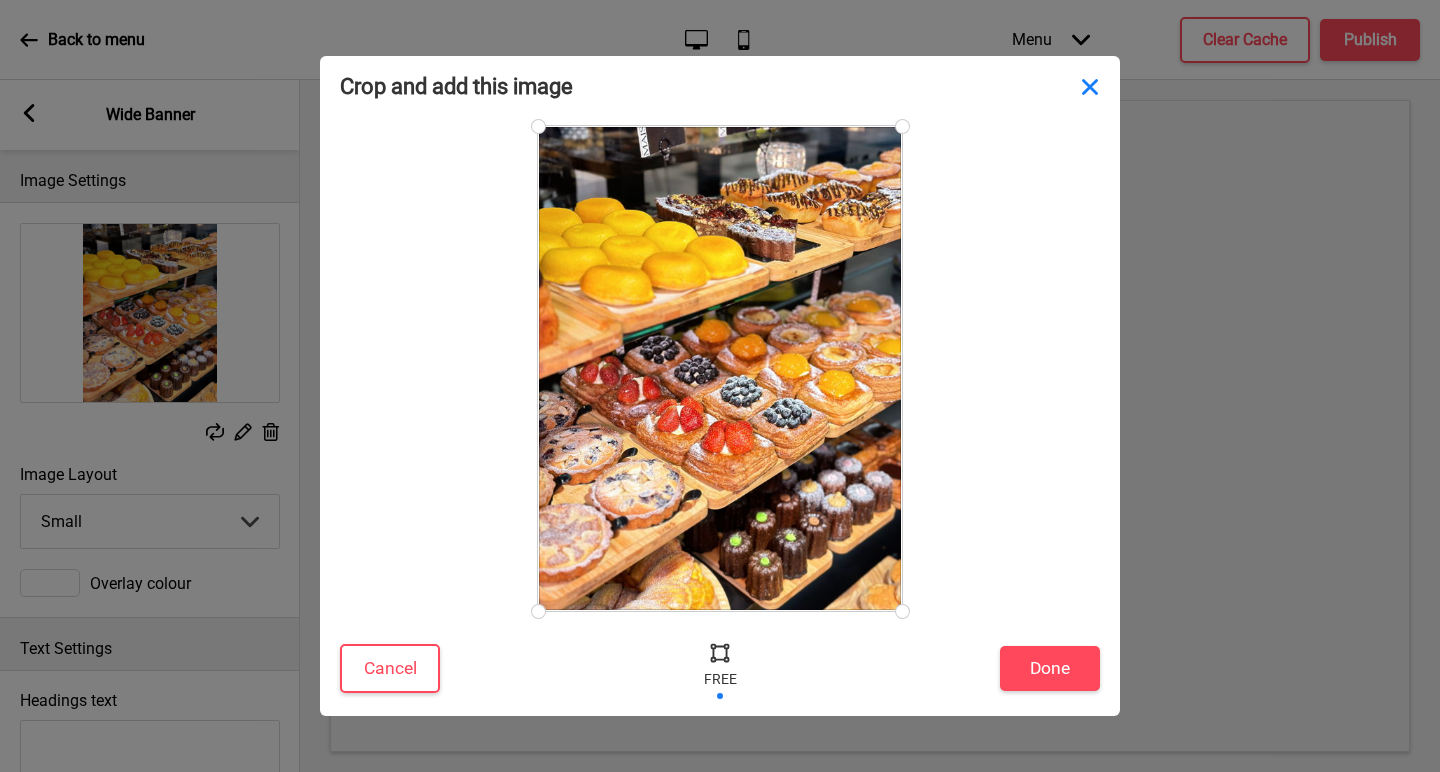 click at bounding box center [1090, 86] 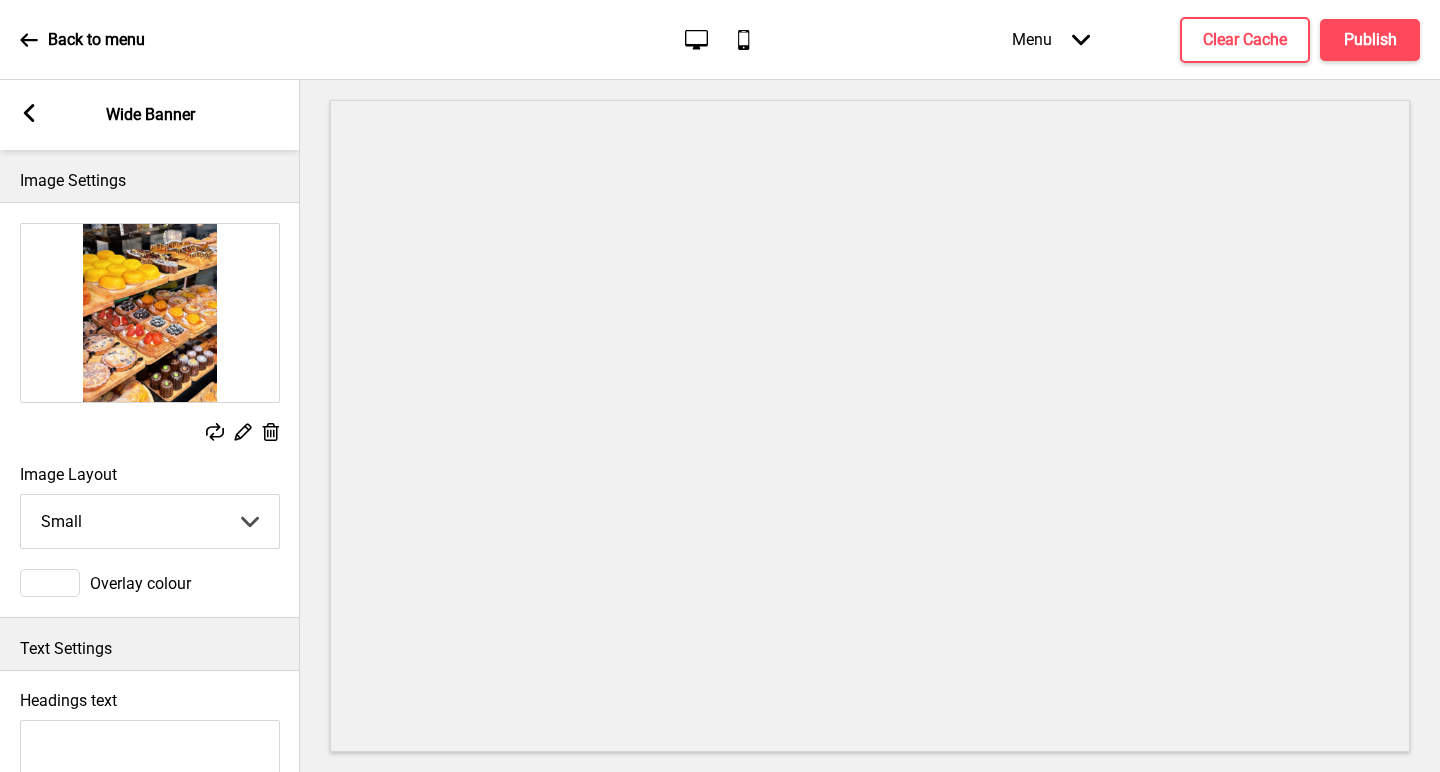 click 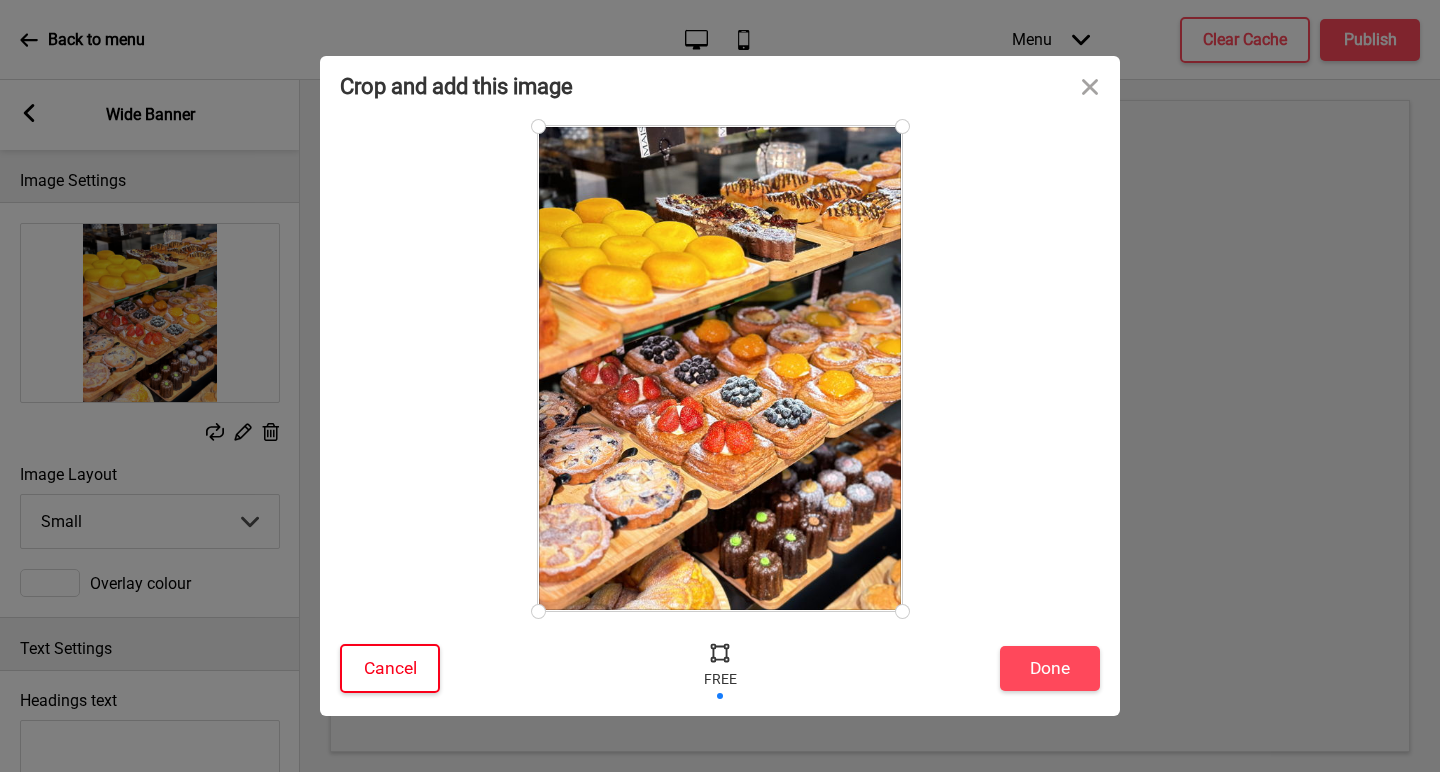 click on "Cancel" at bounding box center [390, 668] 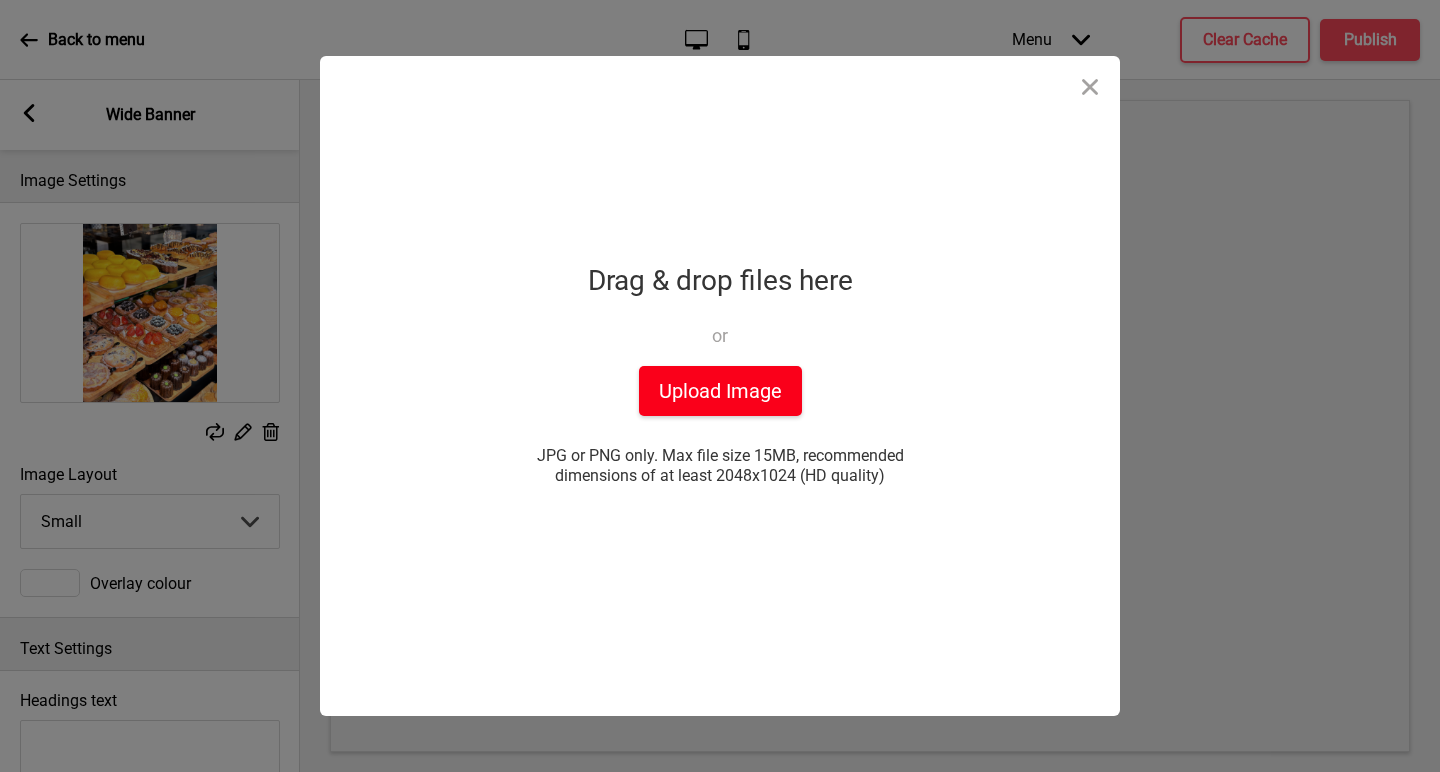 click on "Upload Image" at bounding box center (720, 391) 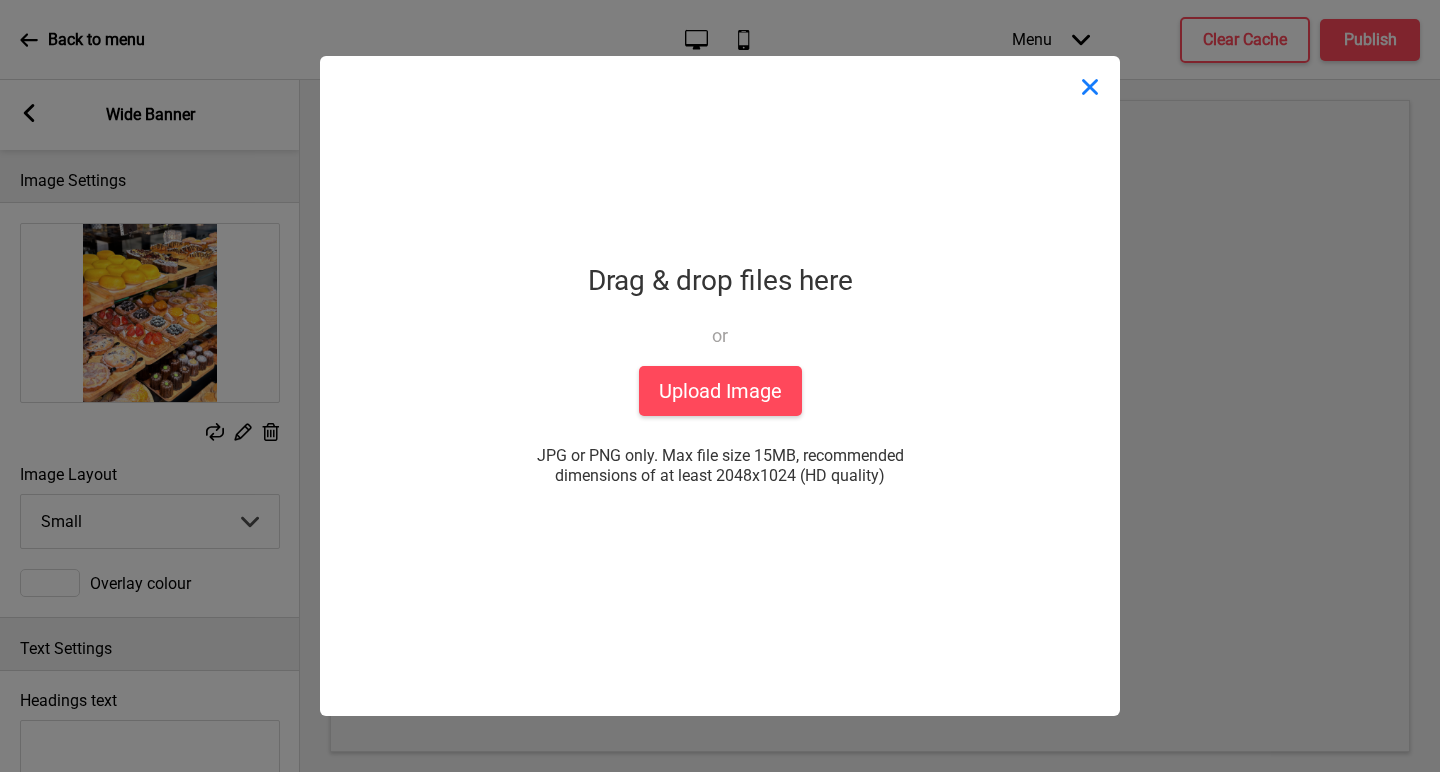 click at bounding box center (1090, 86) 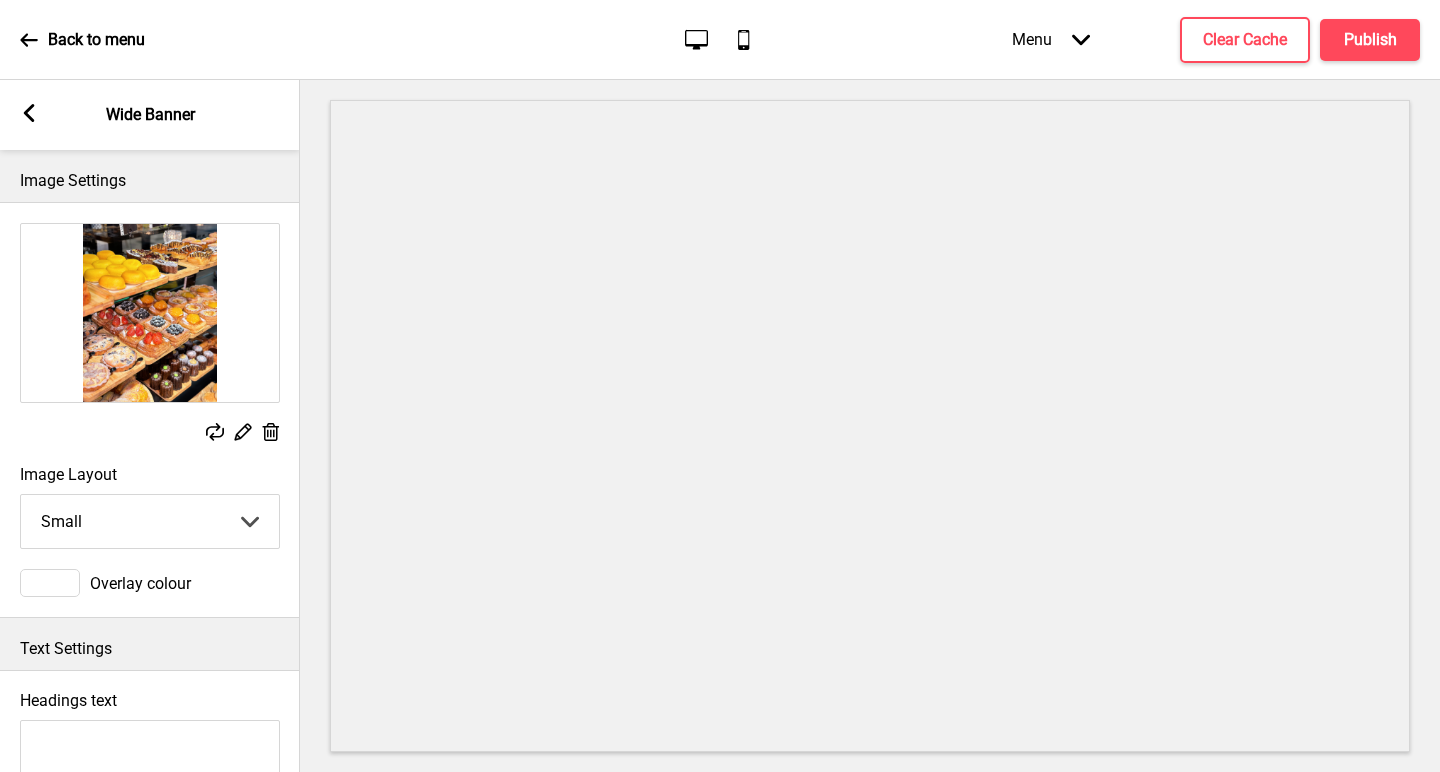 click 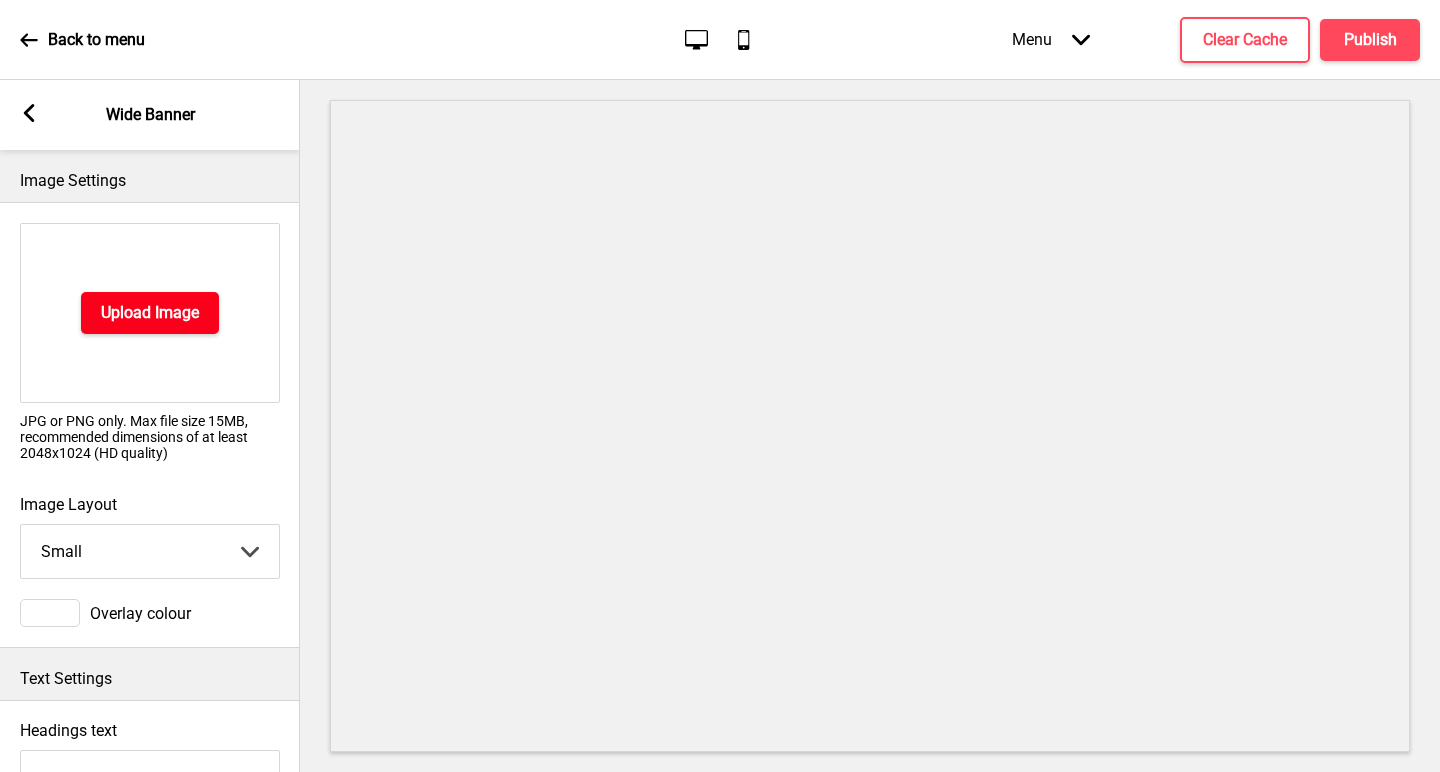 click on "Upload Image" at bounding box center [150, 313] 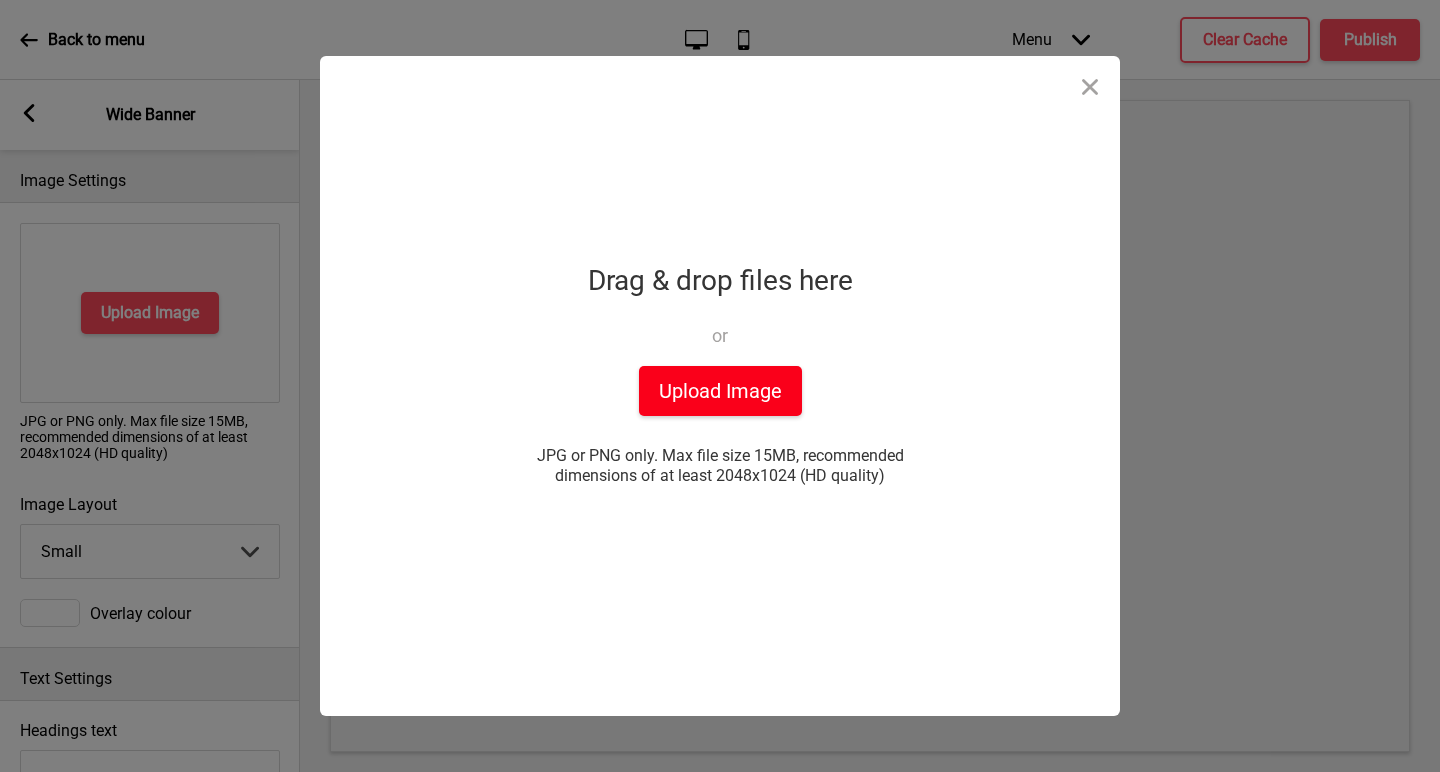 click on "Upload Image" at bounding box center [720, 391] 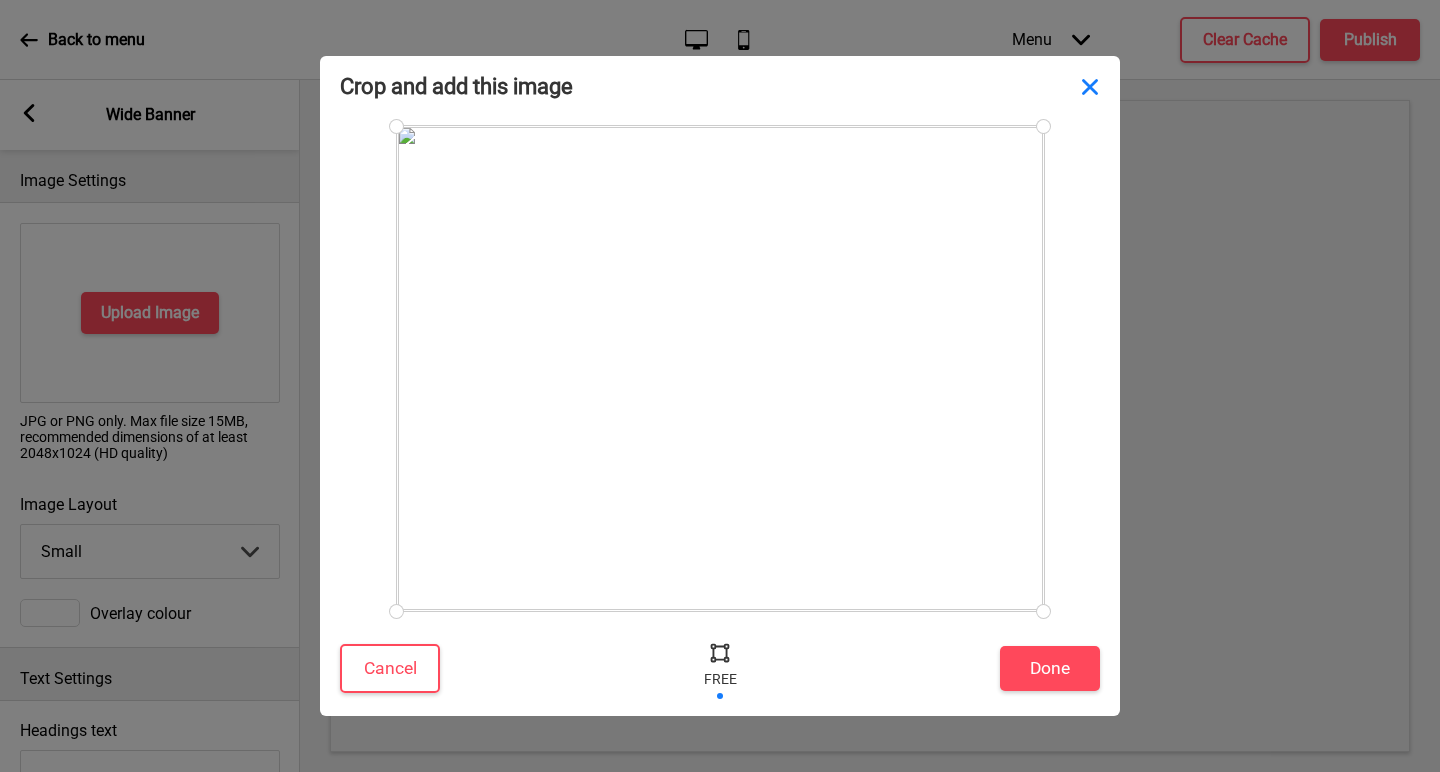 drag, startPoint x: 1039, startPoint y: 127, endPoint x: 1071, endPoint y: 106, distance: 38.27532 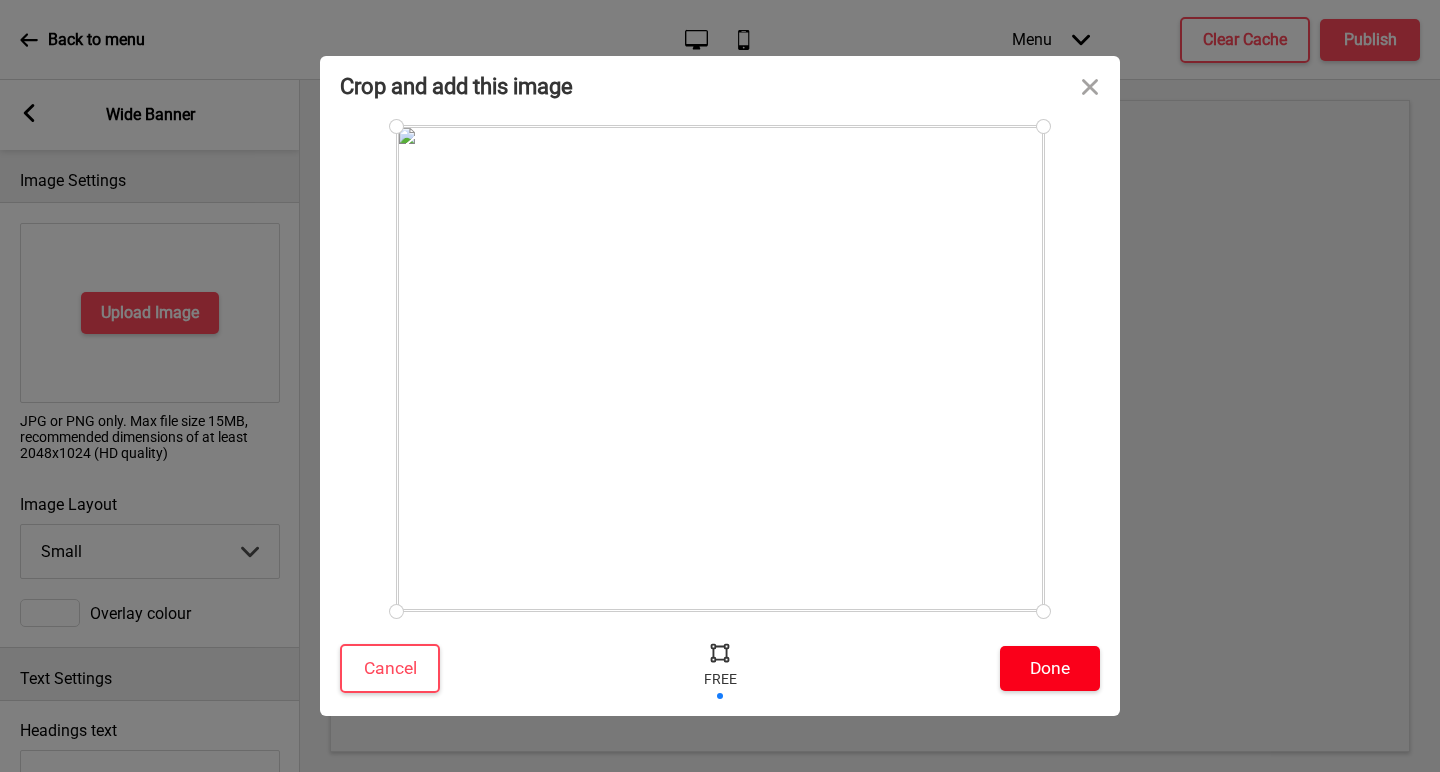 click on "Done" at bounding box center [1050, 668] 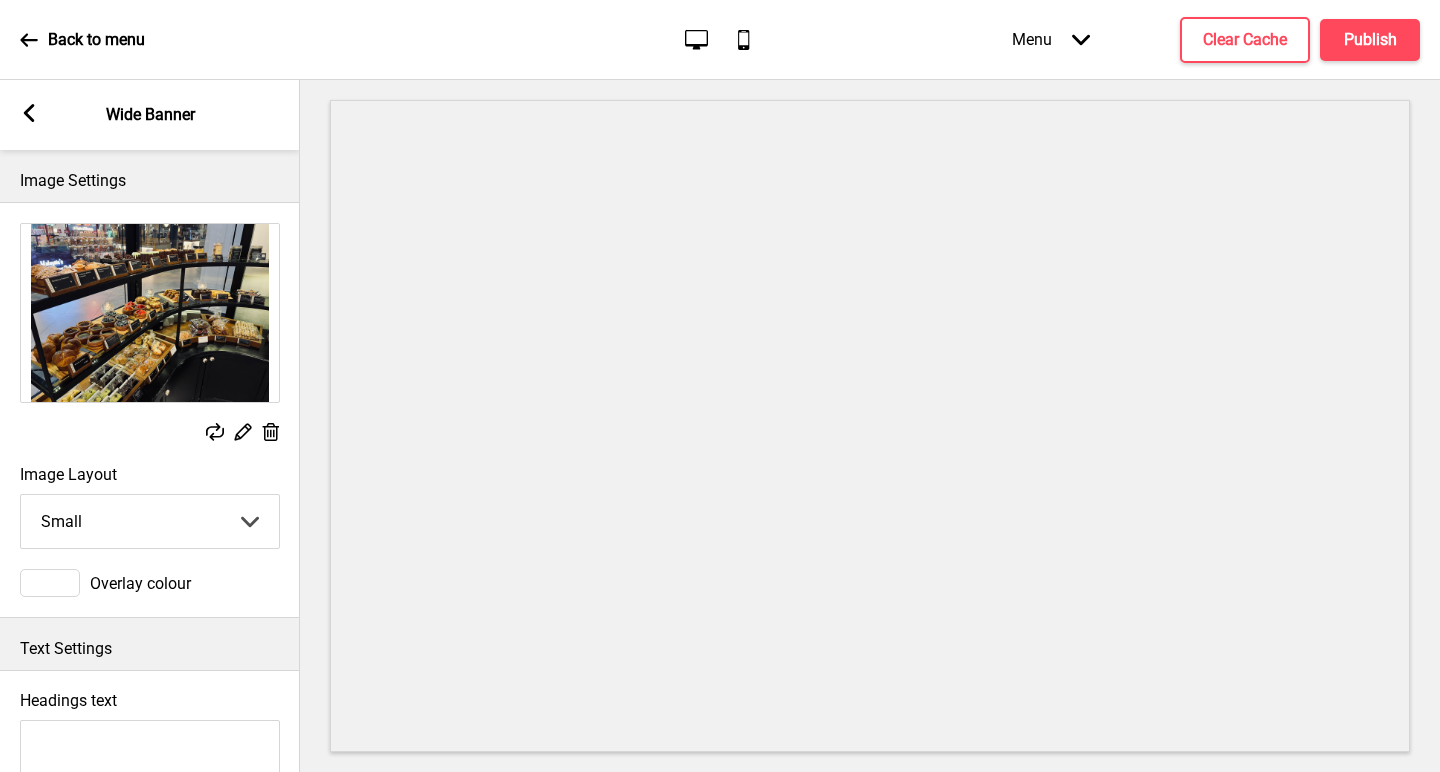 click 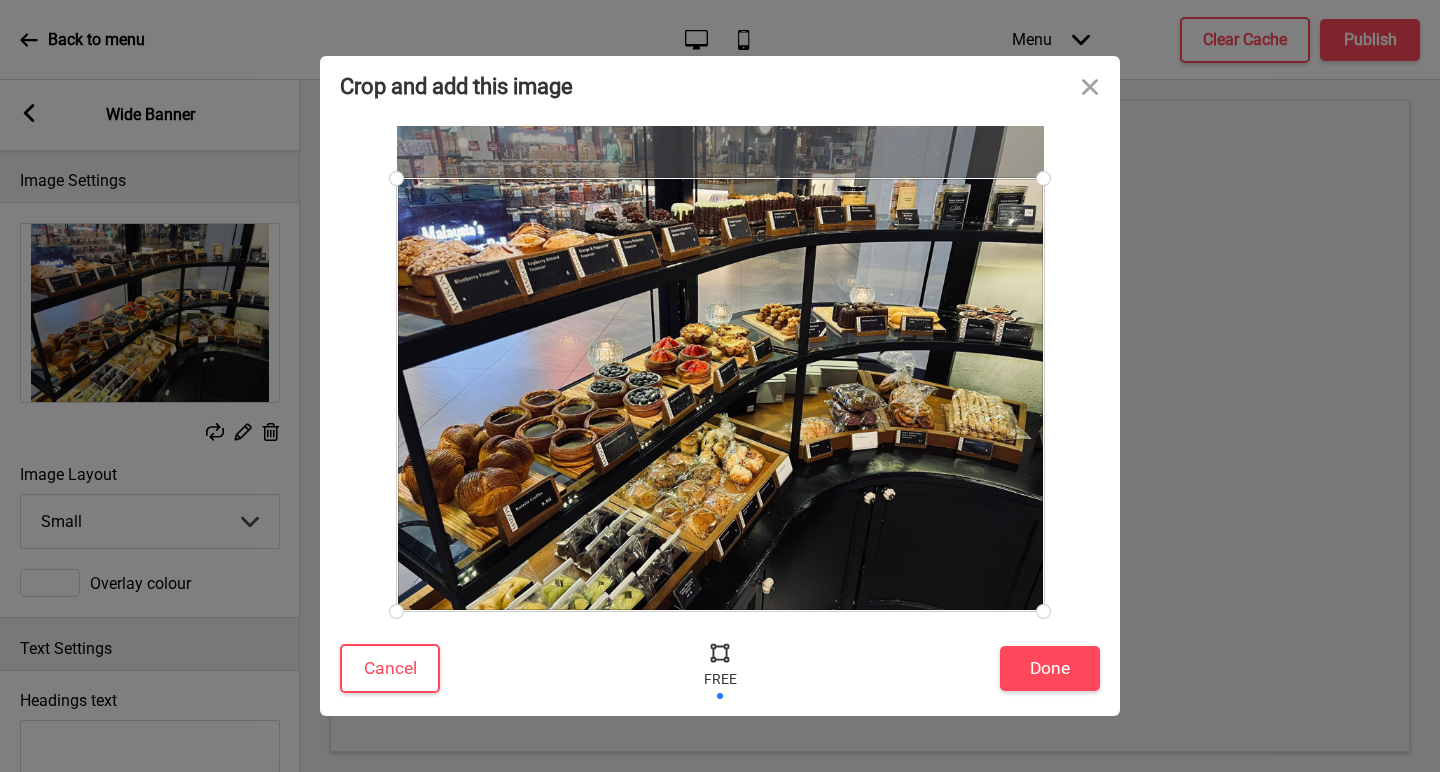drag, startPoint x: 404, startPoint y: 131, endPoint x: 321, endPoint y: 179, distance: 95.880135 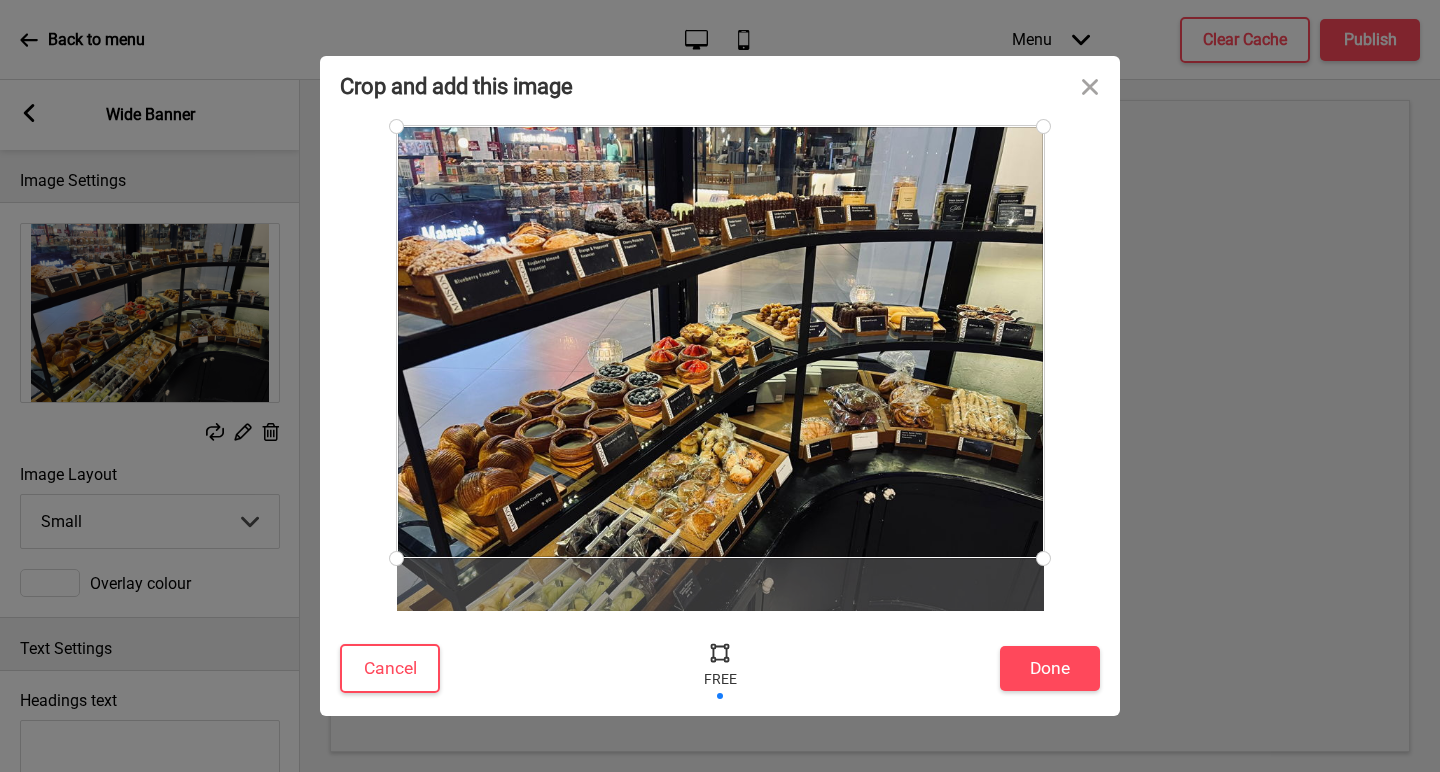 drag, startPoint x: 697, startPoint y: 608, endPoint x: 699, endPoint y: 411, distance: 197.01015 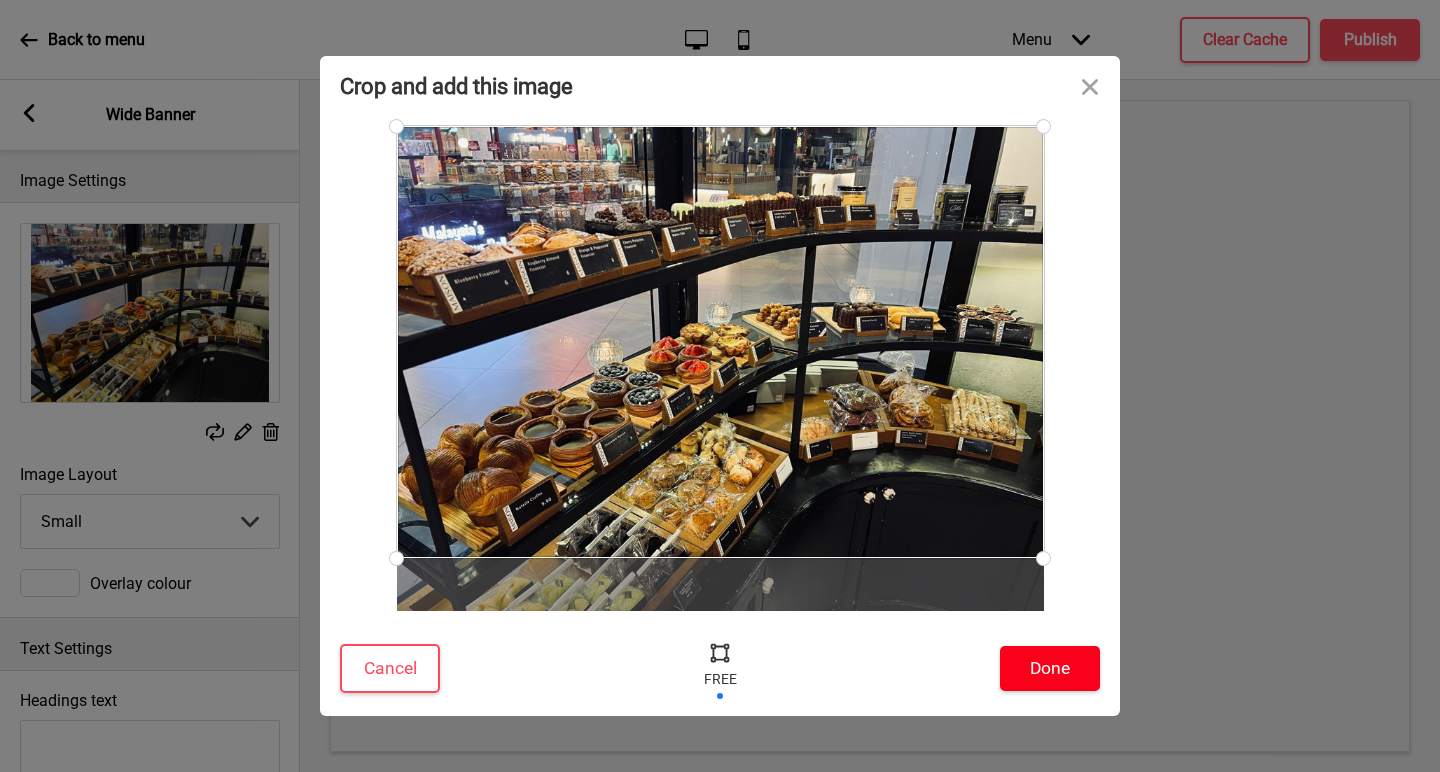 click on "Done" at bounding box center [1050, 668] 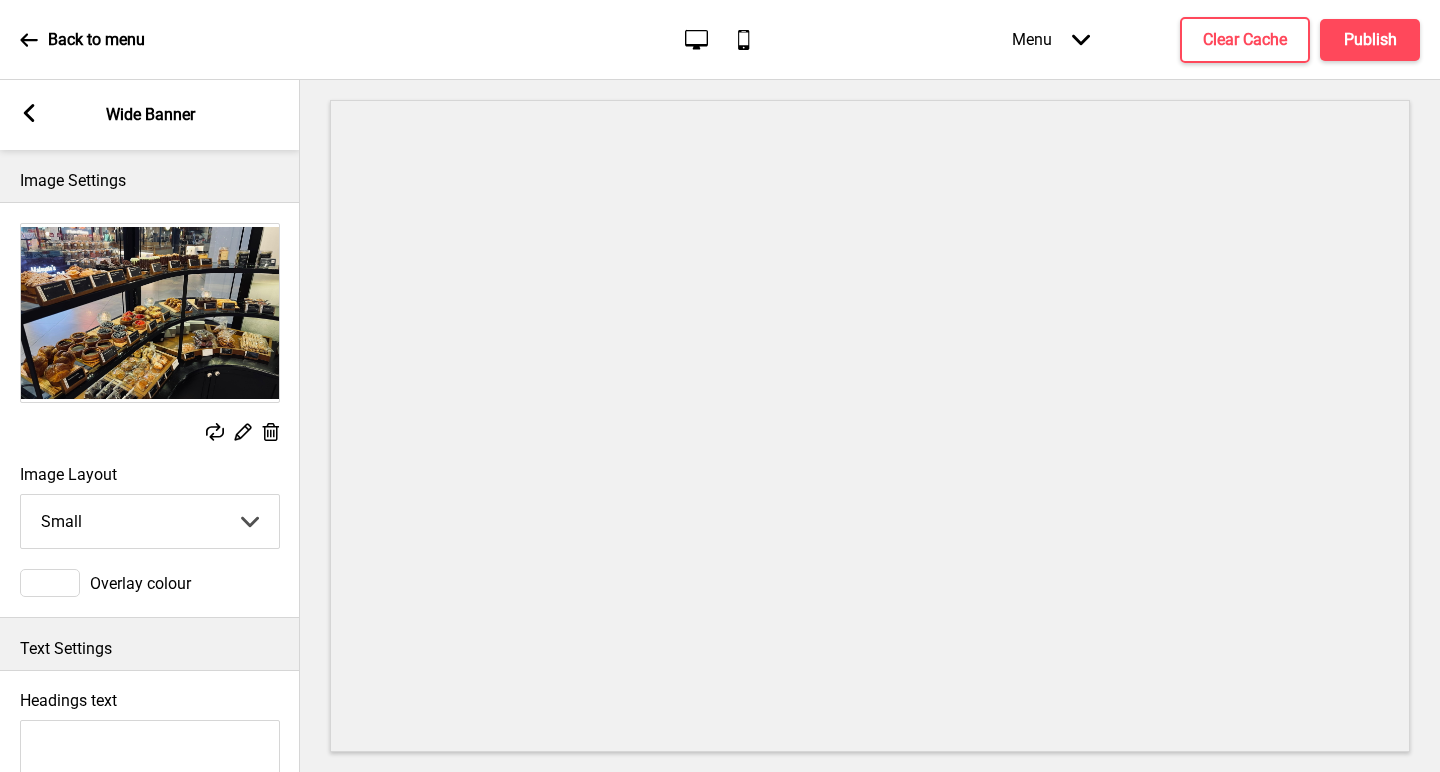 click 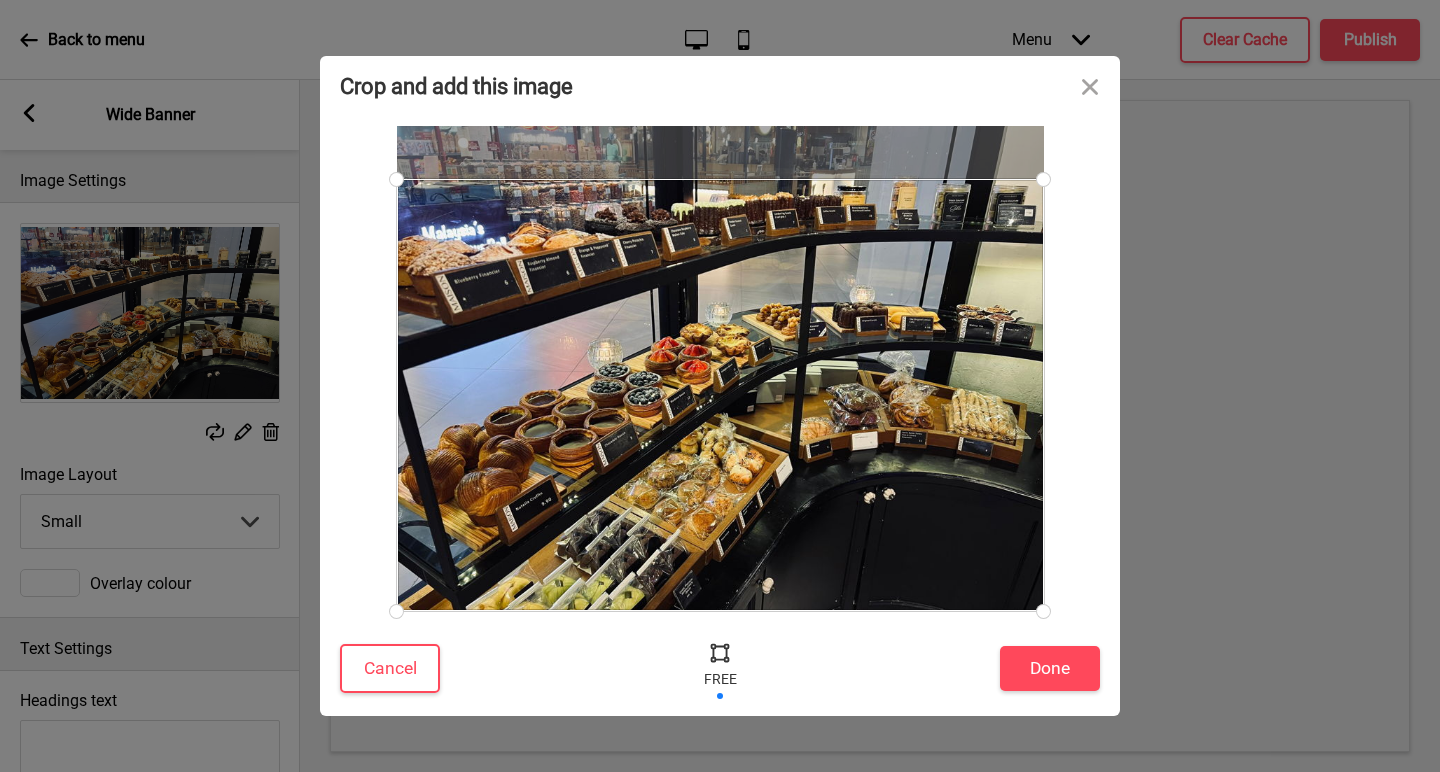drag, startPoint x: 628, startPoint y: 247, endPoint x: 615, endPoint y: 372, distance: 125.67418 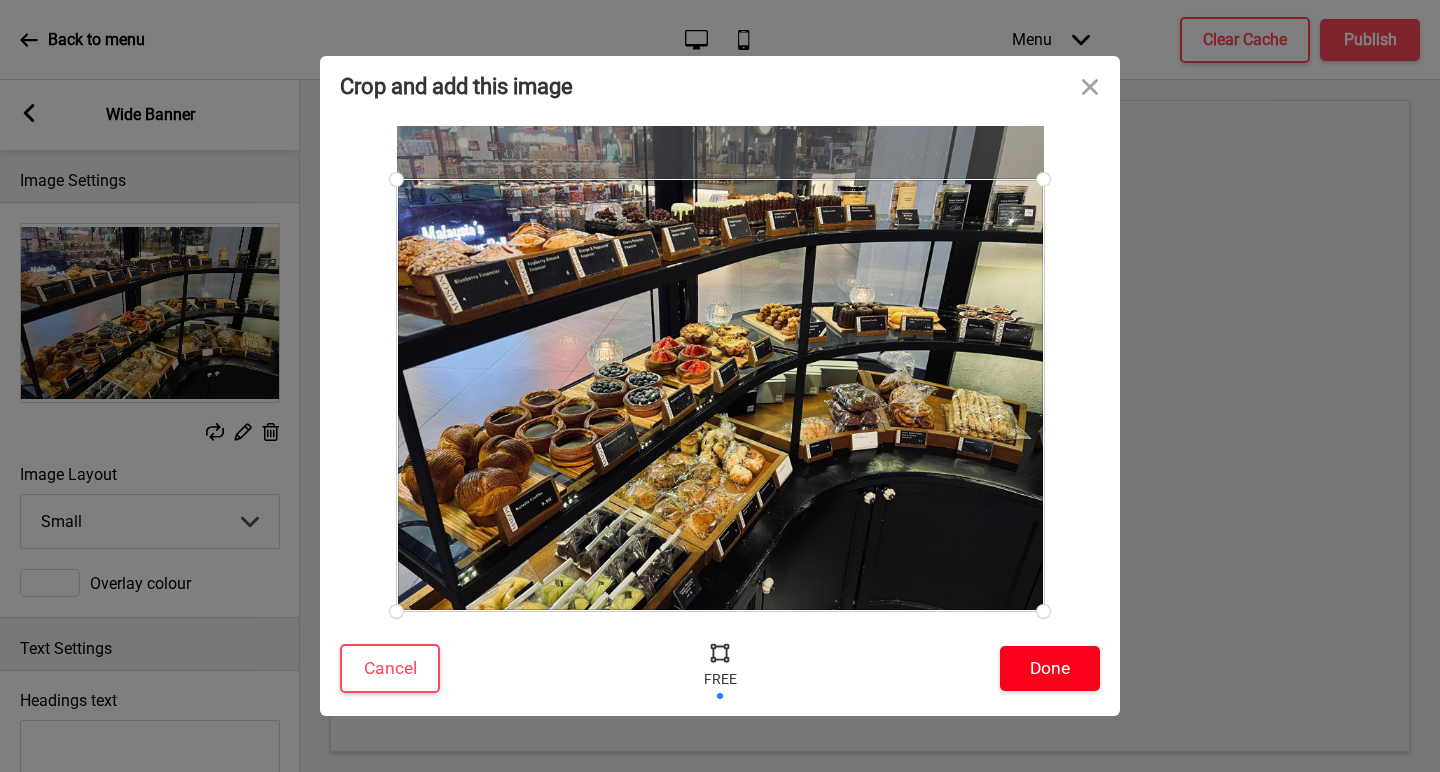 click on "Done" at bounding box center [1050, 668] 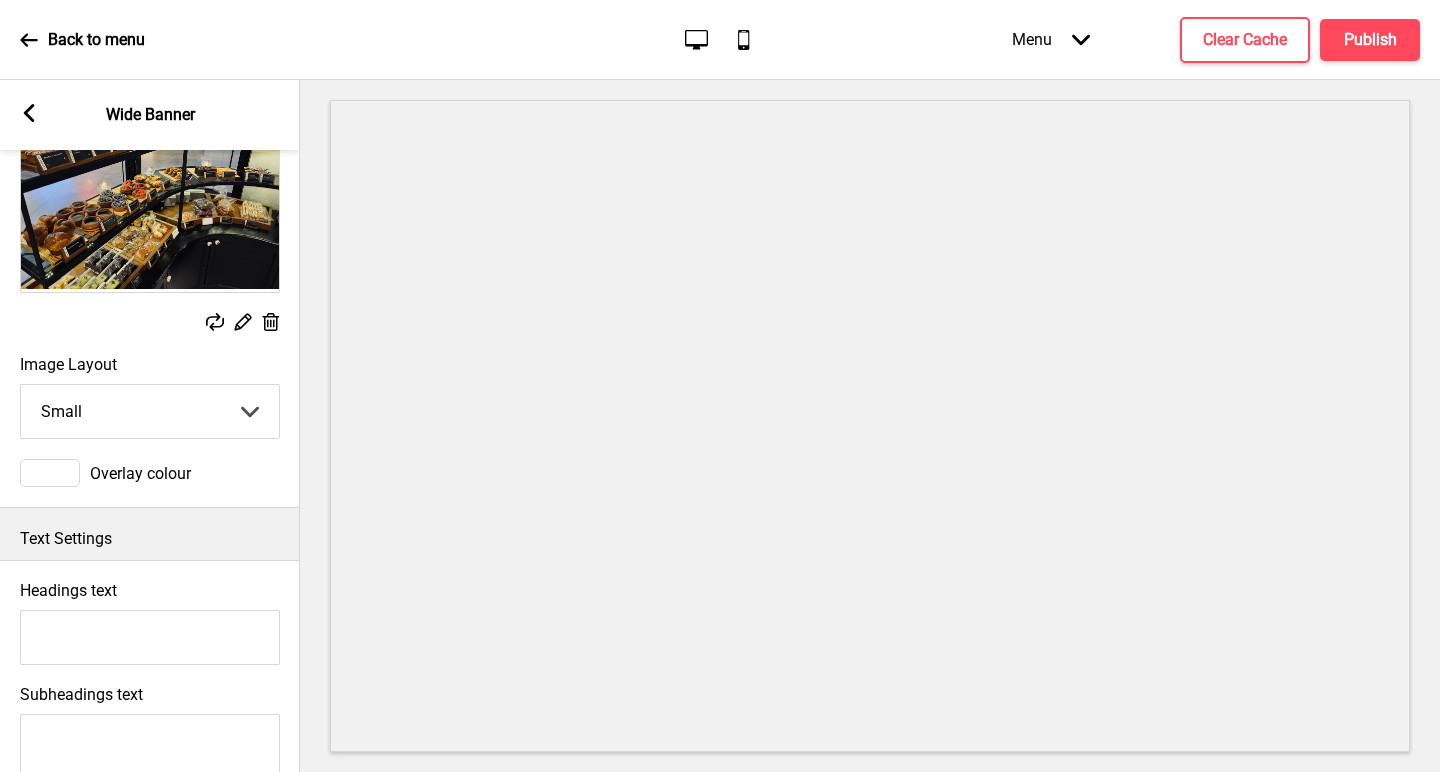 scroll, scrollTop: 140, scrollLeft: 0, axis: vertical 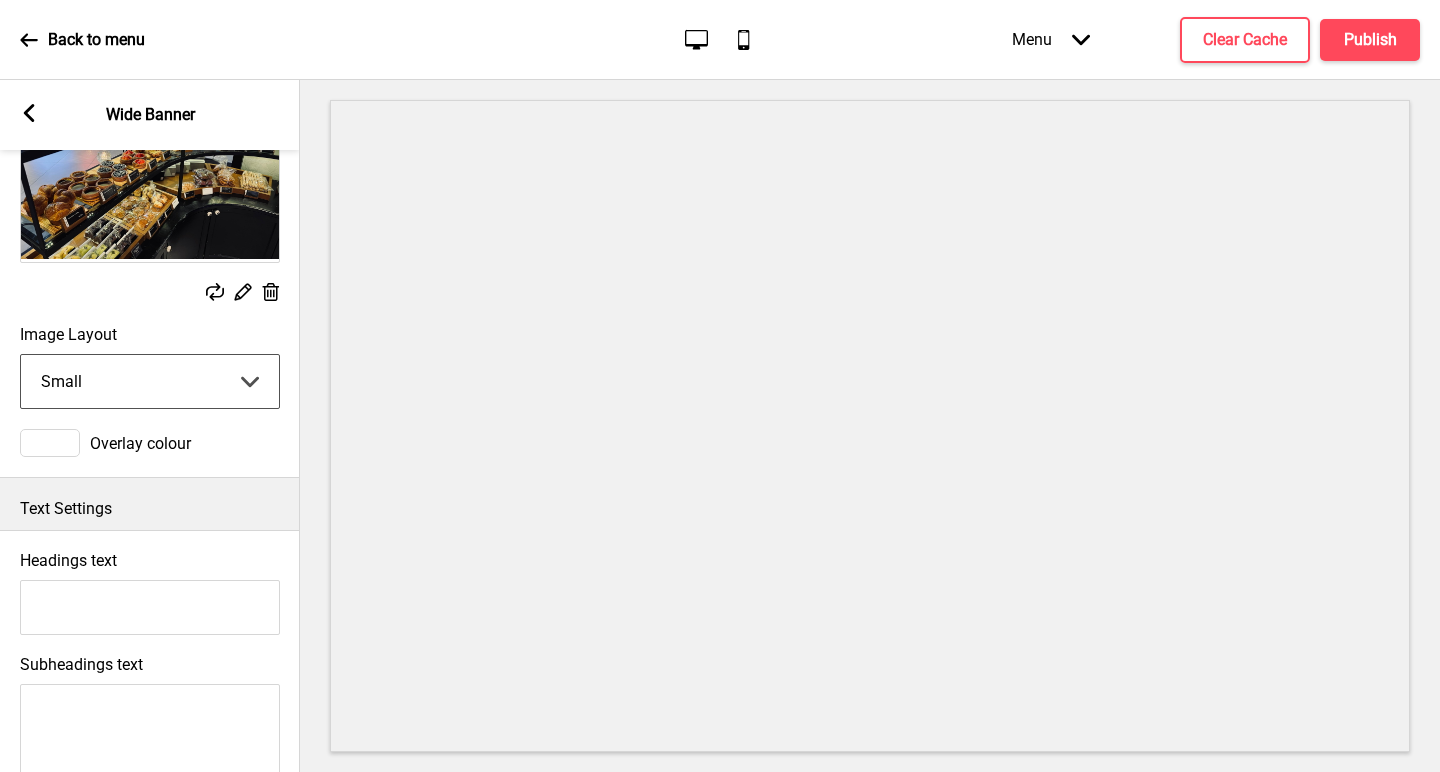 select on "medium" 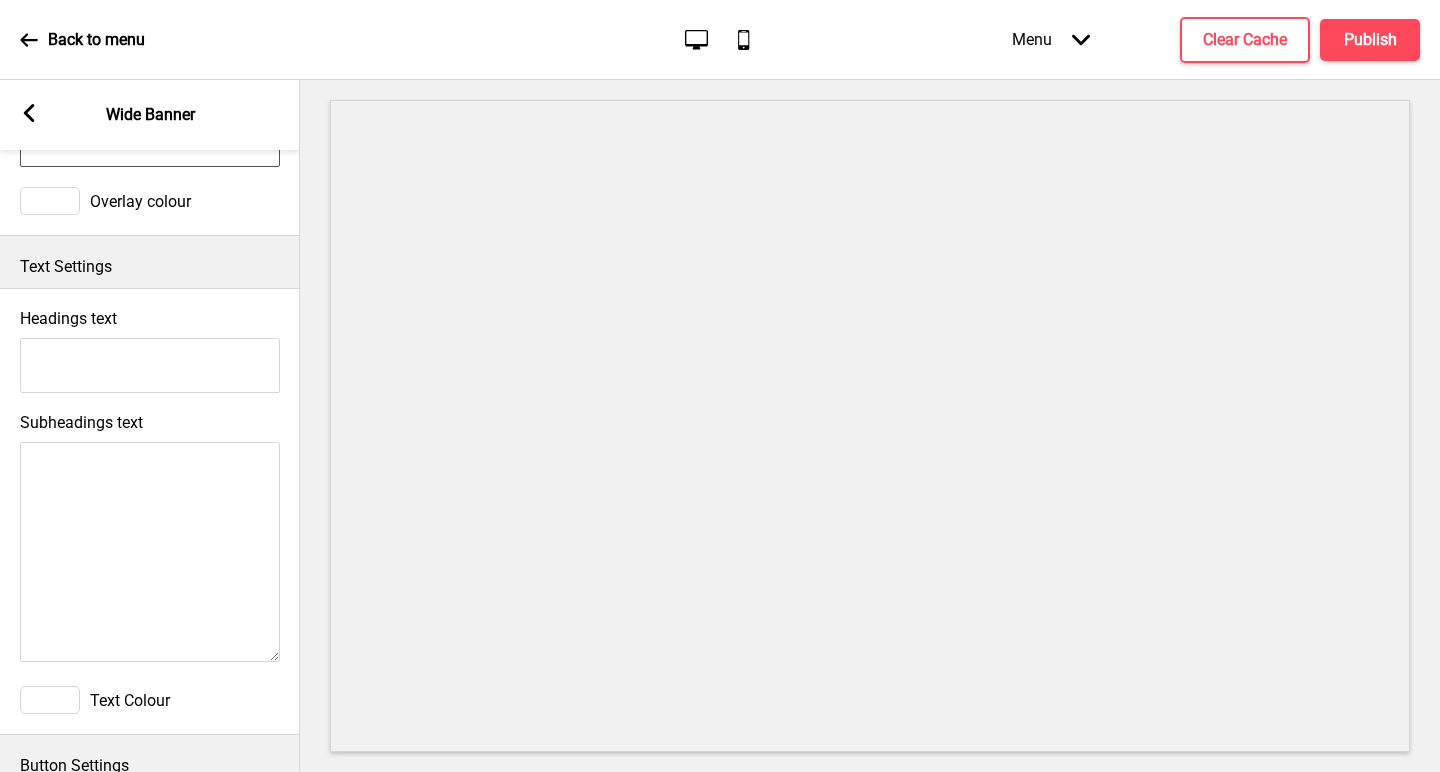 scroll, scrollTop: 419, scrollLeft: 0, axis: vertical 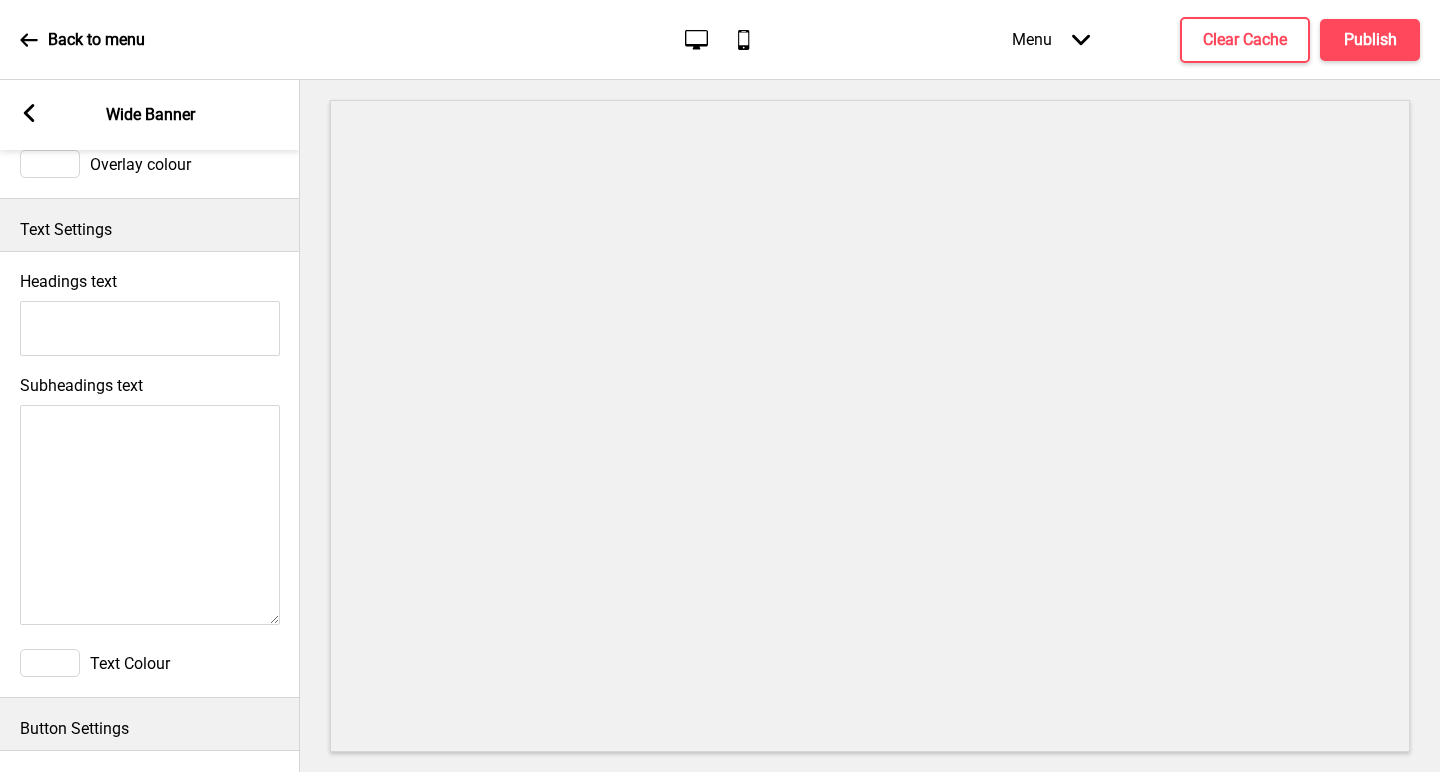 click on "Headings text" at bounding box center [150, 328] 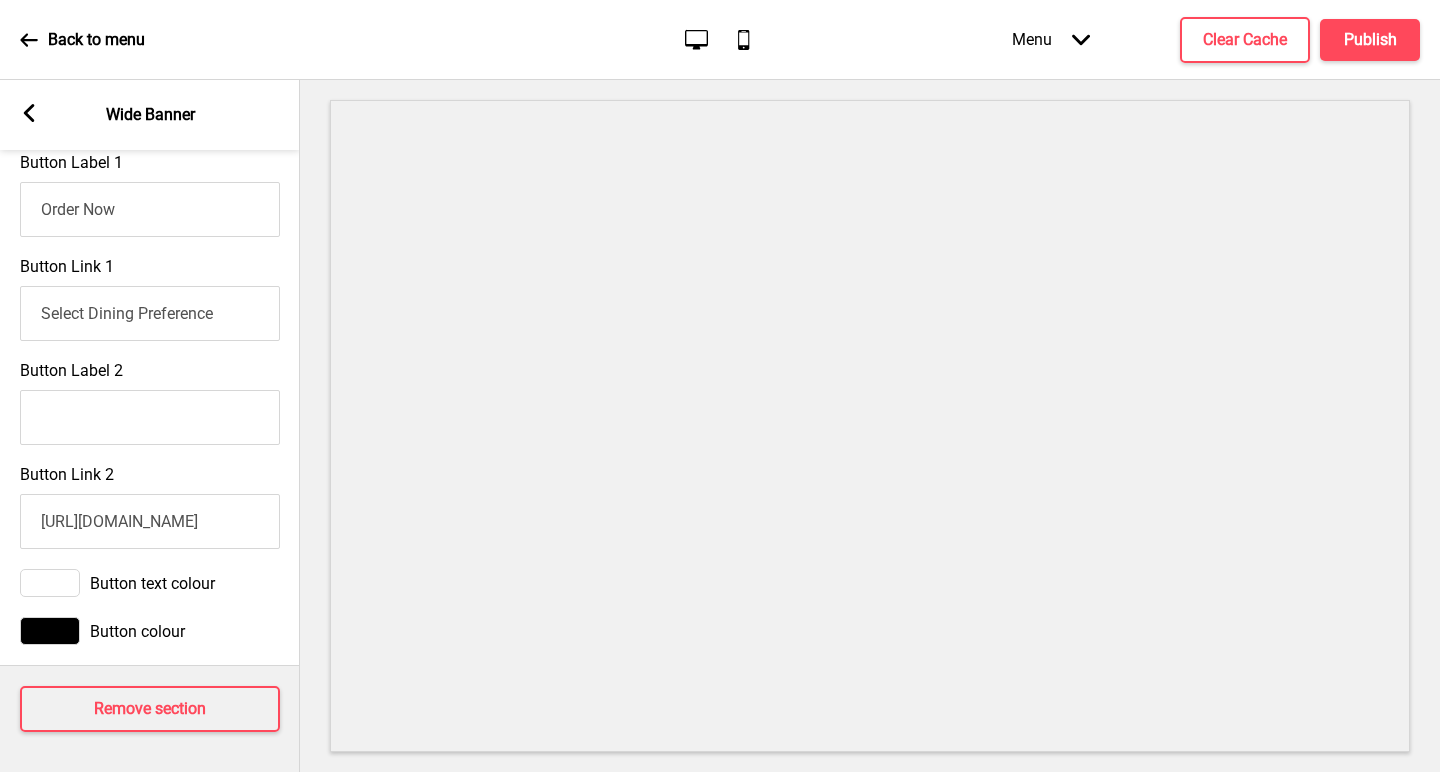 scroll, scrollTop: 1035, scrollLeft: 0, axis: vertical 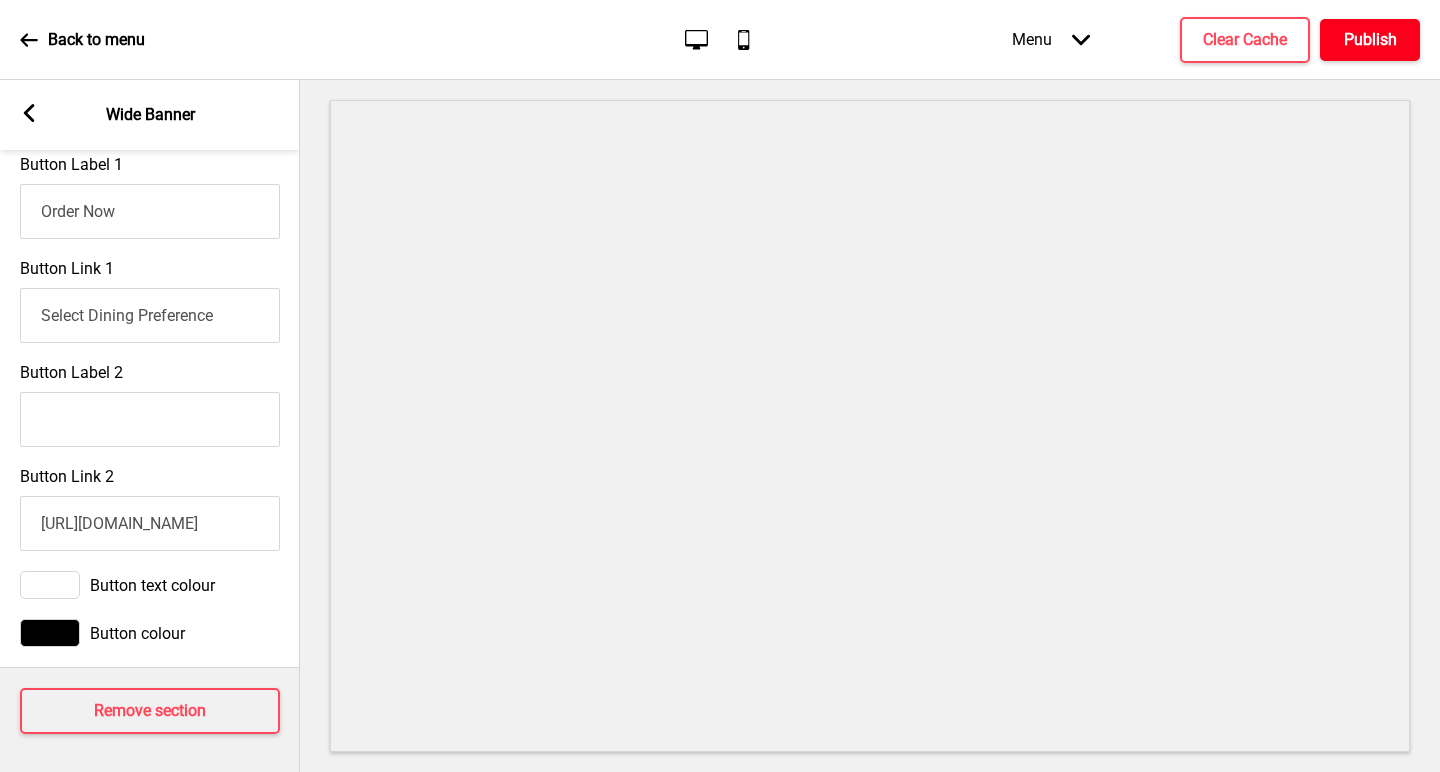 click on "Publish" at bounding box center [1370, 40] 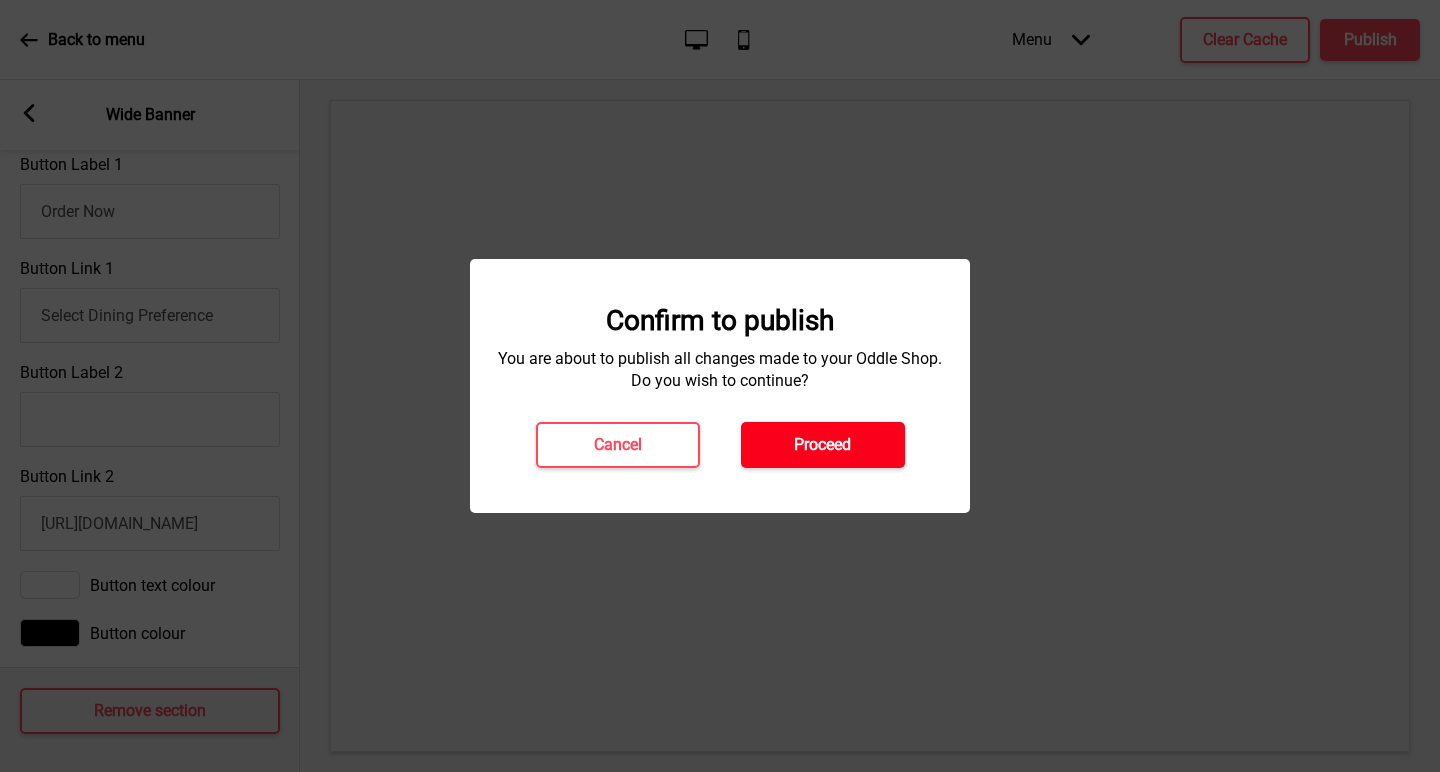 click on "Proceed" at bounding box center [822, 445] 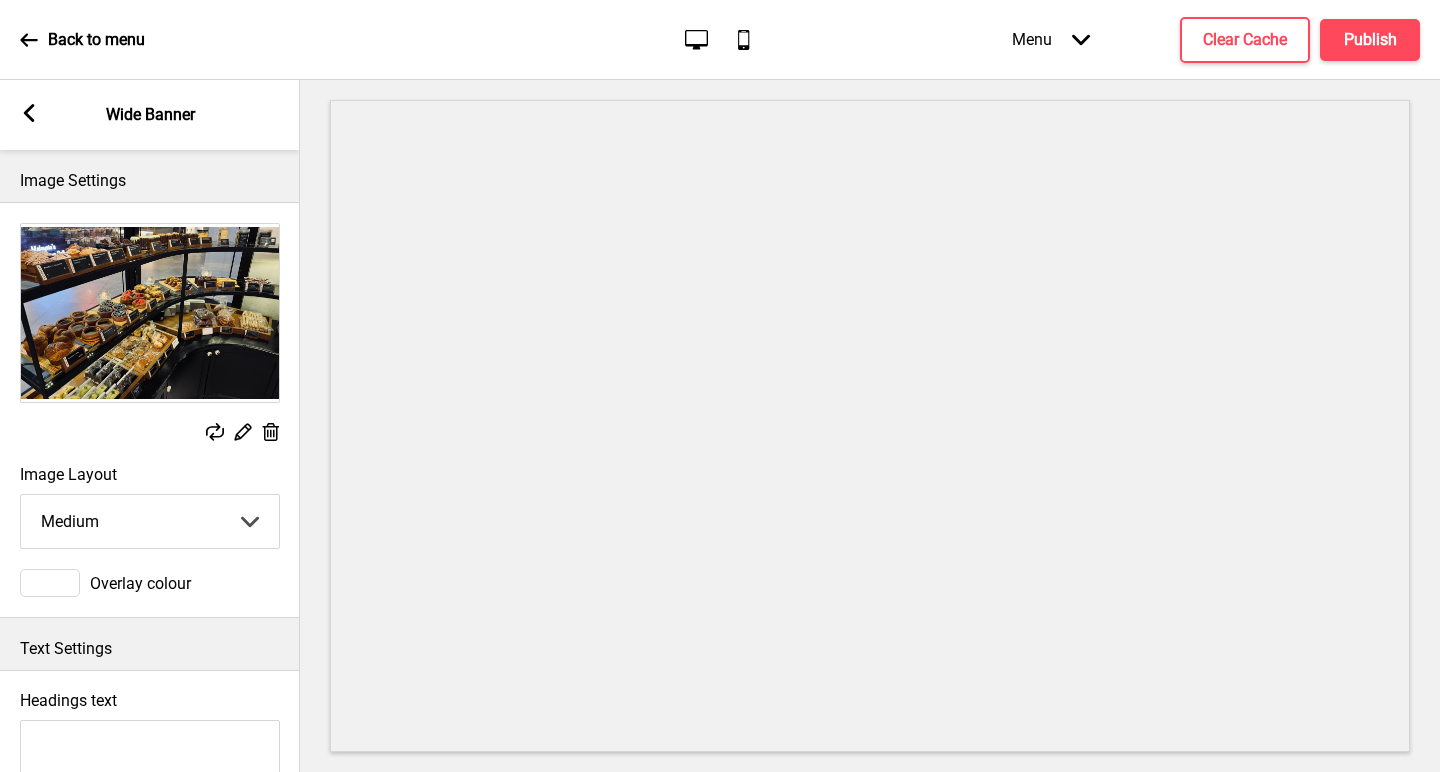 scroll, scrollTop: 6, scrollLeft: 0, axis: vertical 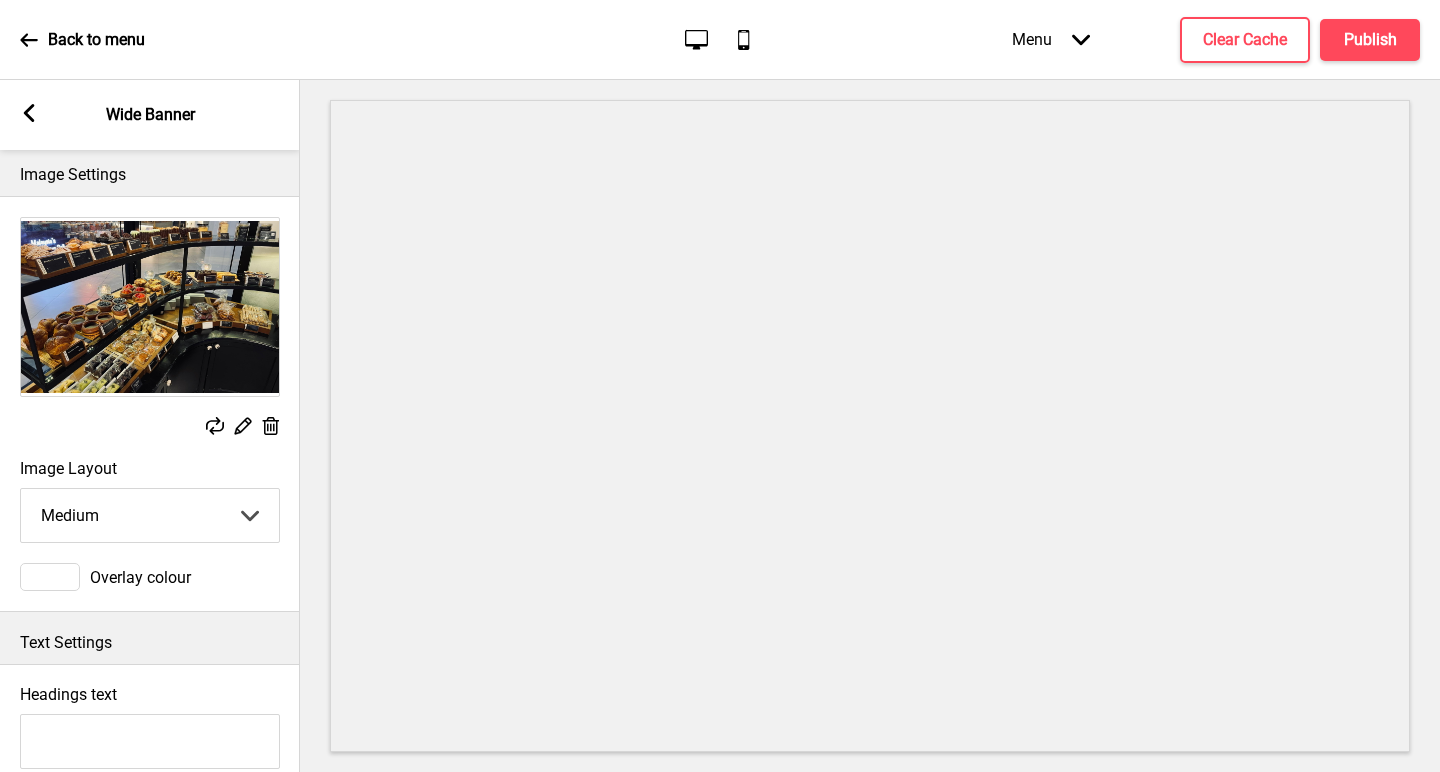 click 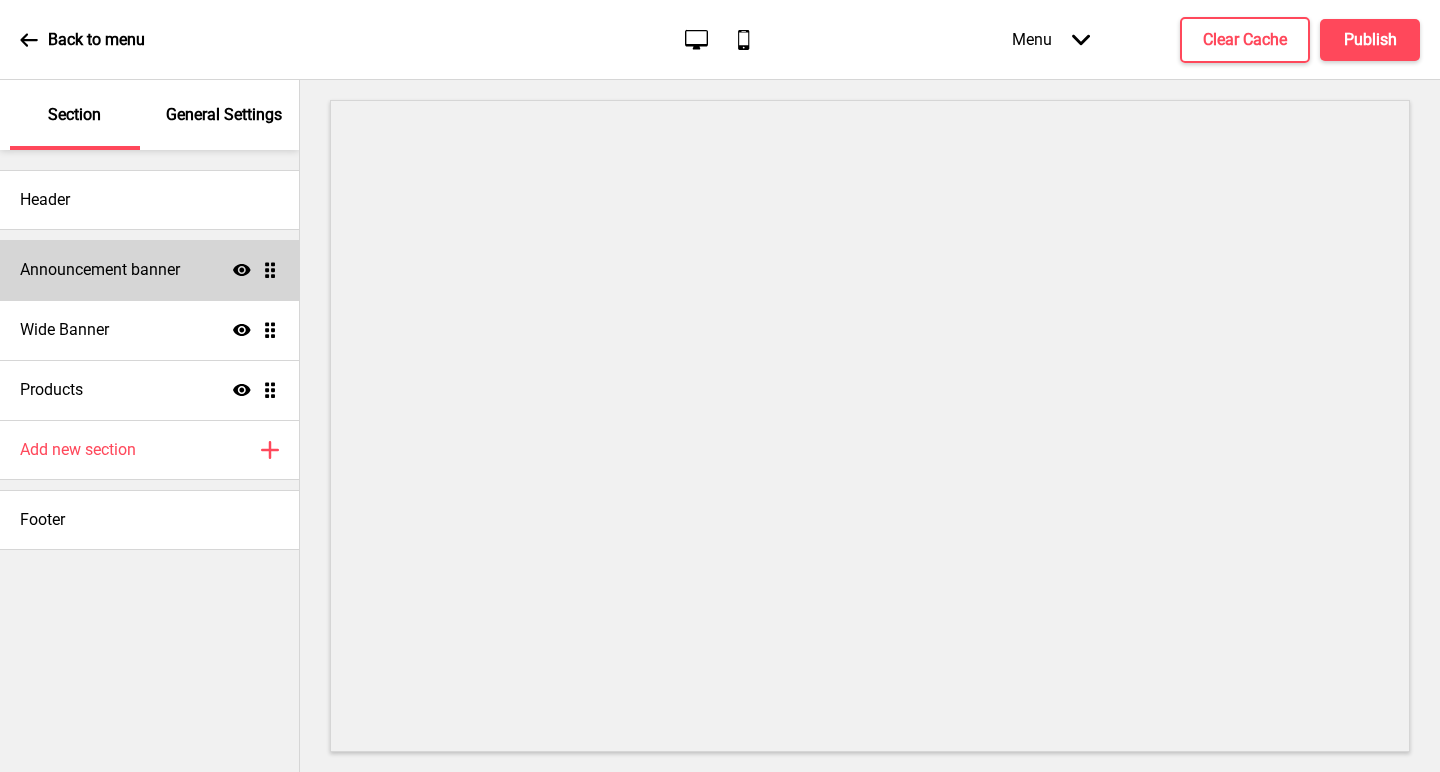 click on "Announcement banner" at bounding box center (100, 270) 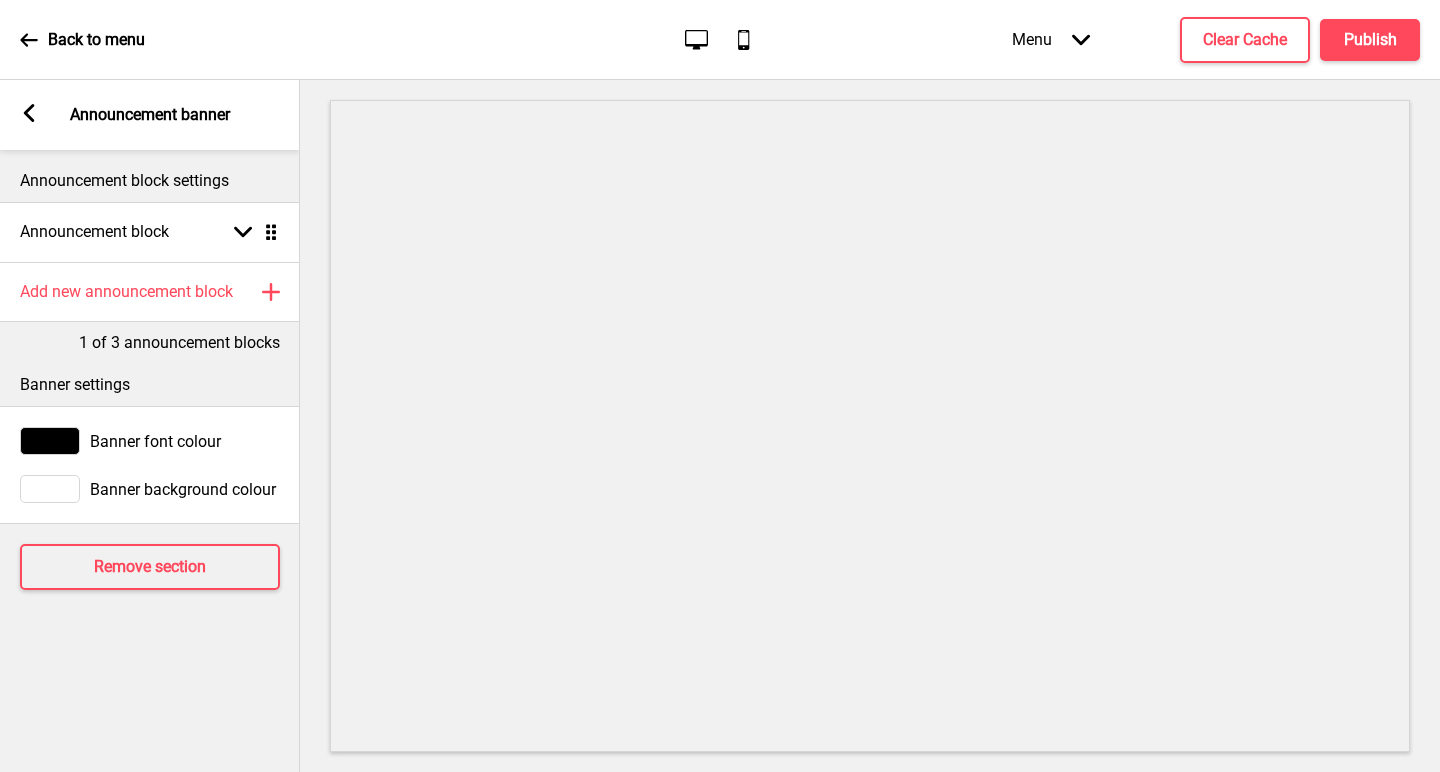 scroll, scrollTop: 0, scrollLeft: 0, axis: both 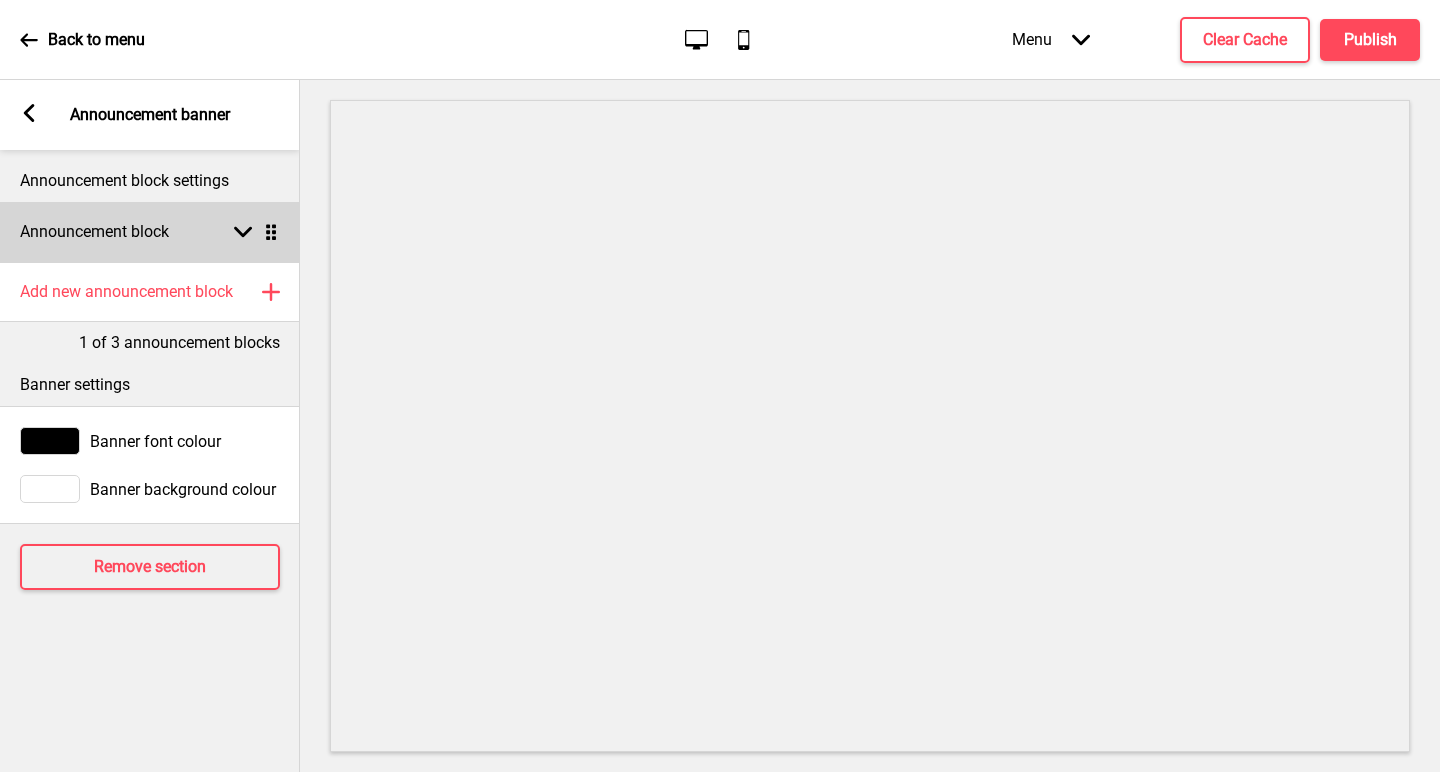 click on "Announcement block Arrow down Drag" at bounding box center (150, 232) 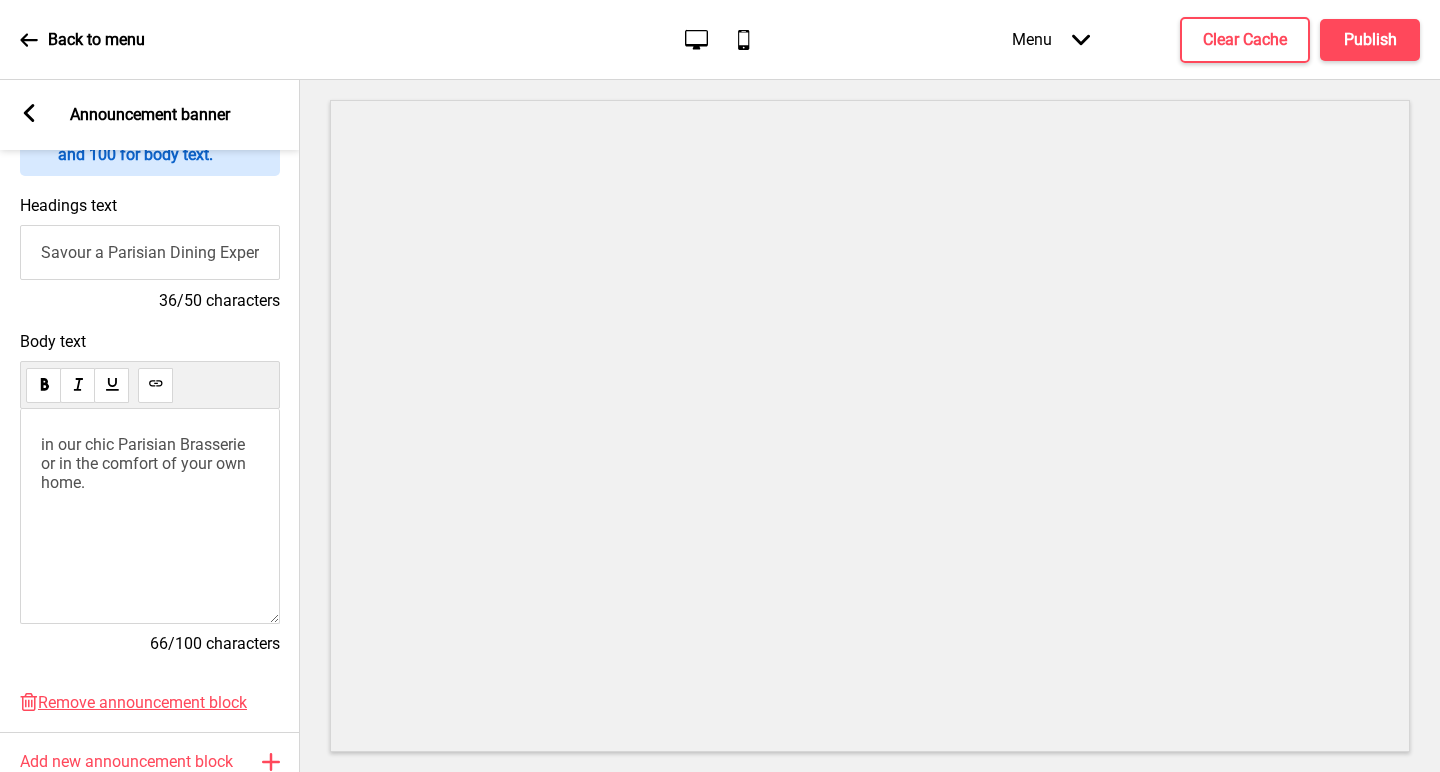 scroll, scrollTop: 210, scrollLeft: 0, axis: vertical 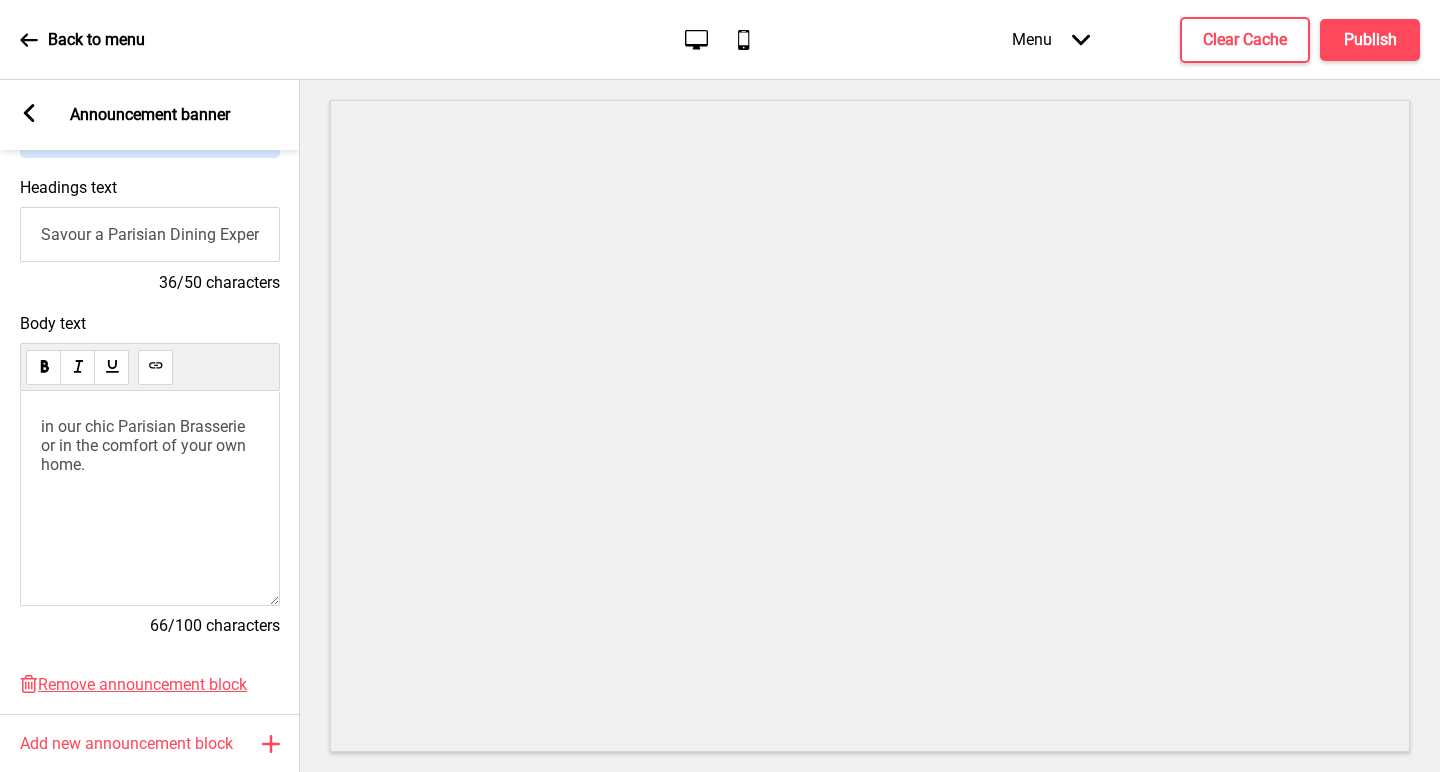 click on "Savour a Parisian Dining Experience" at bounding box center (150, 234) 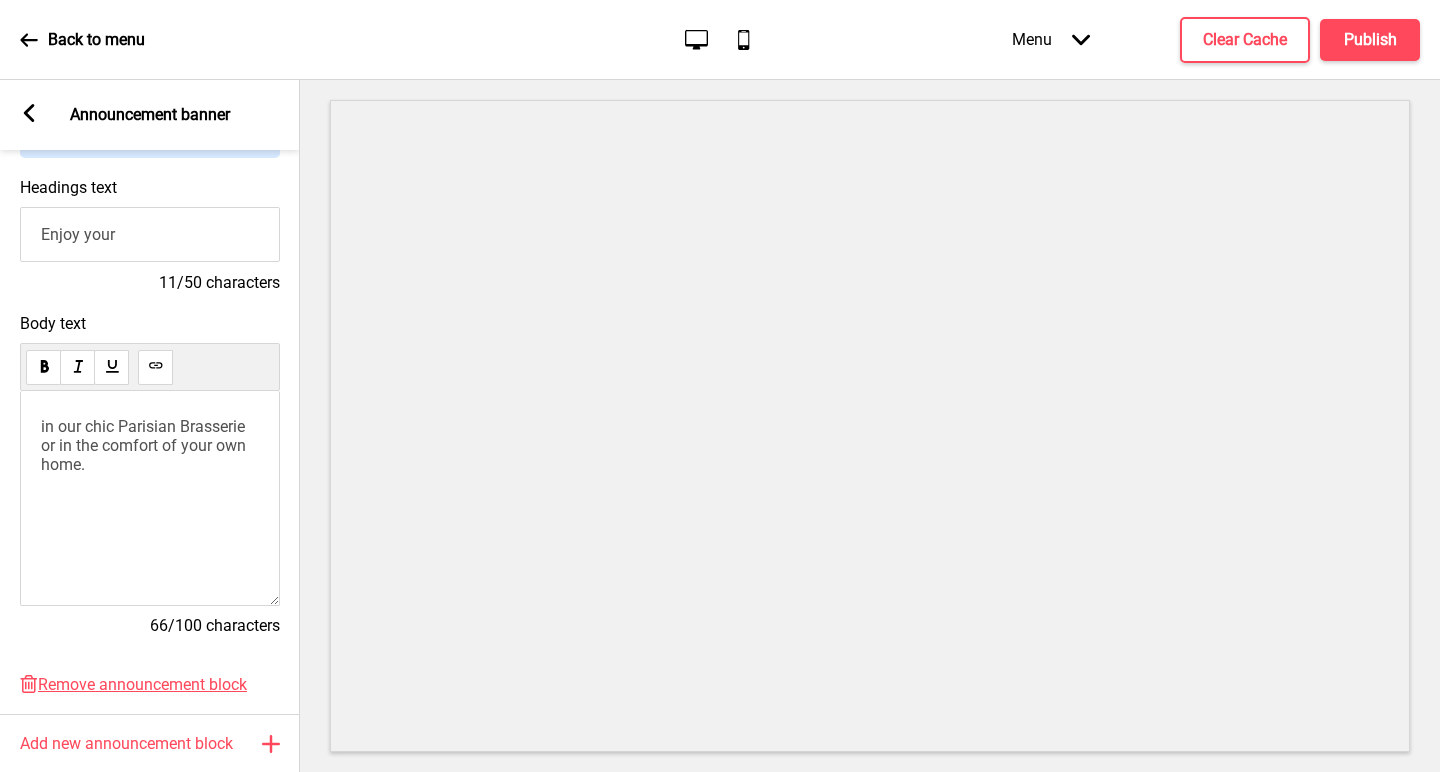click on "in our chic Parisian Brasserie or in the comfort of your own home." at bounding box center (150, 445) 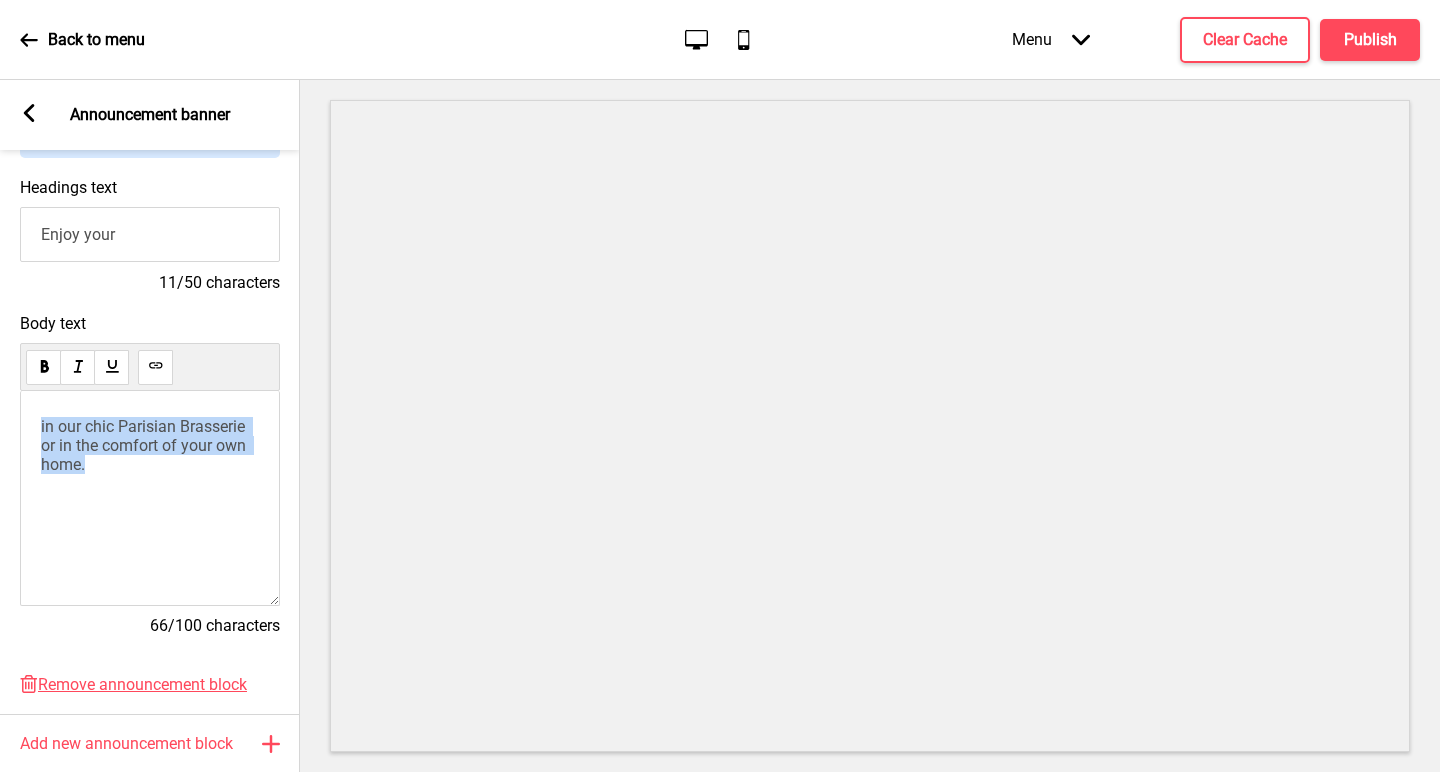 click on "in our chic Parisian Brasserie or in the comfort of your own home." at bounding box center (150, 445) 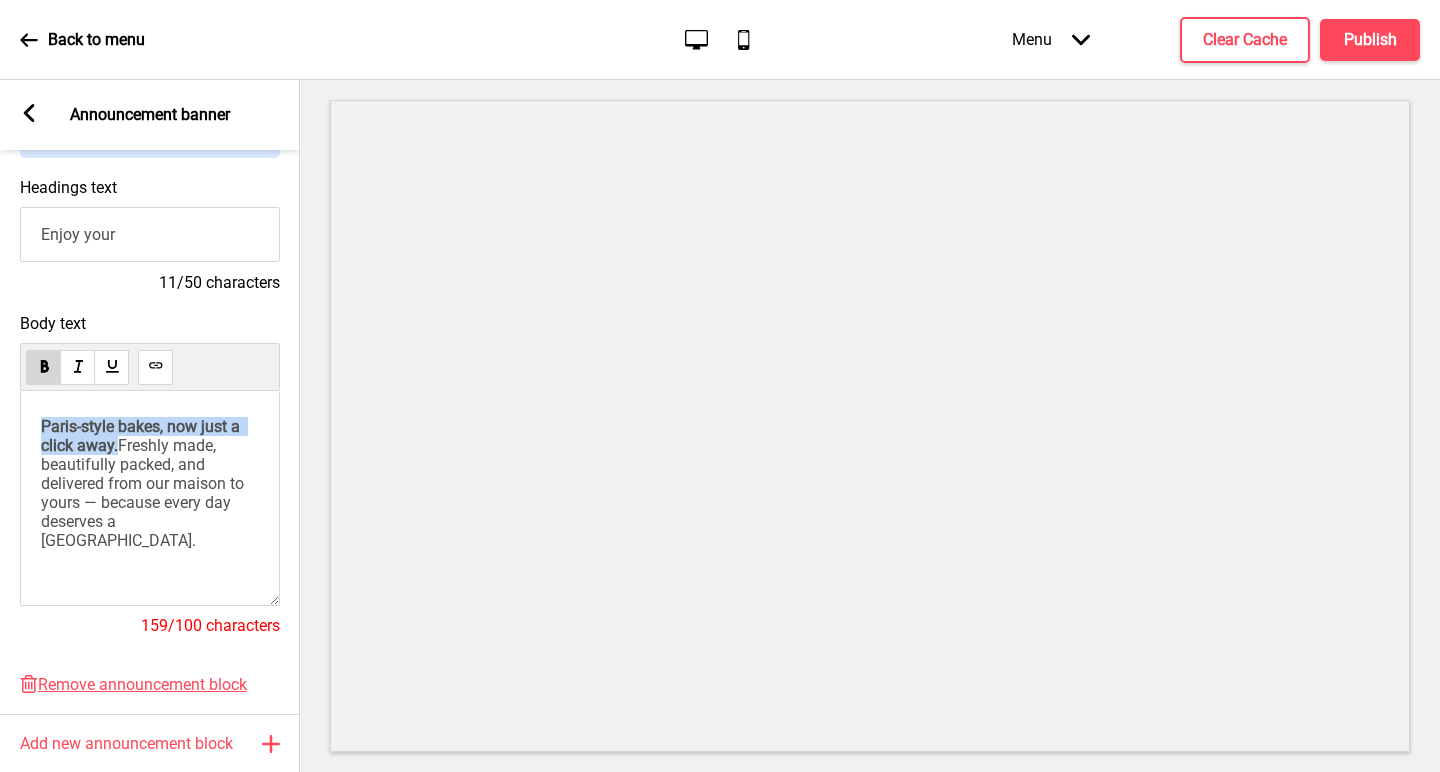 drag, startPoint x: 154, startPoint y: 444, endPoint x: 0, endPoint y: 424, distance: 155.29327 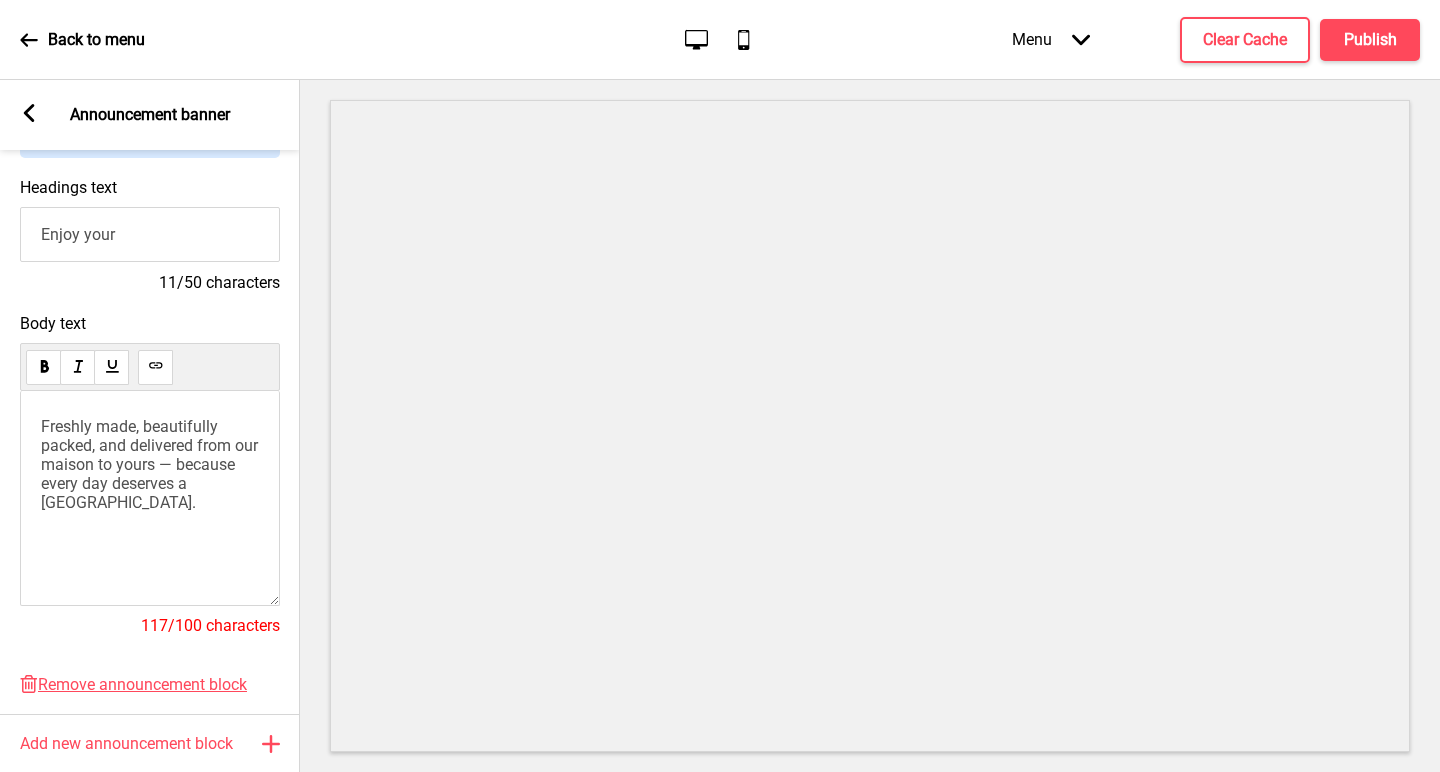 click on "Enjoy your" at bounding box center (150, 234) 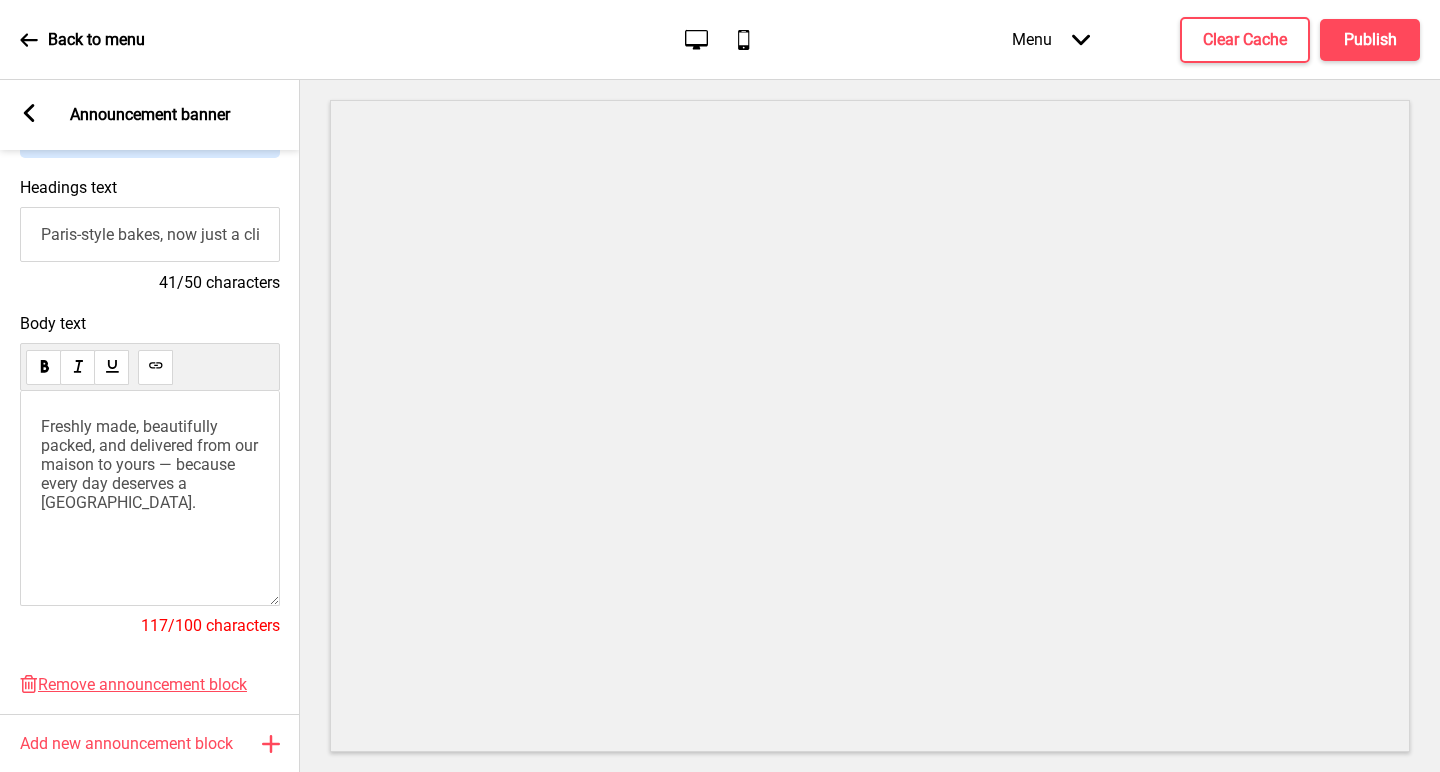 type on "Paris-style bakes, now just a click away." 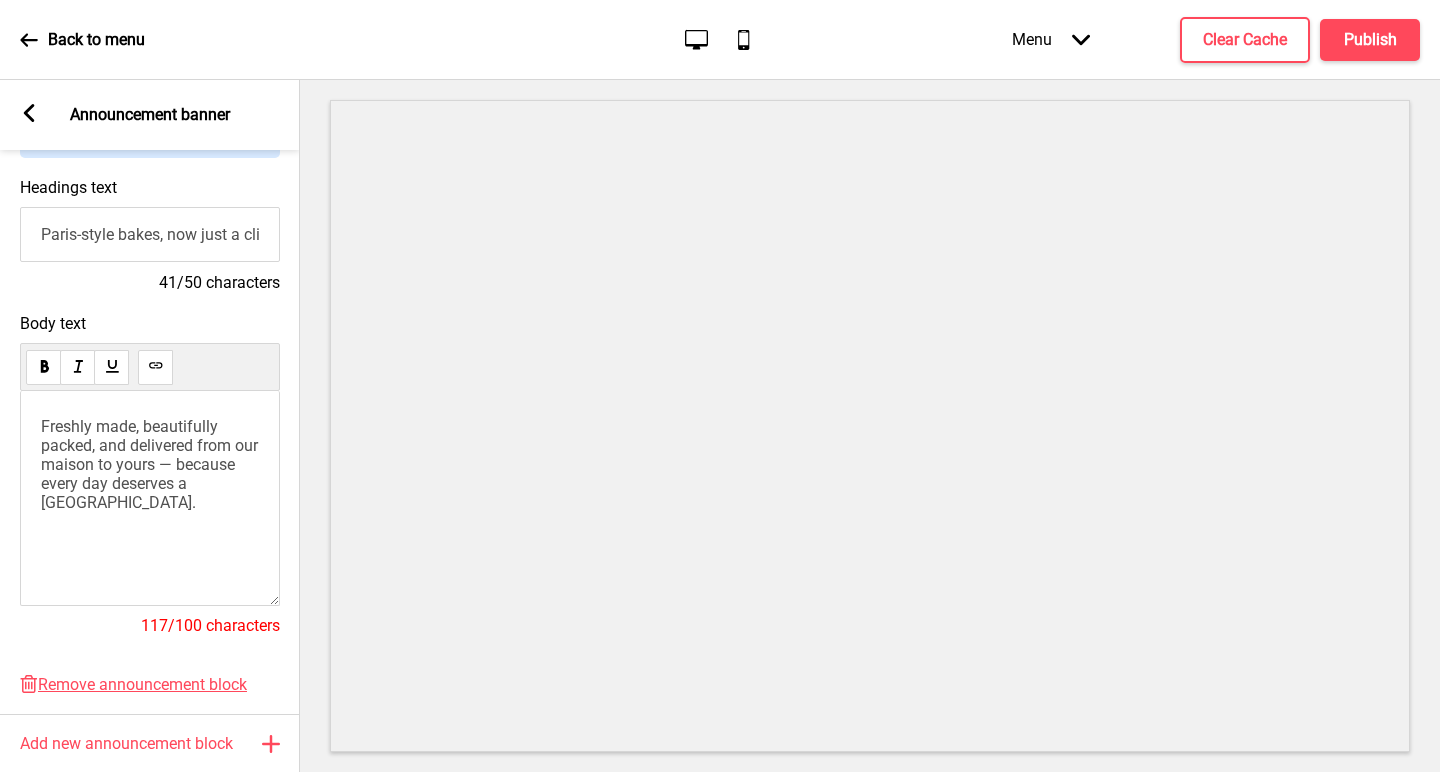 click on "Freshly made, beautifully packed, and delivered from our maison to yours — because every day deserves a [GEOGRAPHIC_DATA]." at bounding box center (151, 464) 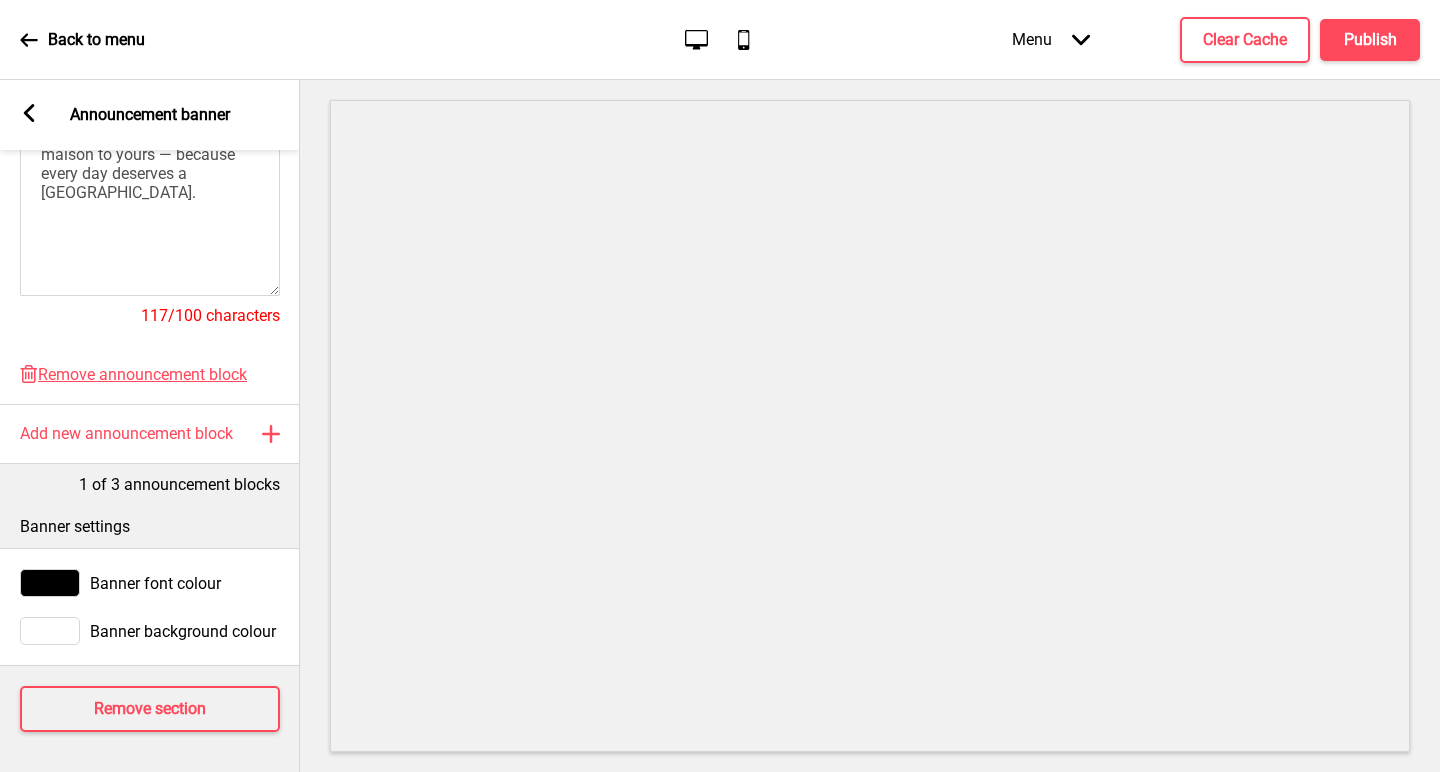 scroll, scrollTop: 520, scrollLeft: 0, axis: vertical 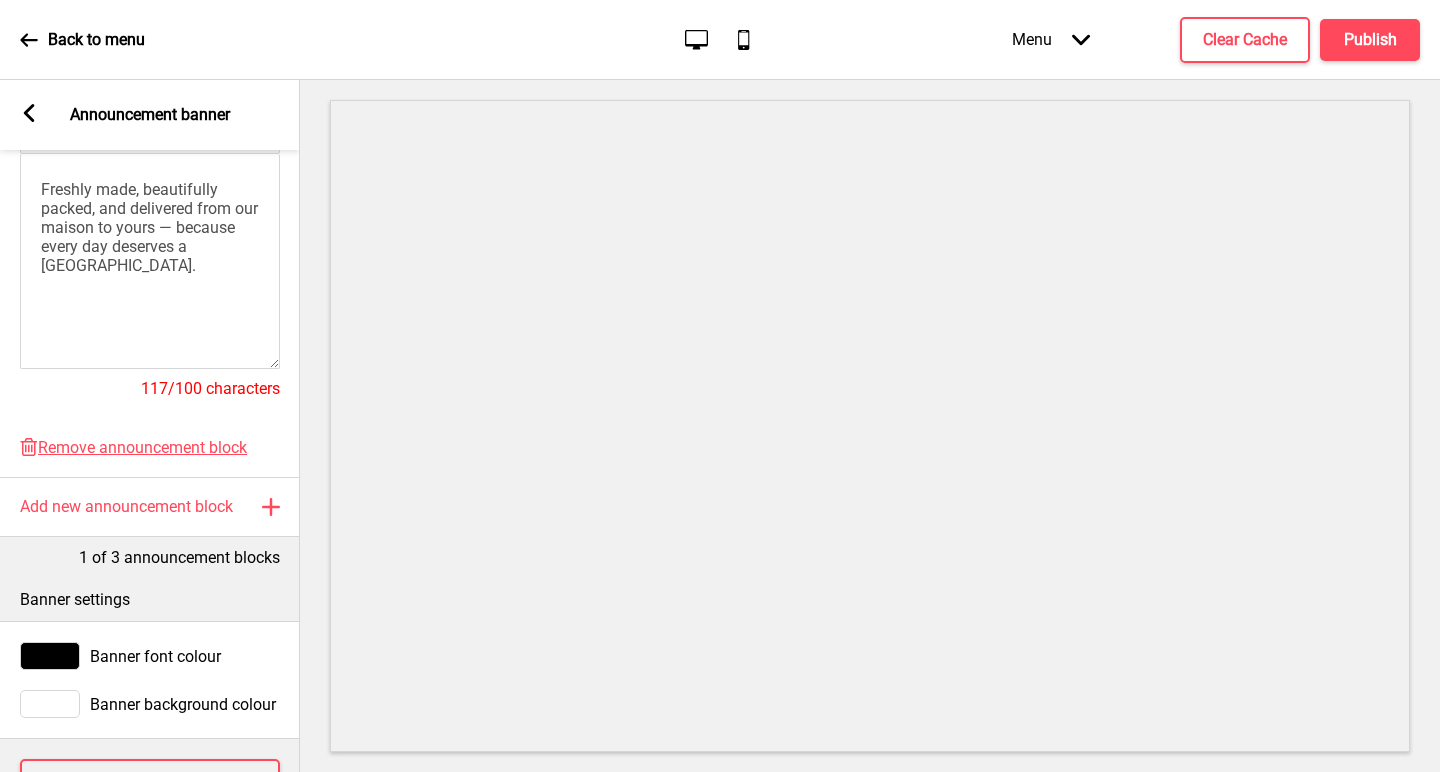 click on "Freshly made, beautifully packed, and delivered from our maison to yours — because every day deserves a [GEOGRAPHIC_DATA]." at bounding box center (151, 227) 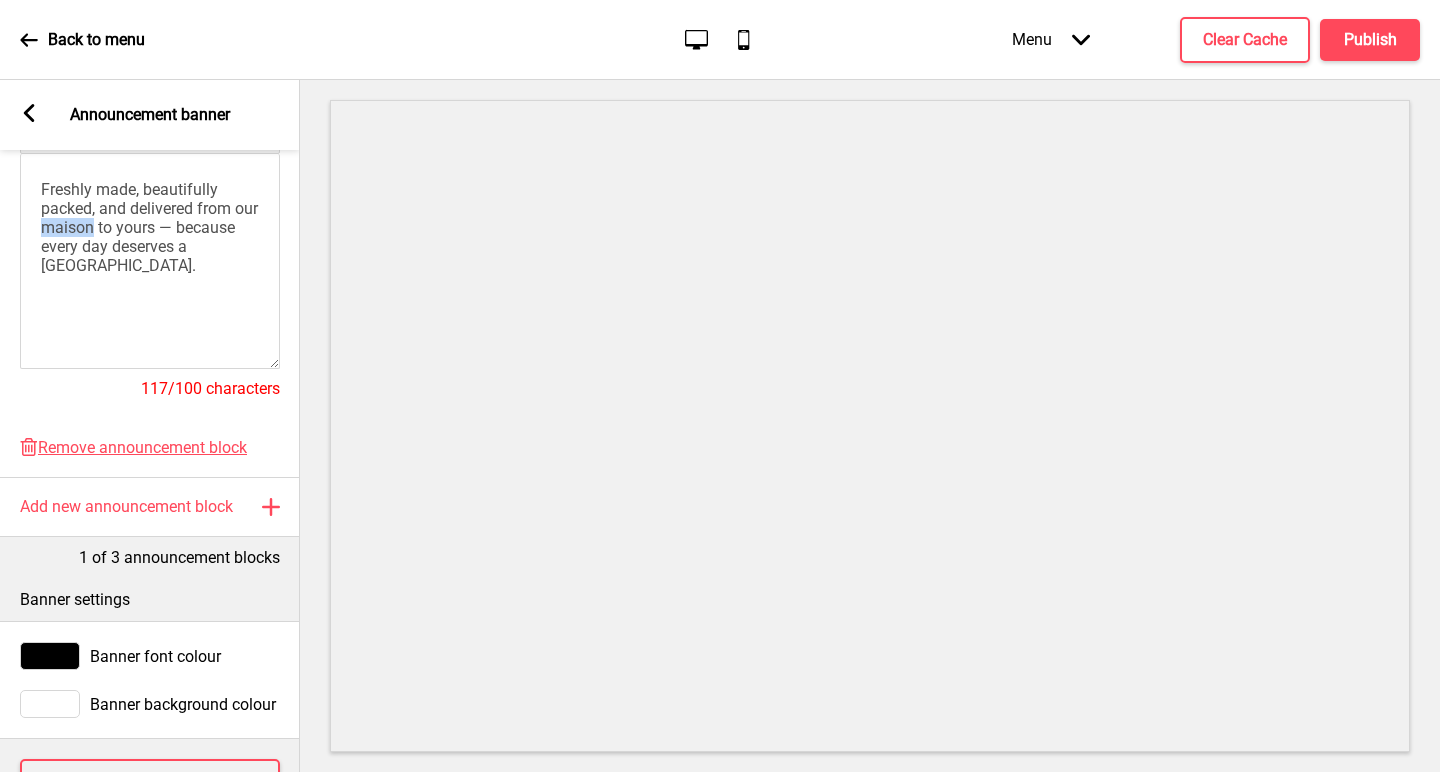 click on "Freshly made, beautifully packed, and delivered from our maison to yours — because every day deserves a [GEOGRAPHIC_DATA]." at bounding box center [151, 227] 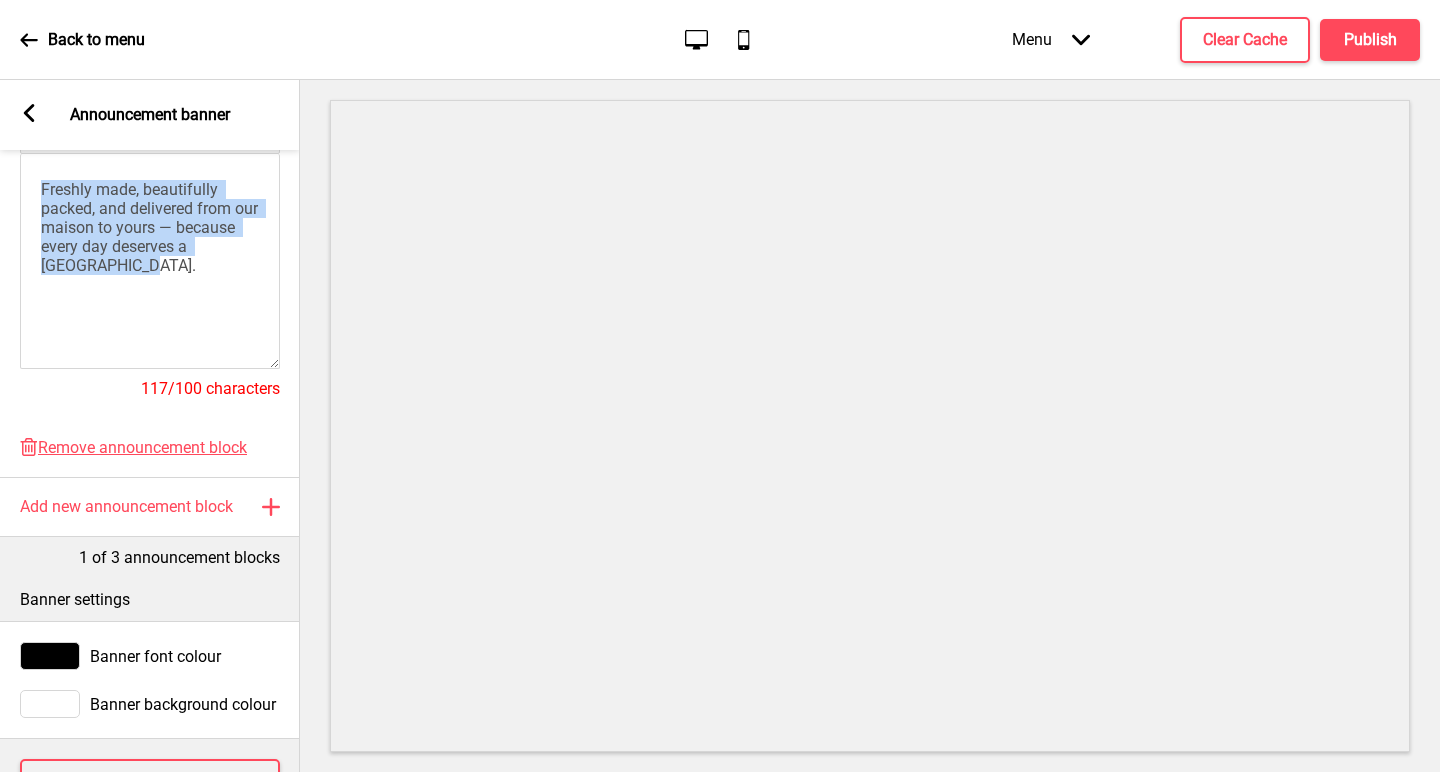 click on "Freshly made, beautifully packed, and delivered from our maison to yours — because every day deserves a [GEOGRAPHIC_DATA]." at bounding box center [151, 227] 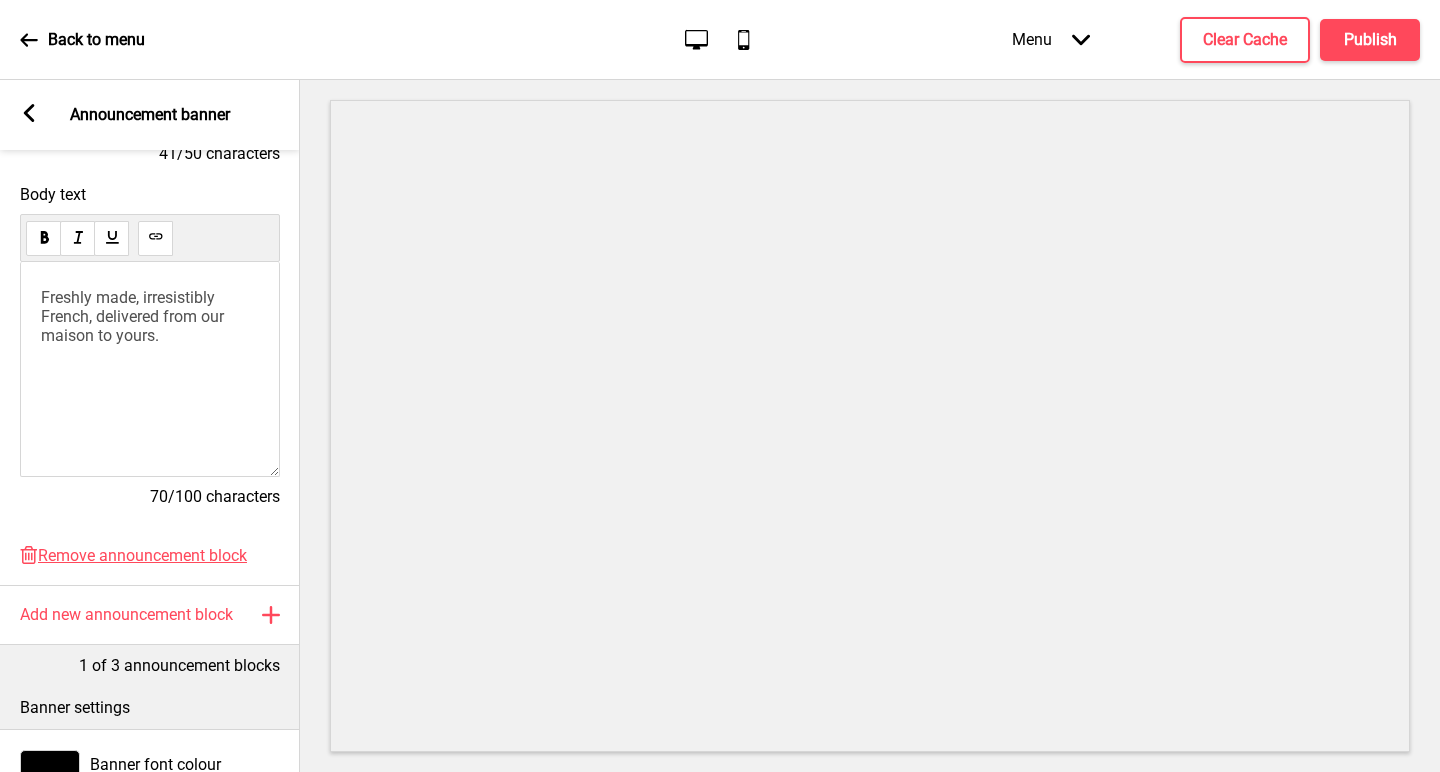 scroll, scrollTop: 337, scrollLeft: 0, axis: vertical 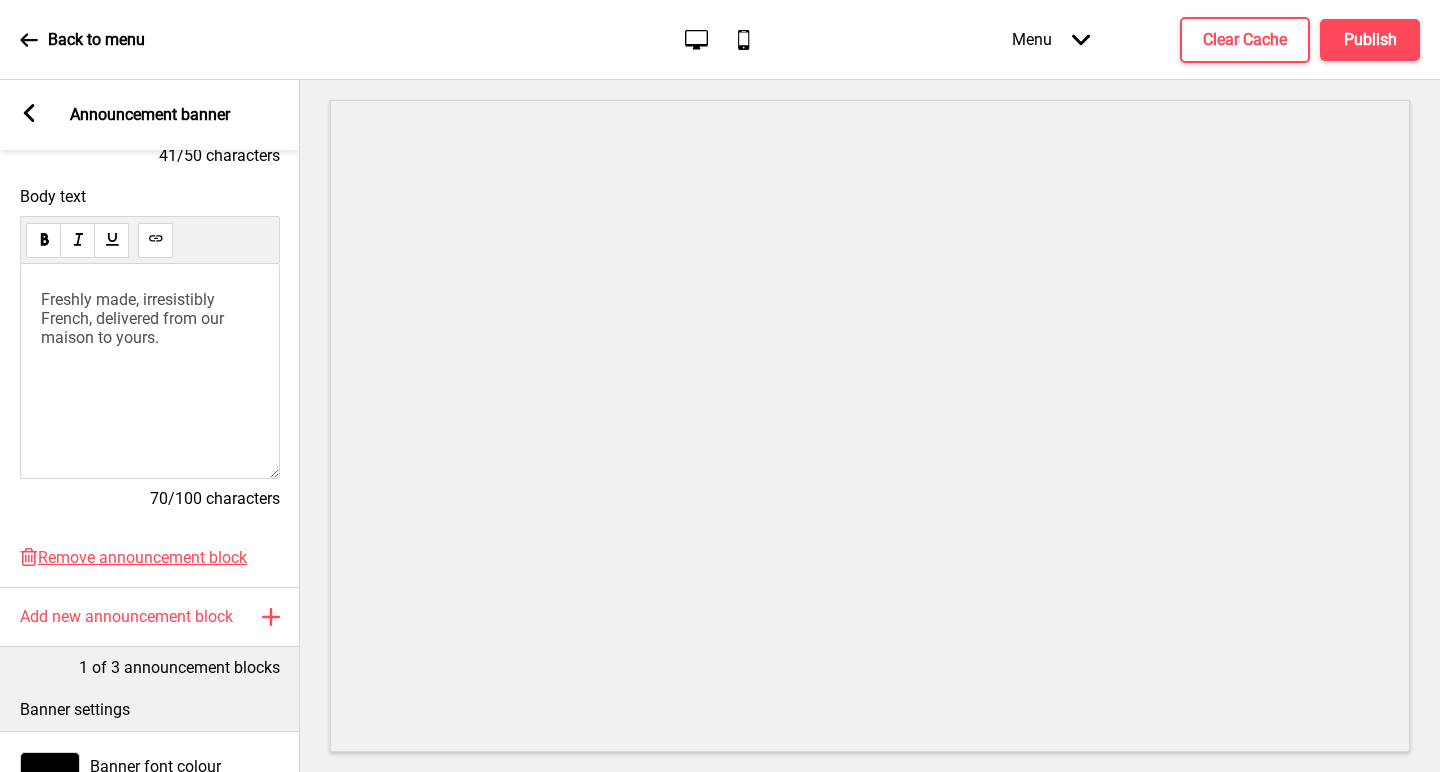 click on "Freshly made, irresistibly French, delivered from our maison to yours." at bounding box center (134, 318) 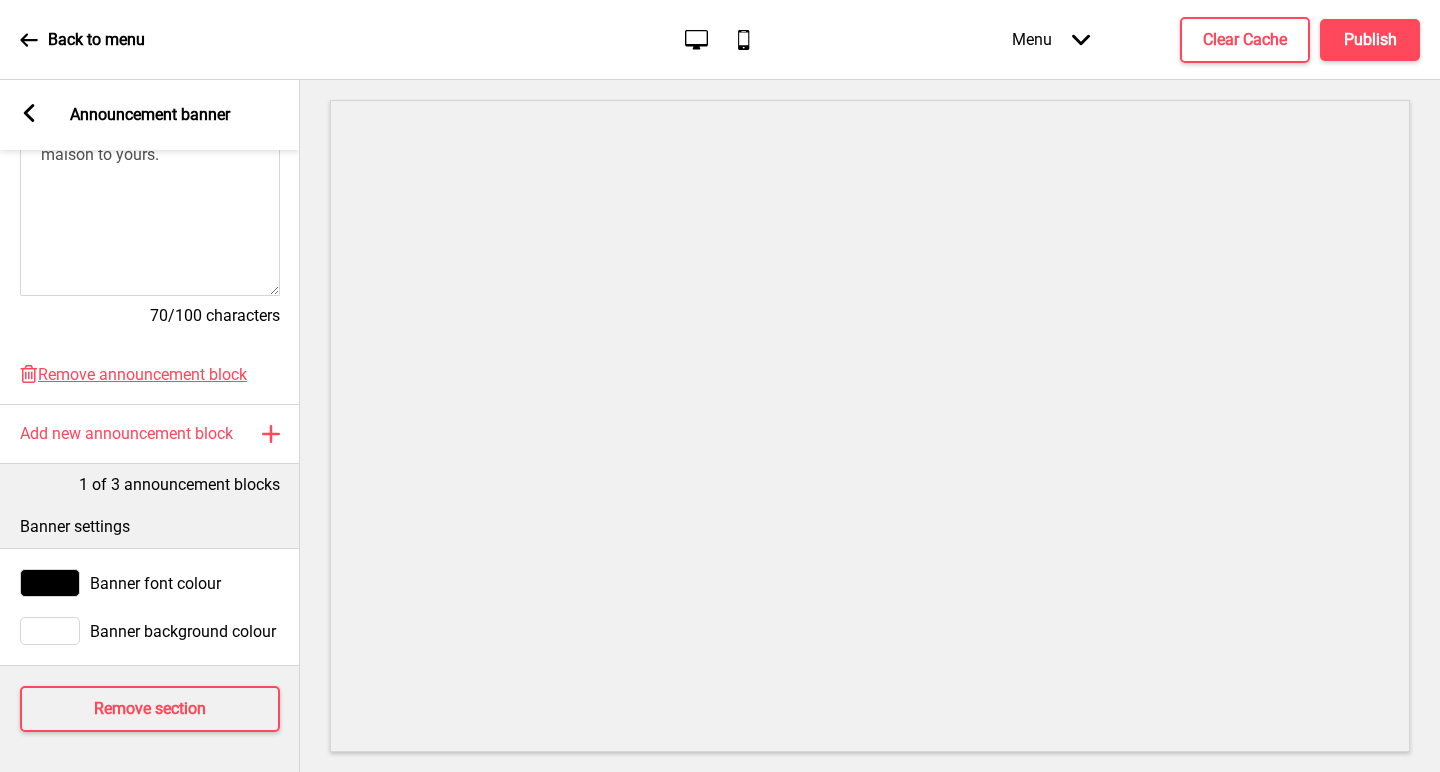scroll, scrollTop: 520, scrollLeft: 0, axis: vertical 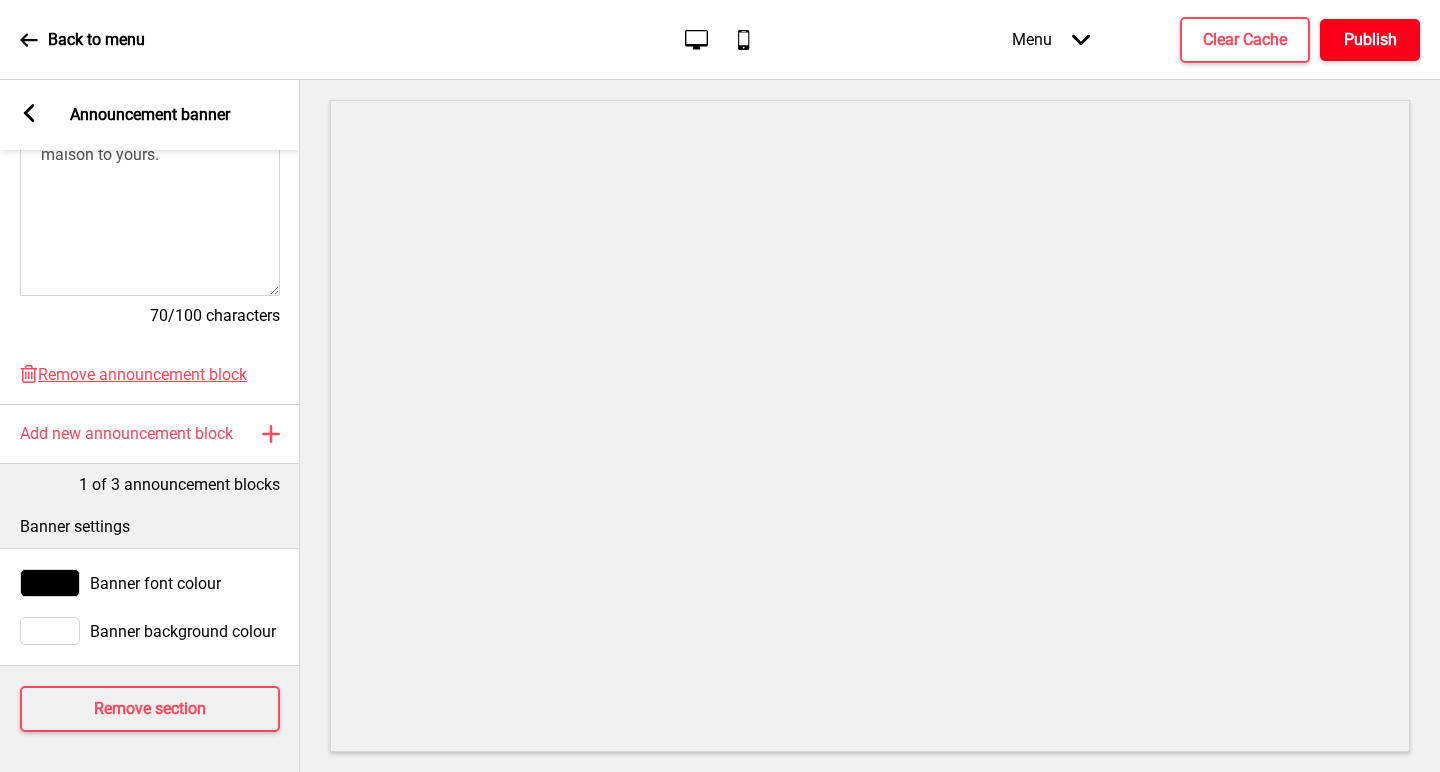 click on "Publish" at bounding box center [1370, 40] 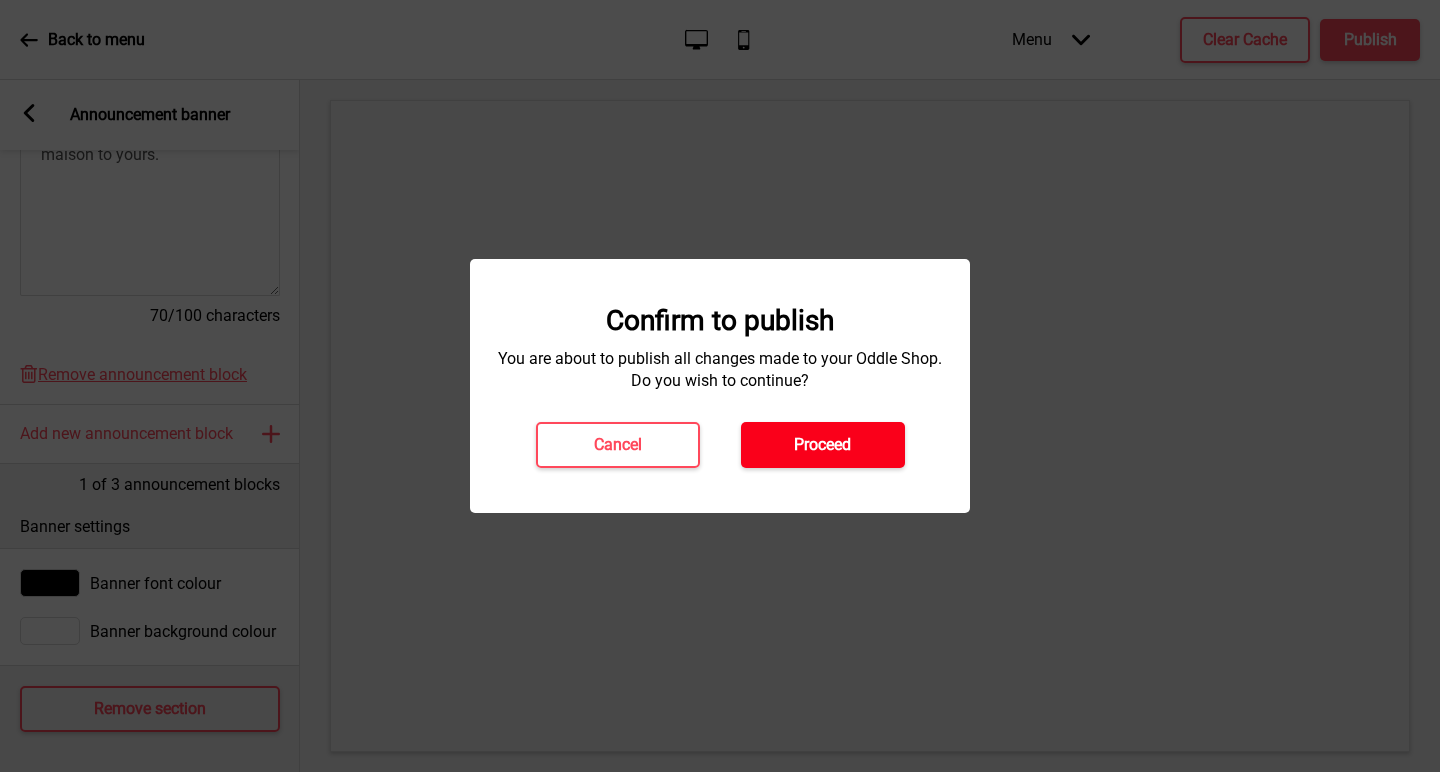 click on "Proceed" at bounding box center [822, 445] 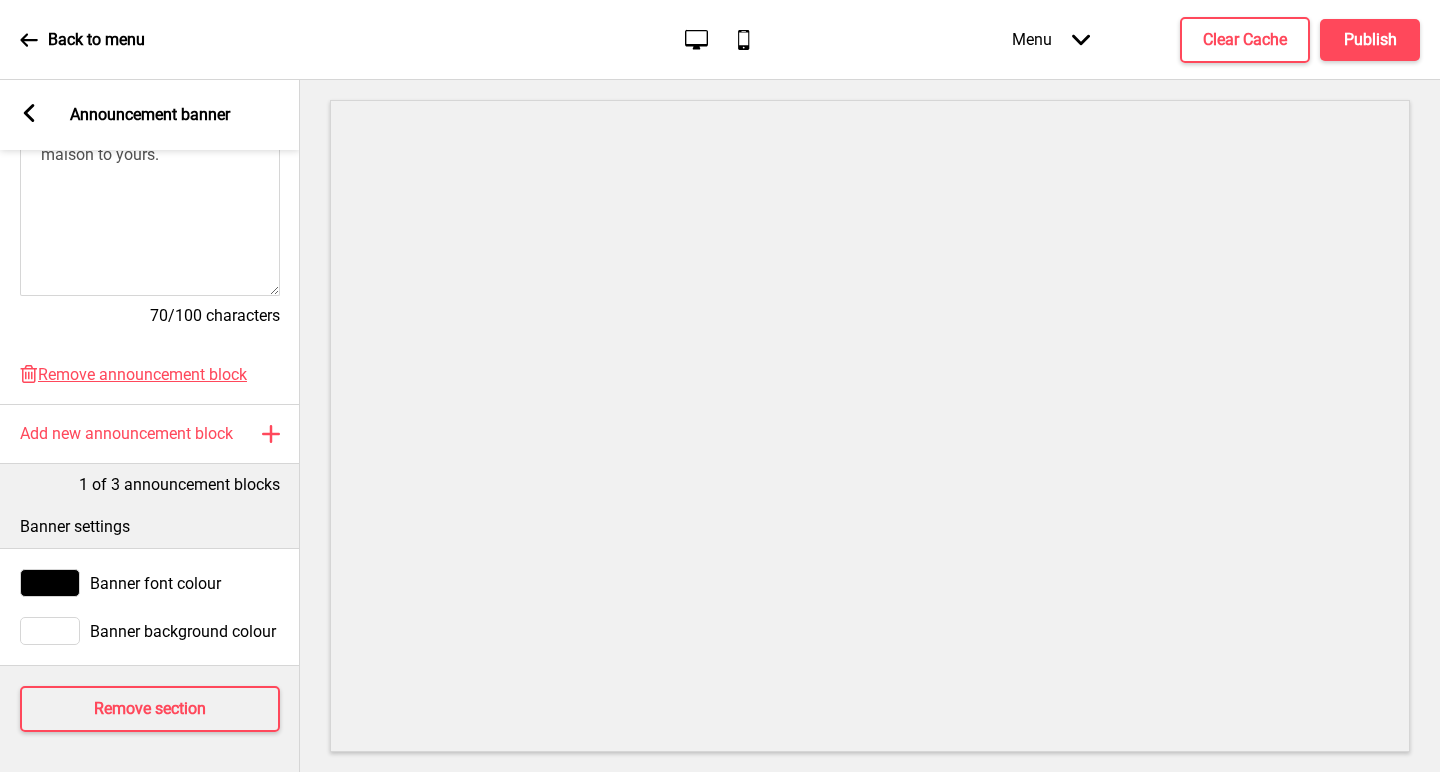 click 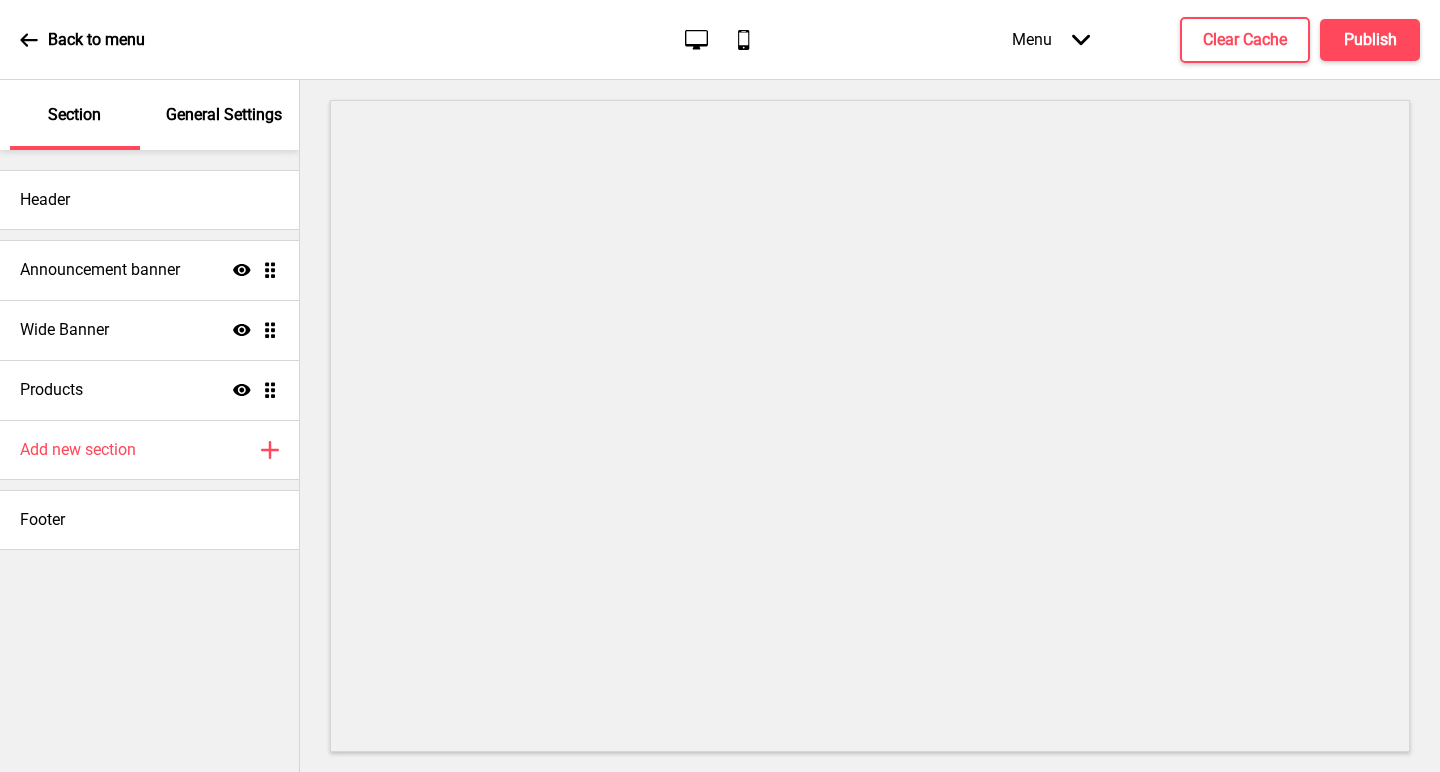 click on "General Settings" at bounding box center (225, 115) 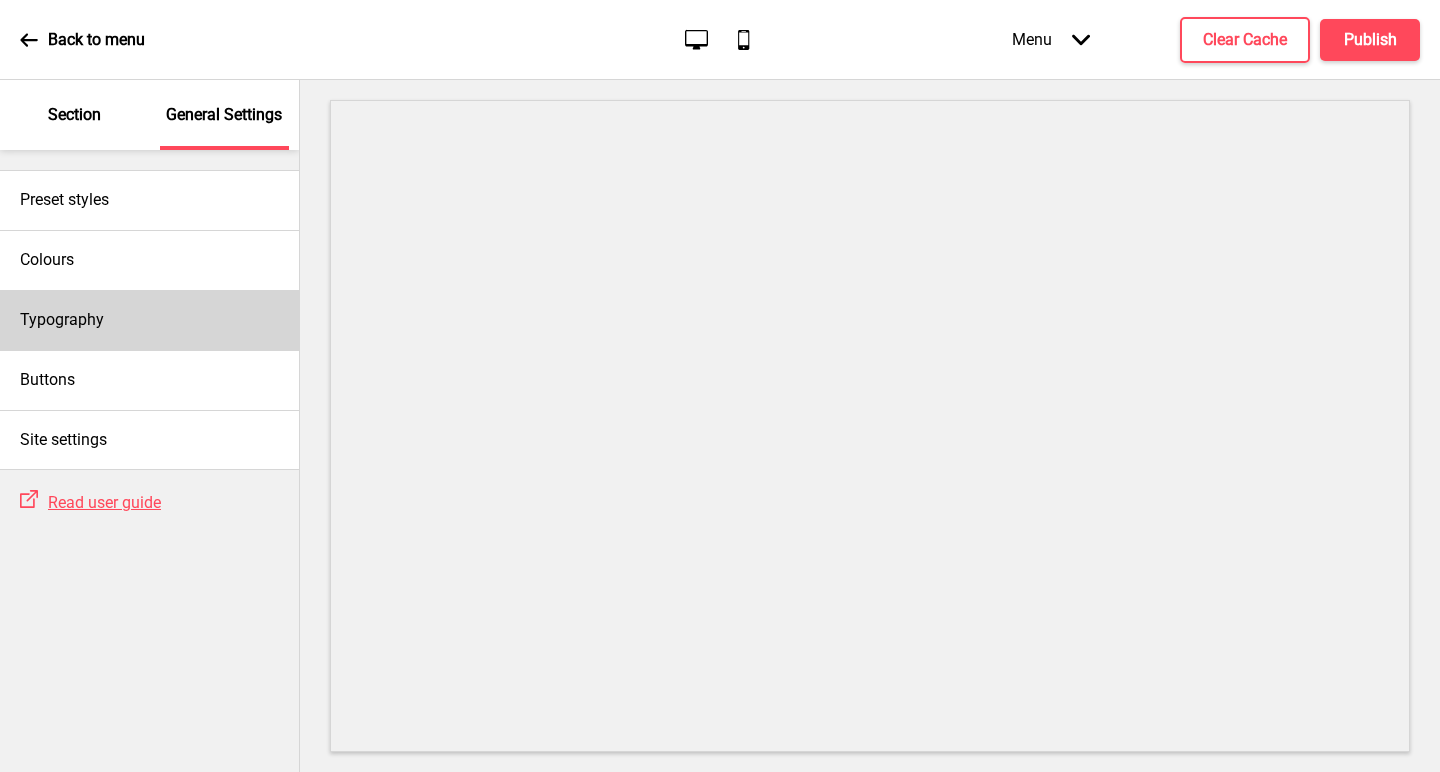 click on "Typography" at bounding box center (62, 320) 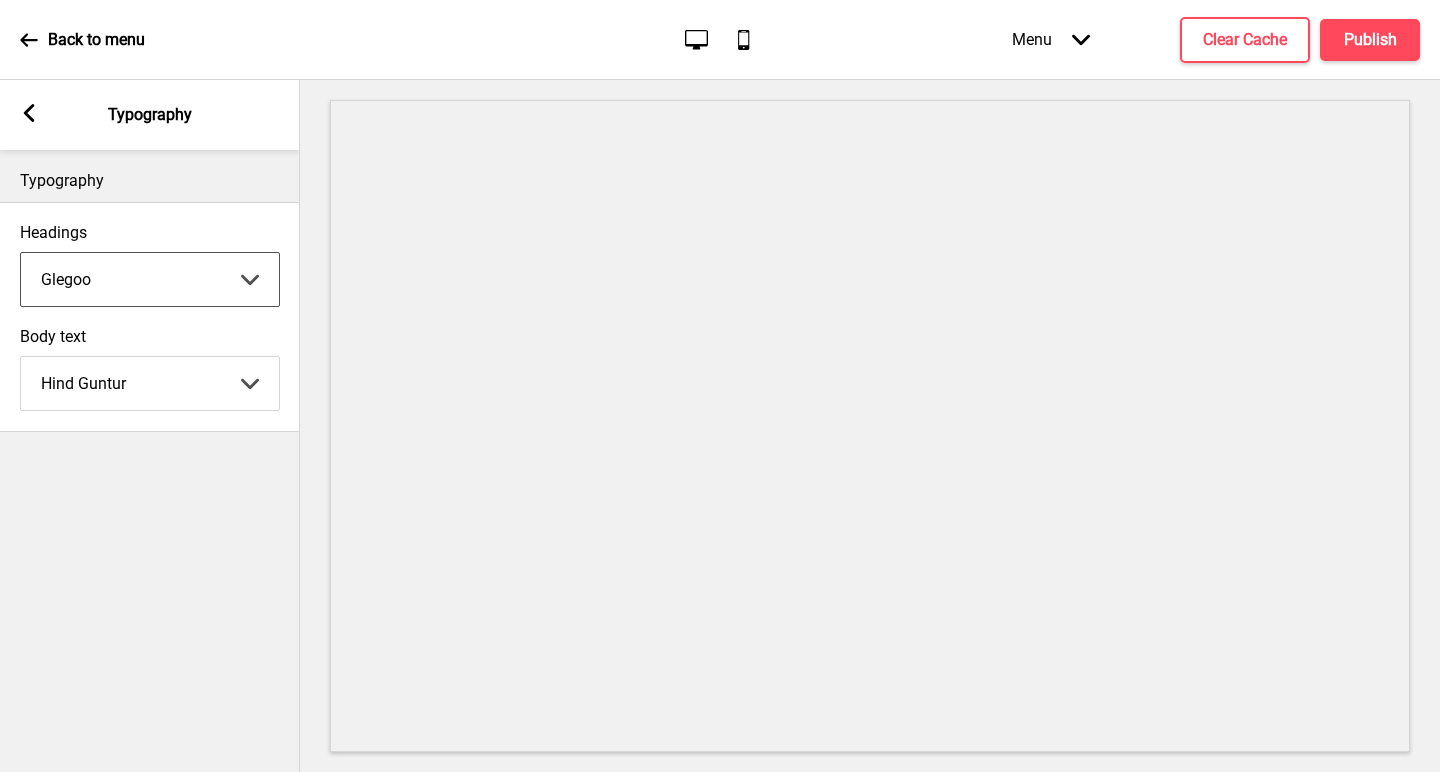 select on "Adobe Garamond Pro" 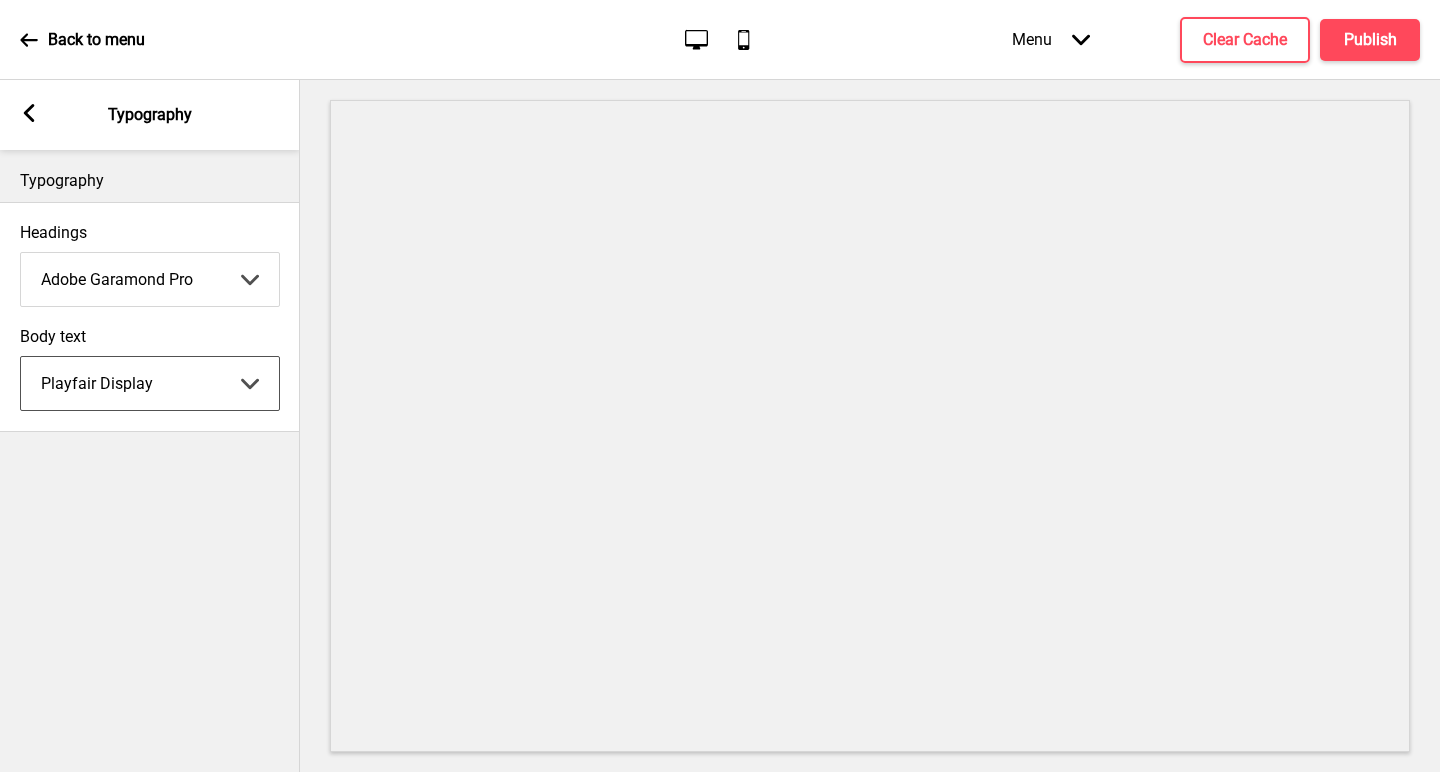 select on "Adobe Garamond Pro" 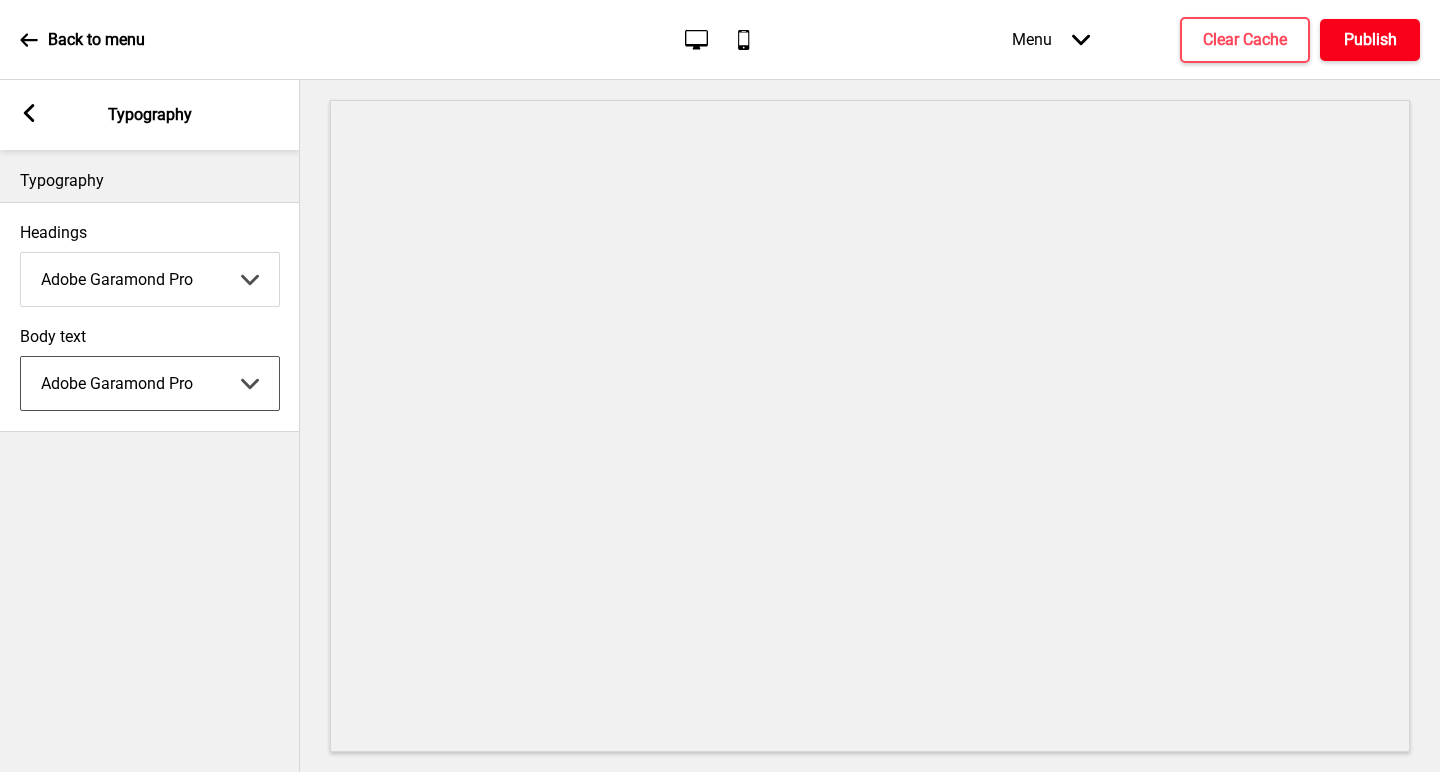 click on "Publish" at bounding box center (1370, 40) 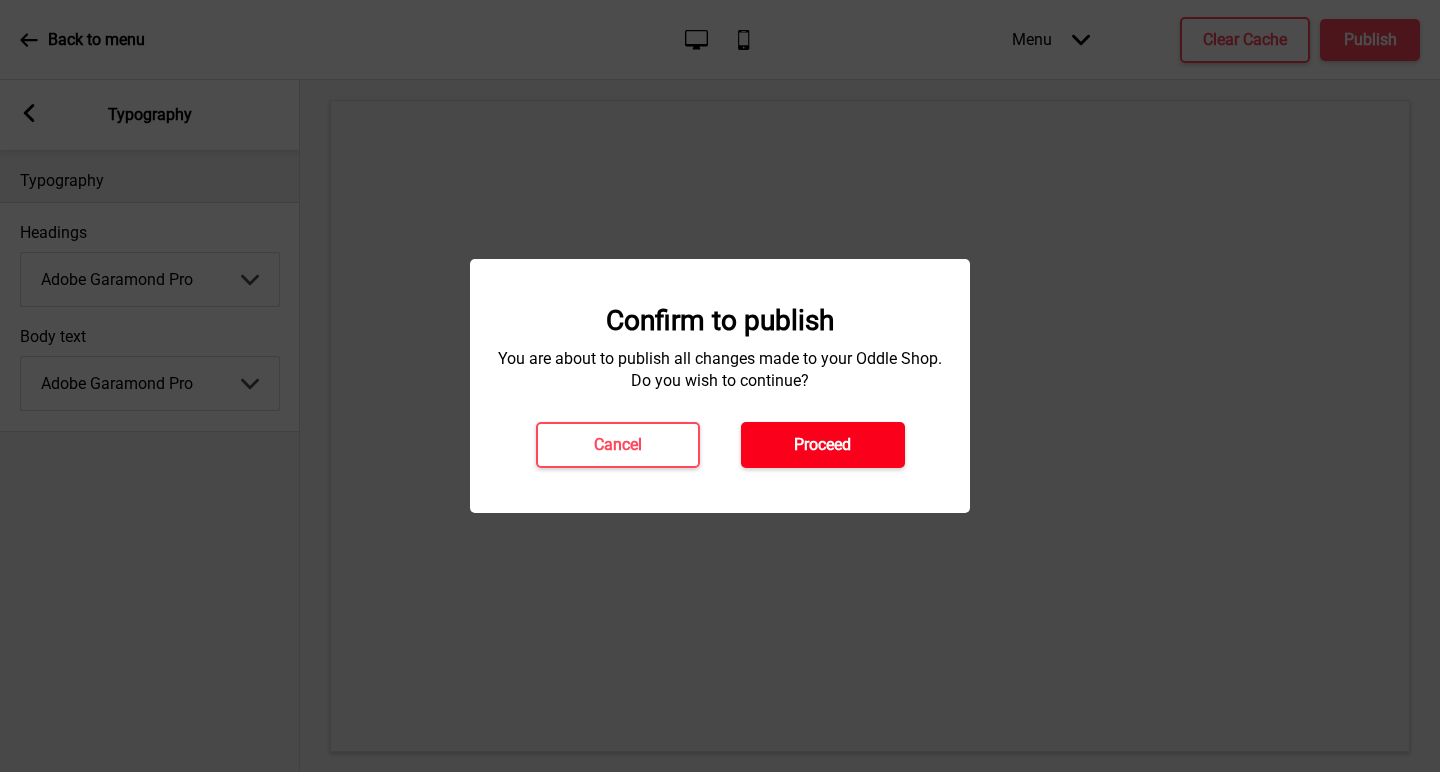 click on "Proceed" at bounding box center [822, 445] 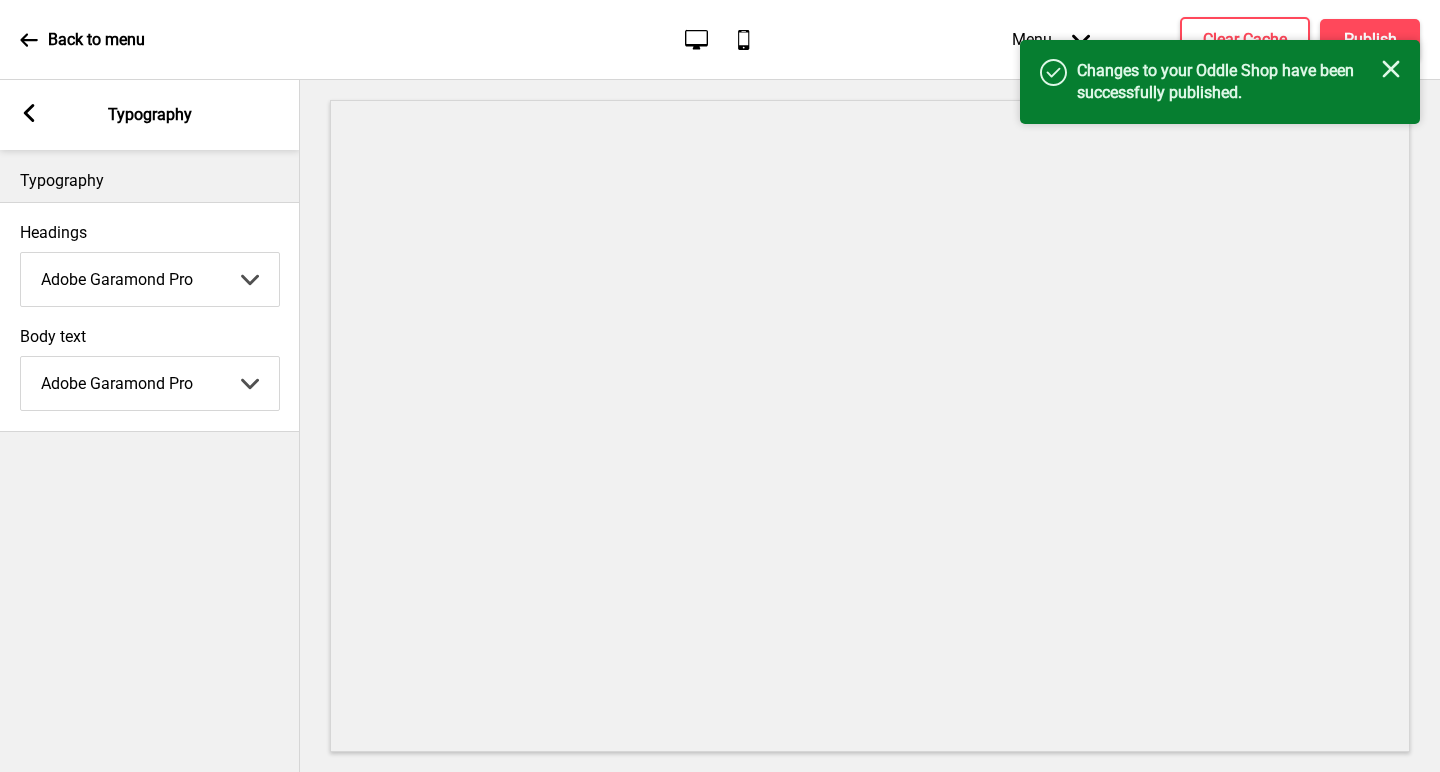 click 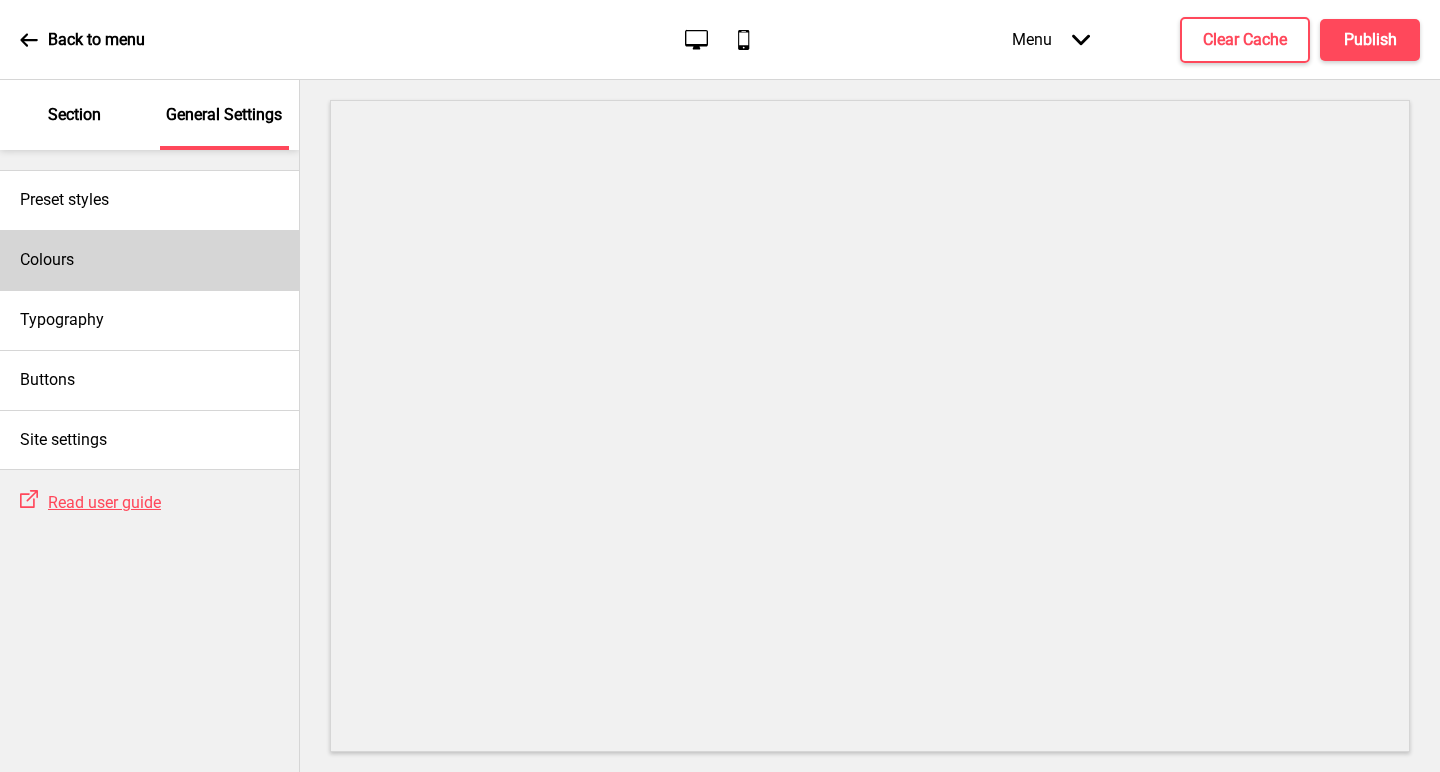 click on "Colours" at bounding box center (149, 260) 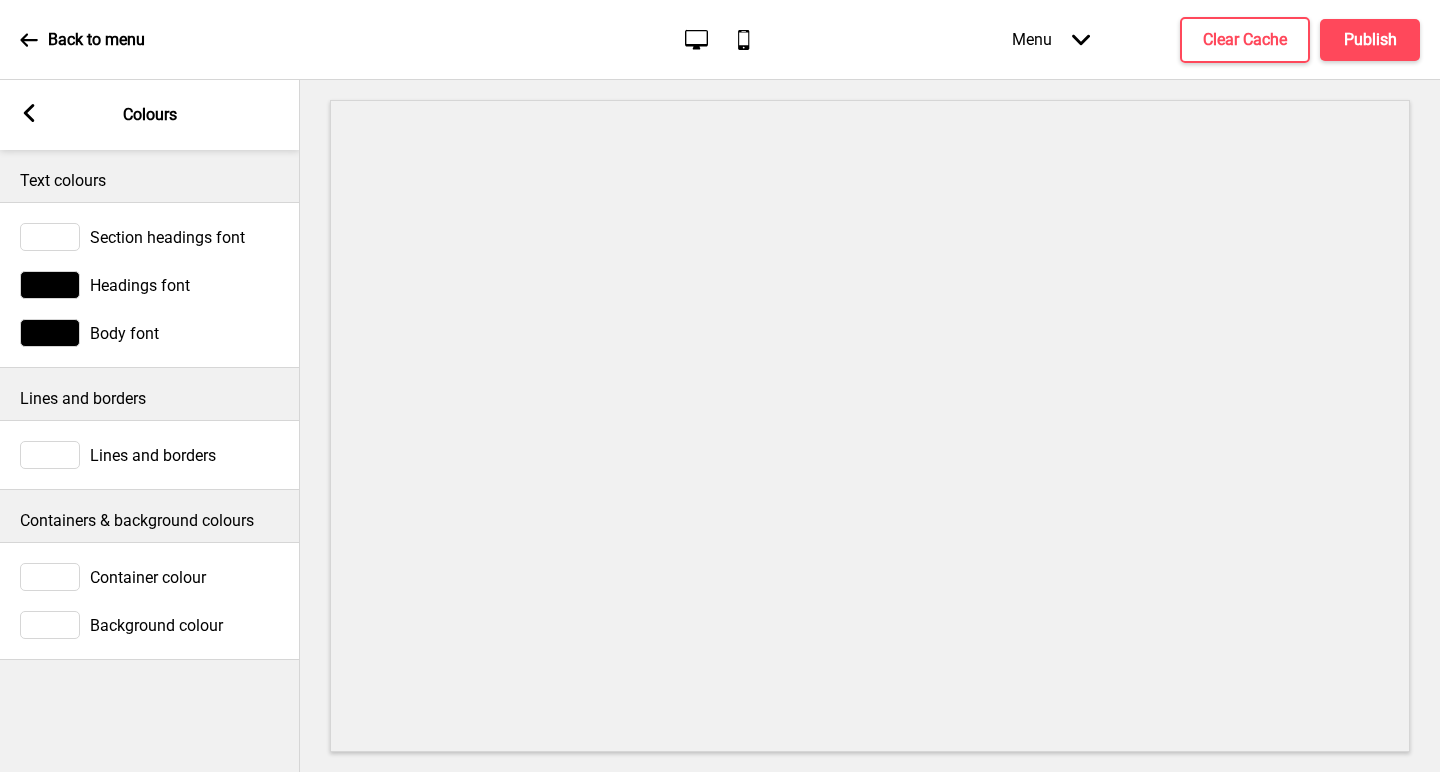 click 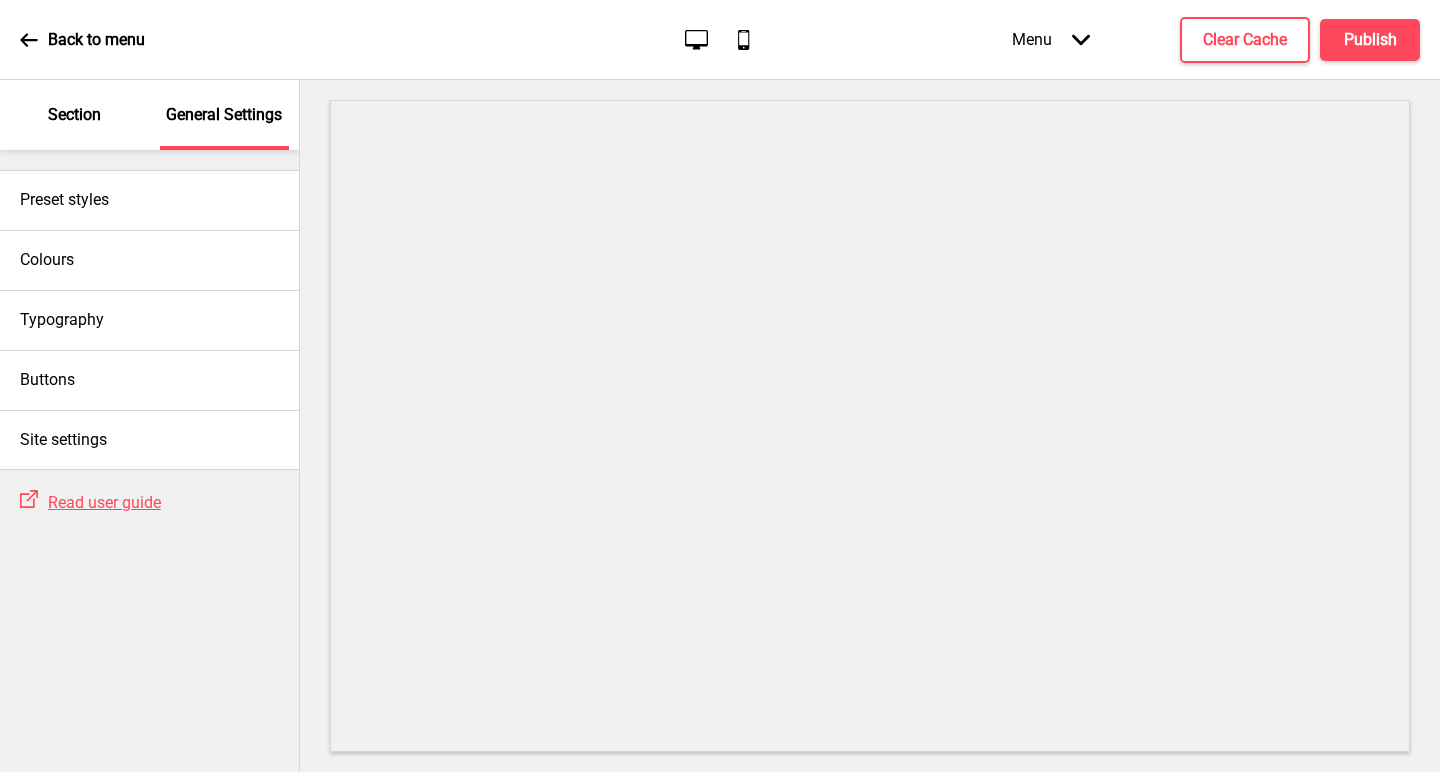 click on "Section" at bounding box center (74, 115) 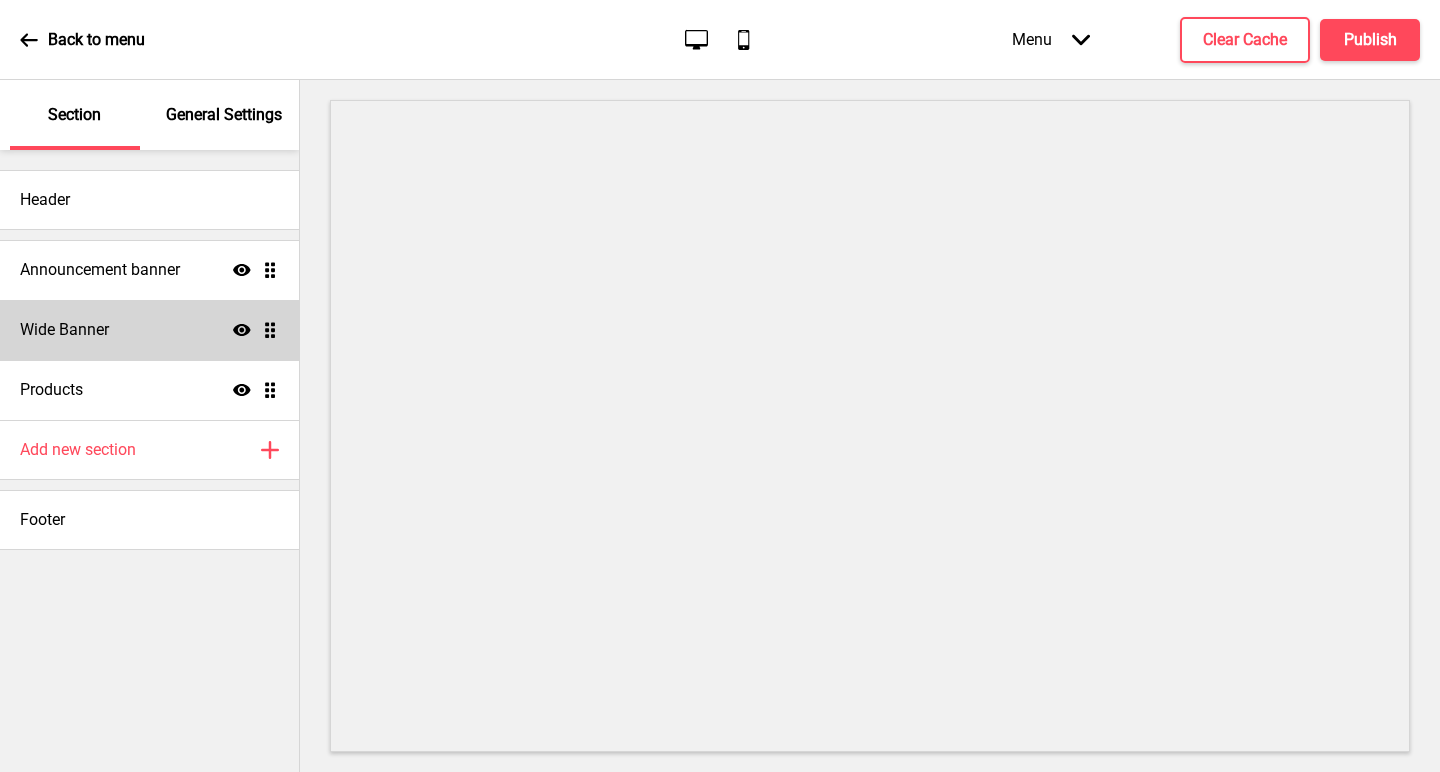 click on "Wide Banner" at bounding box center [64, 330] 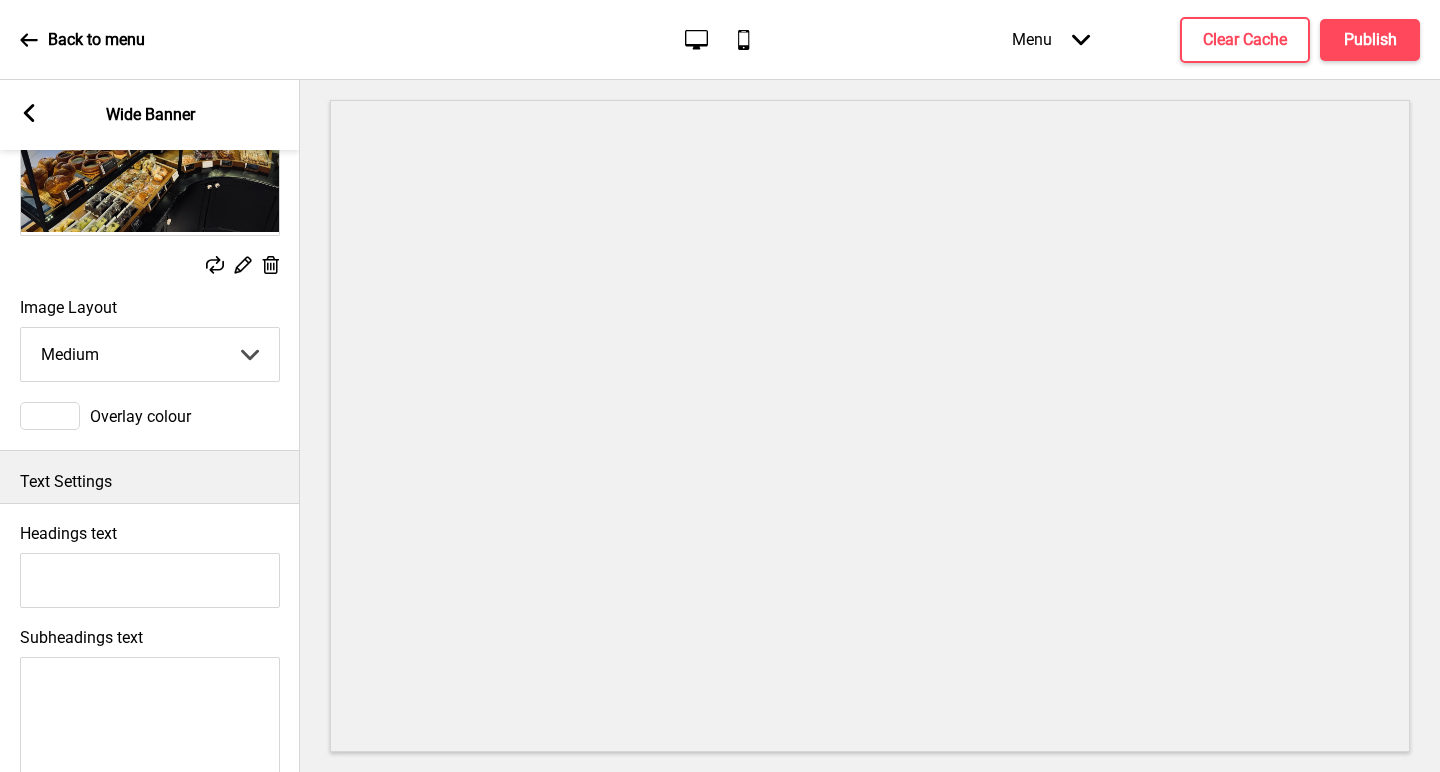 scroll, scrollTop: 234, scrollLeft: 0, axis: vertical 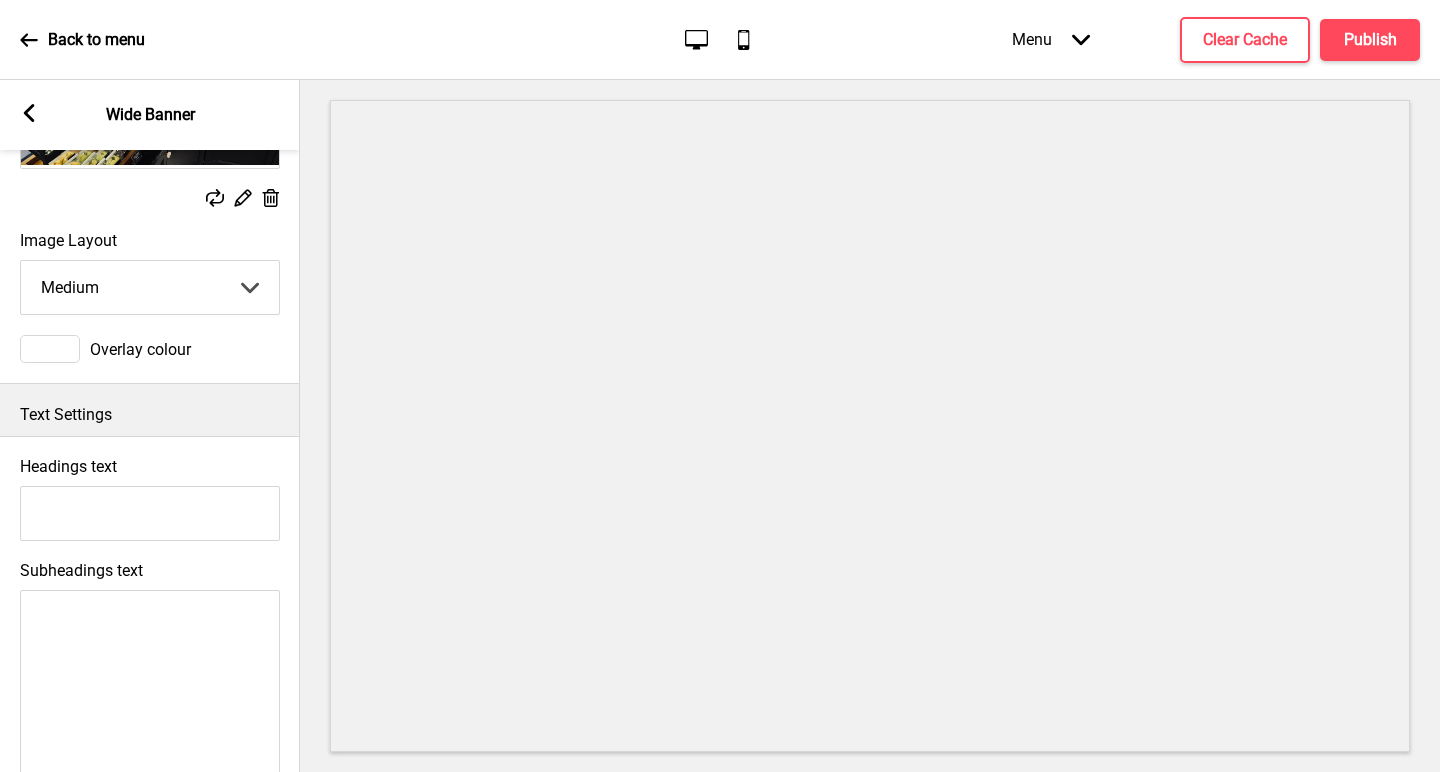 click at bounding box center [50, 349] 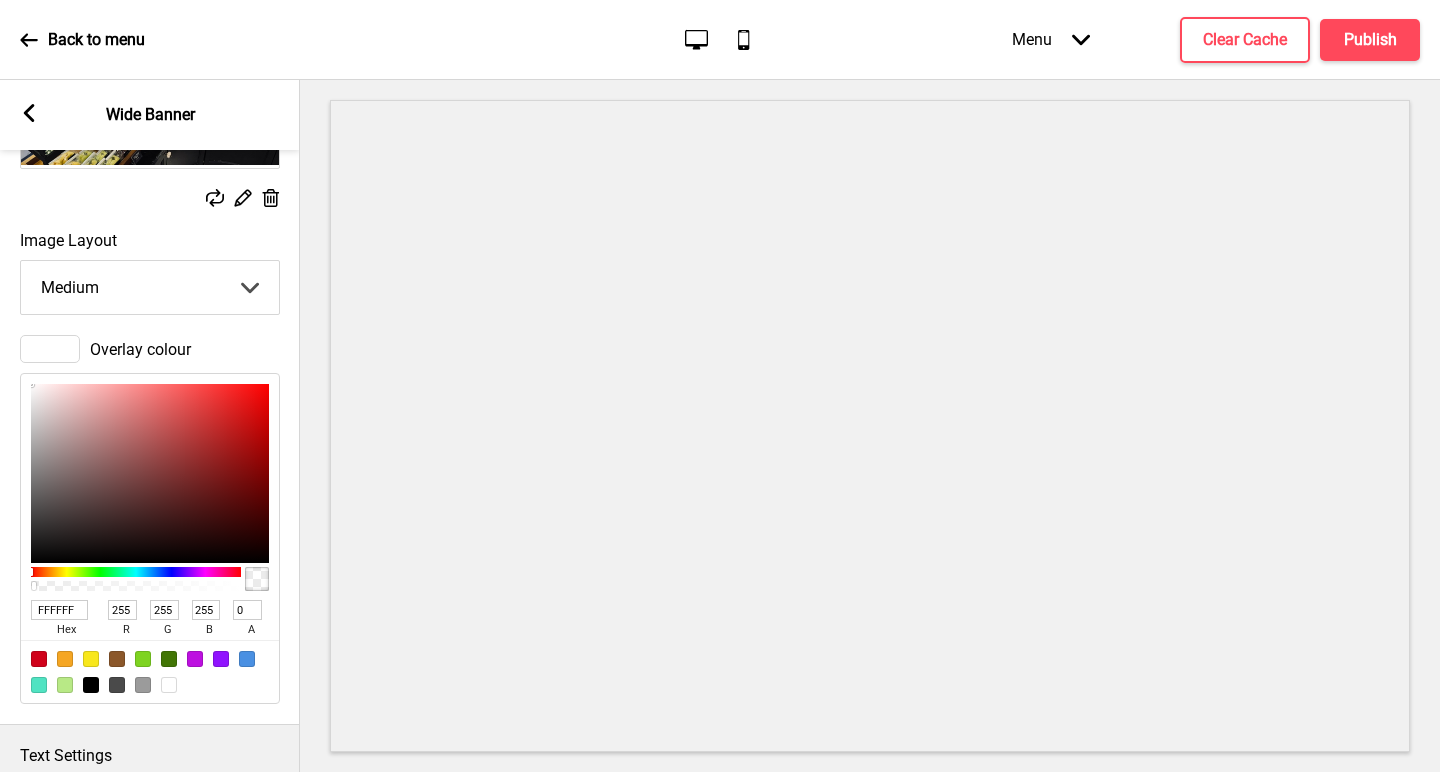 type on "FFFDFD" 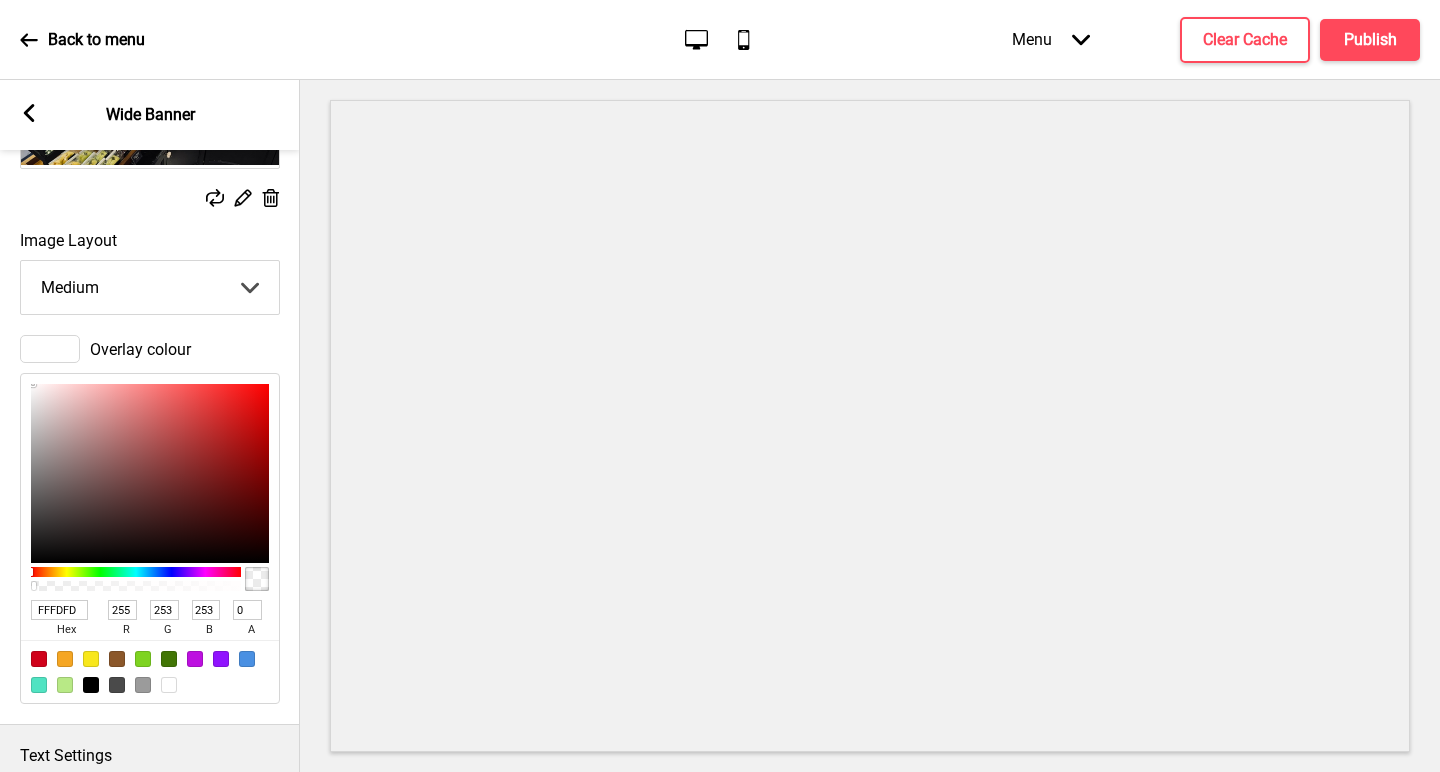 type on "FFFCFC" 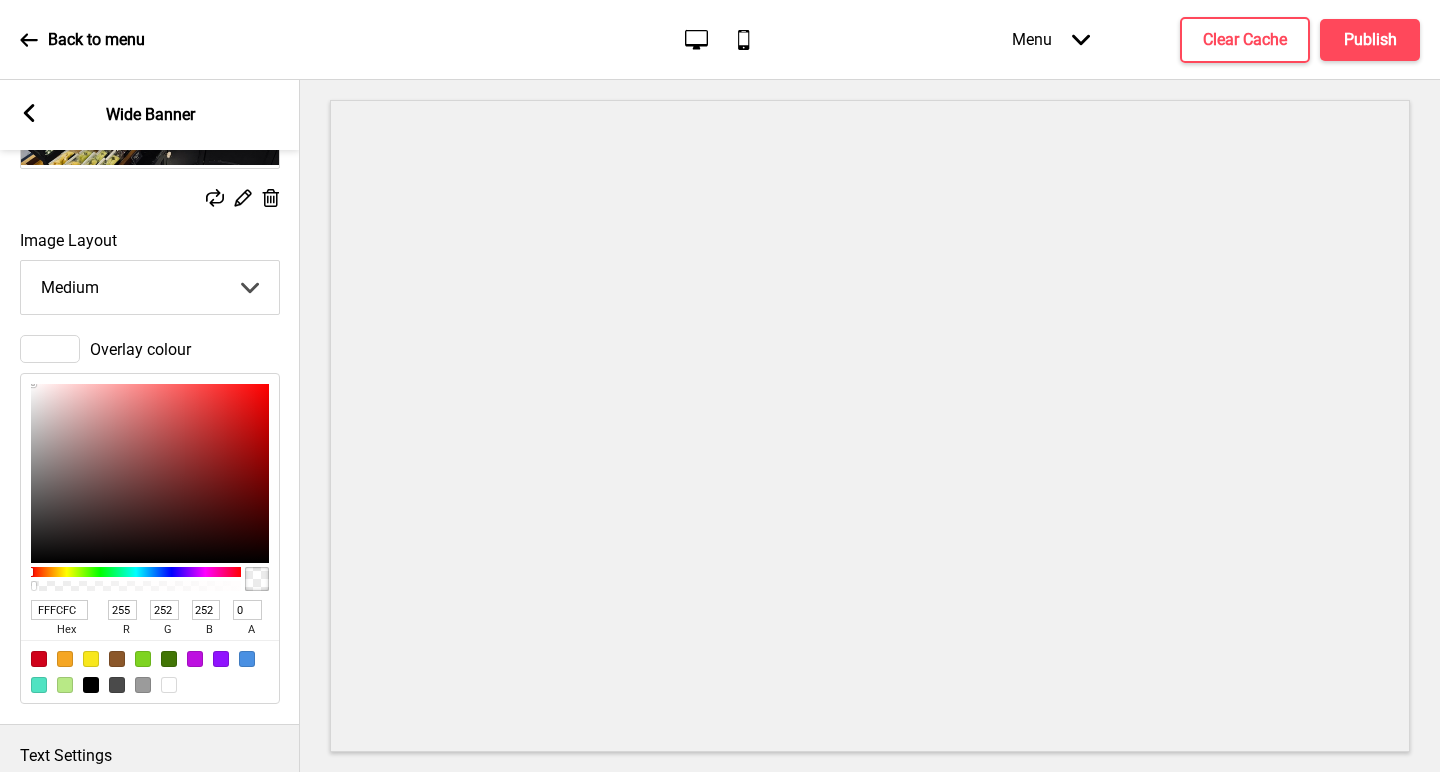 type on "FBF0F0" 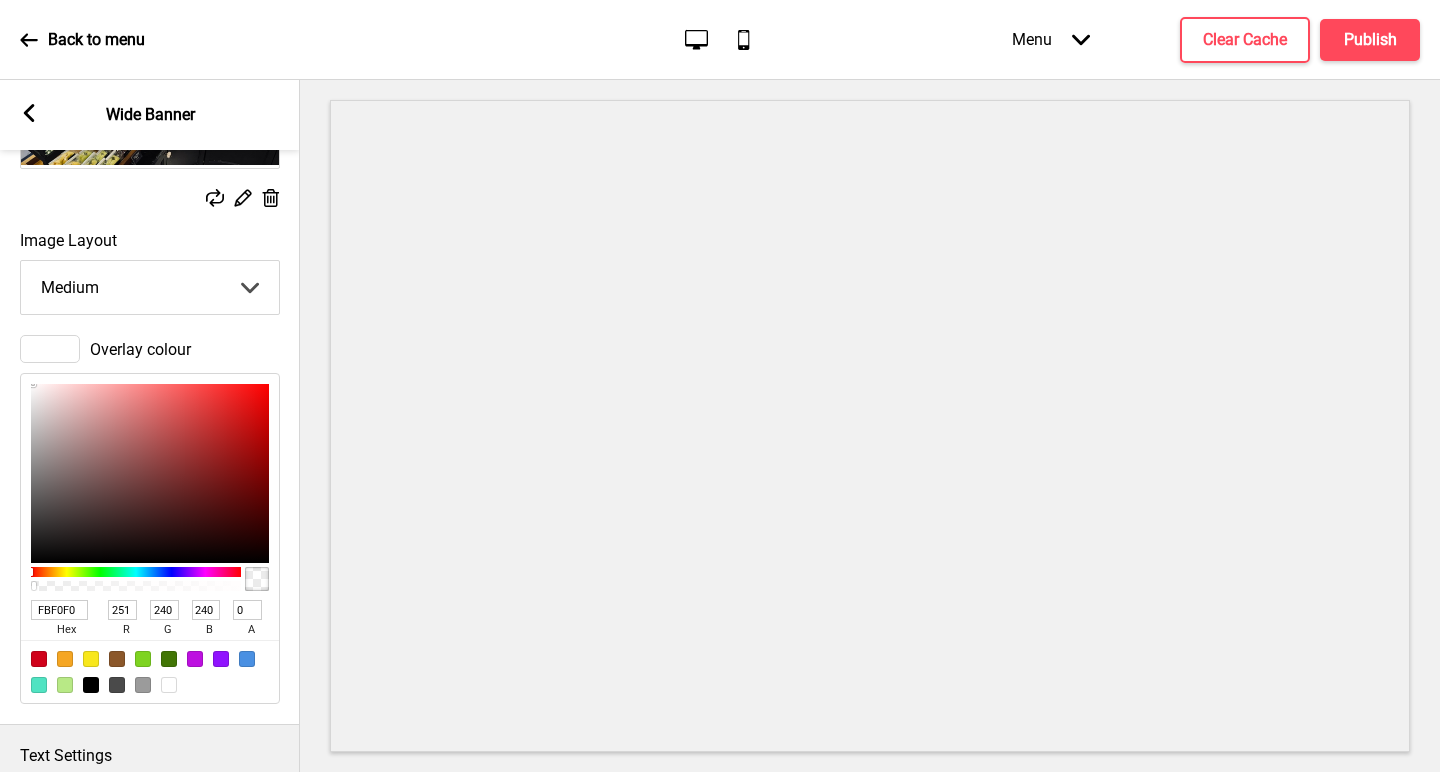 type on "DBB1B1" 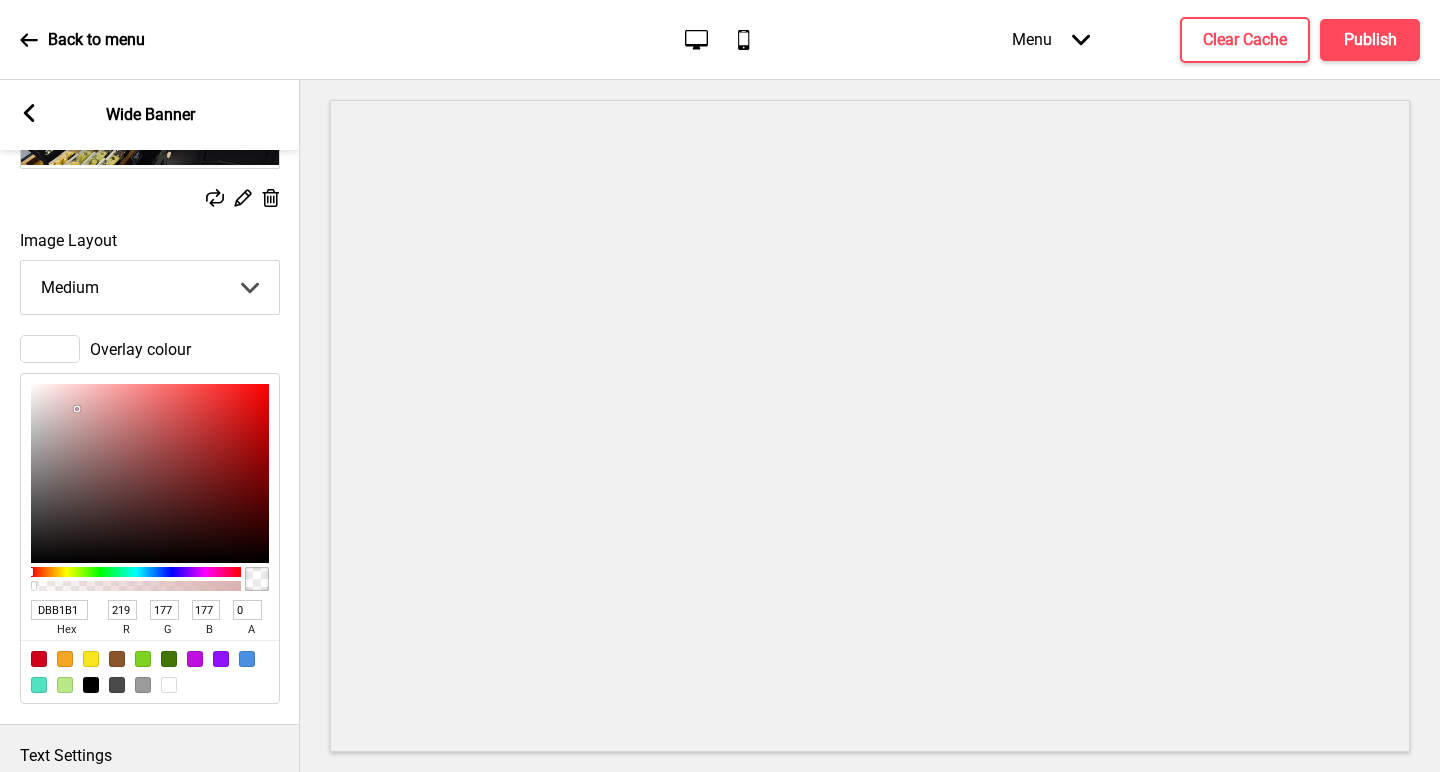 type on "C99595" 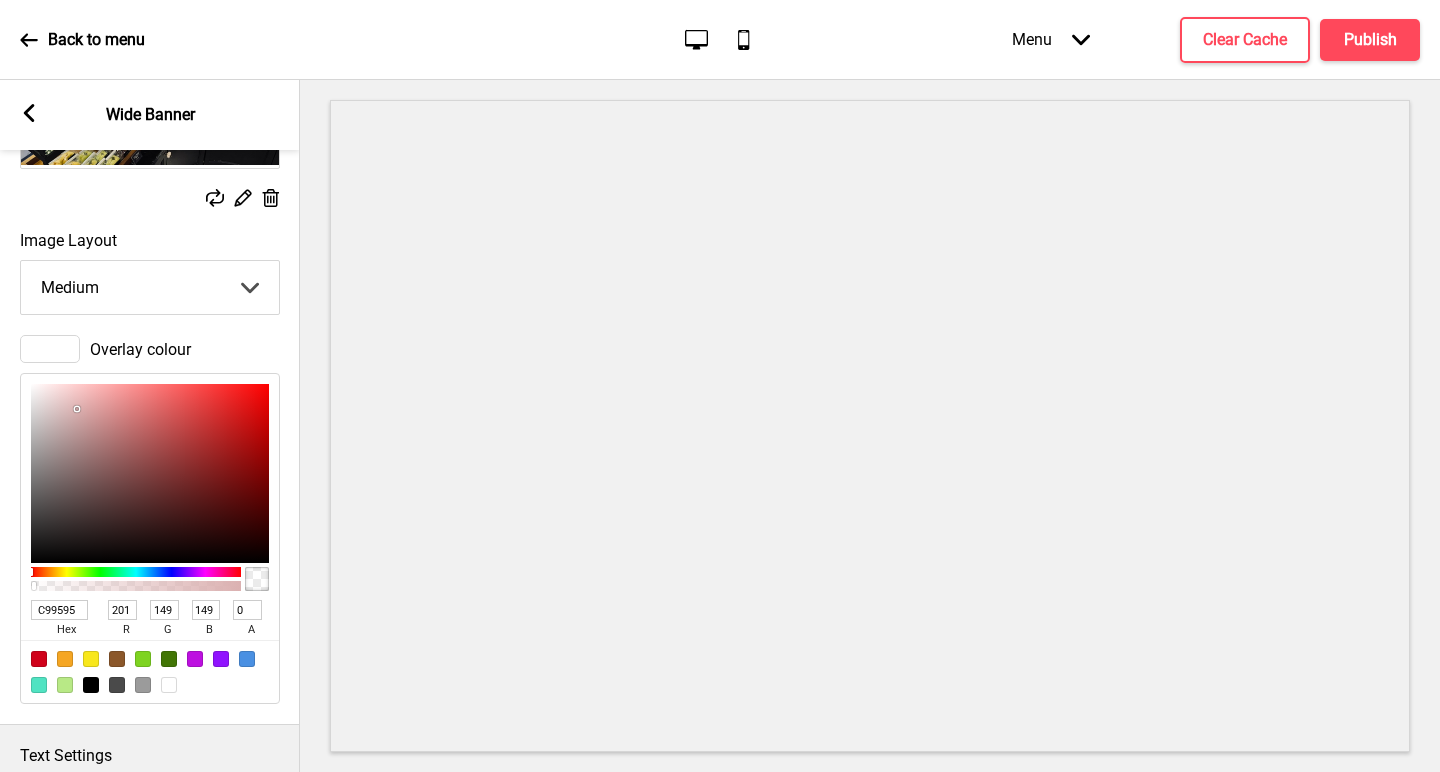 type on "C69191" 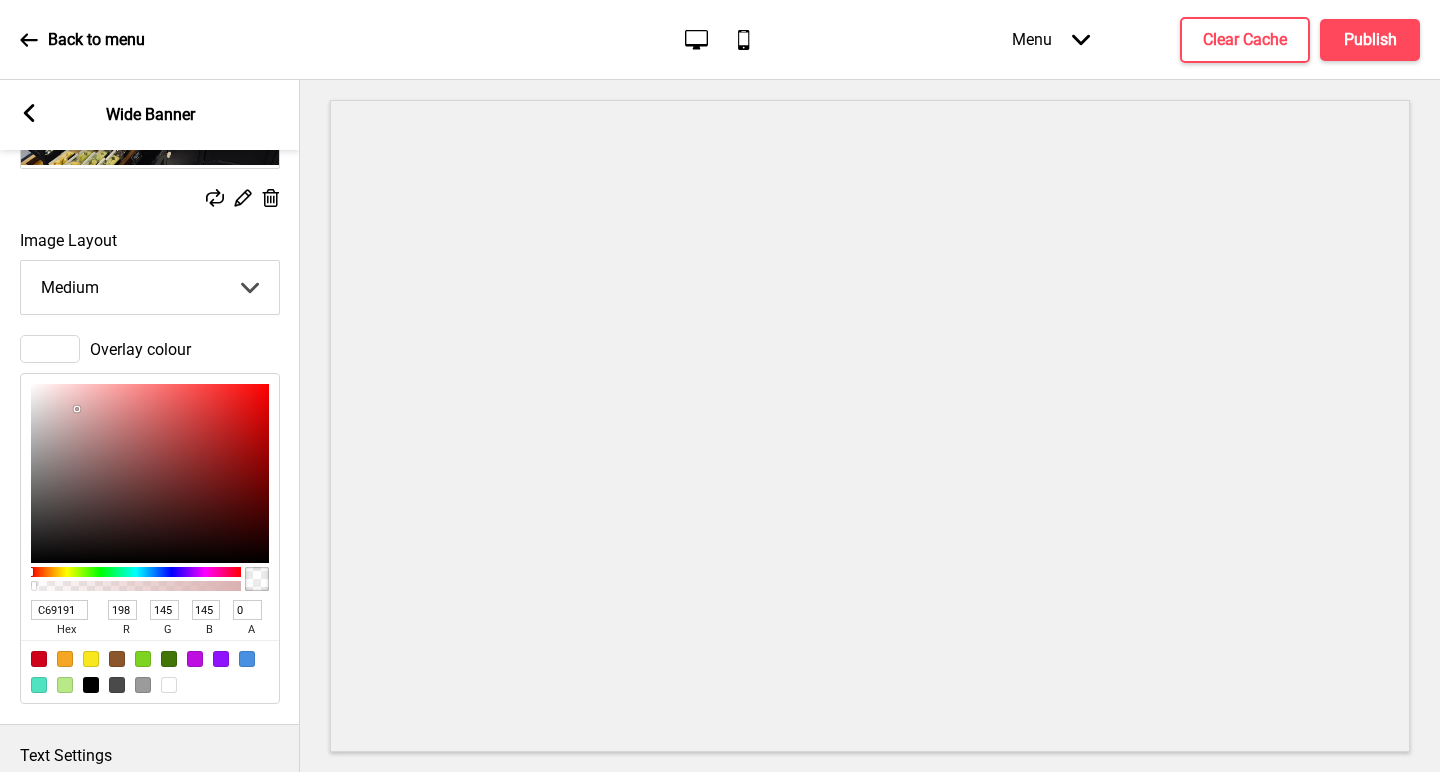 type on "C28B8B" 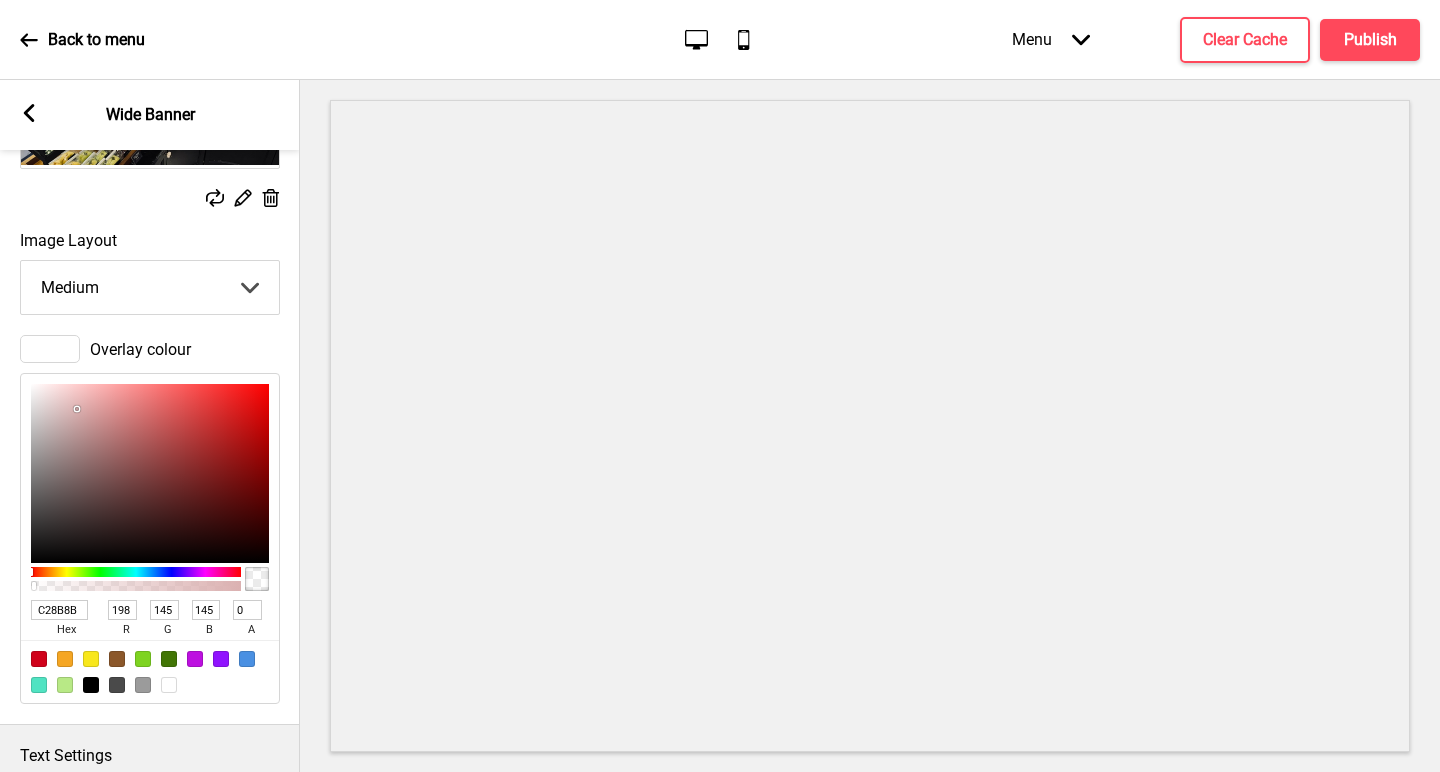 type on "194" 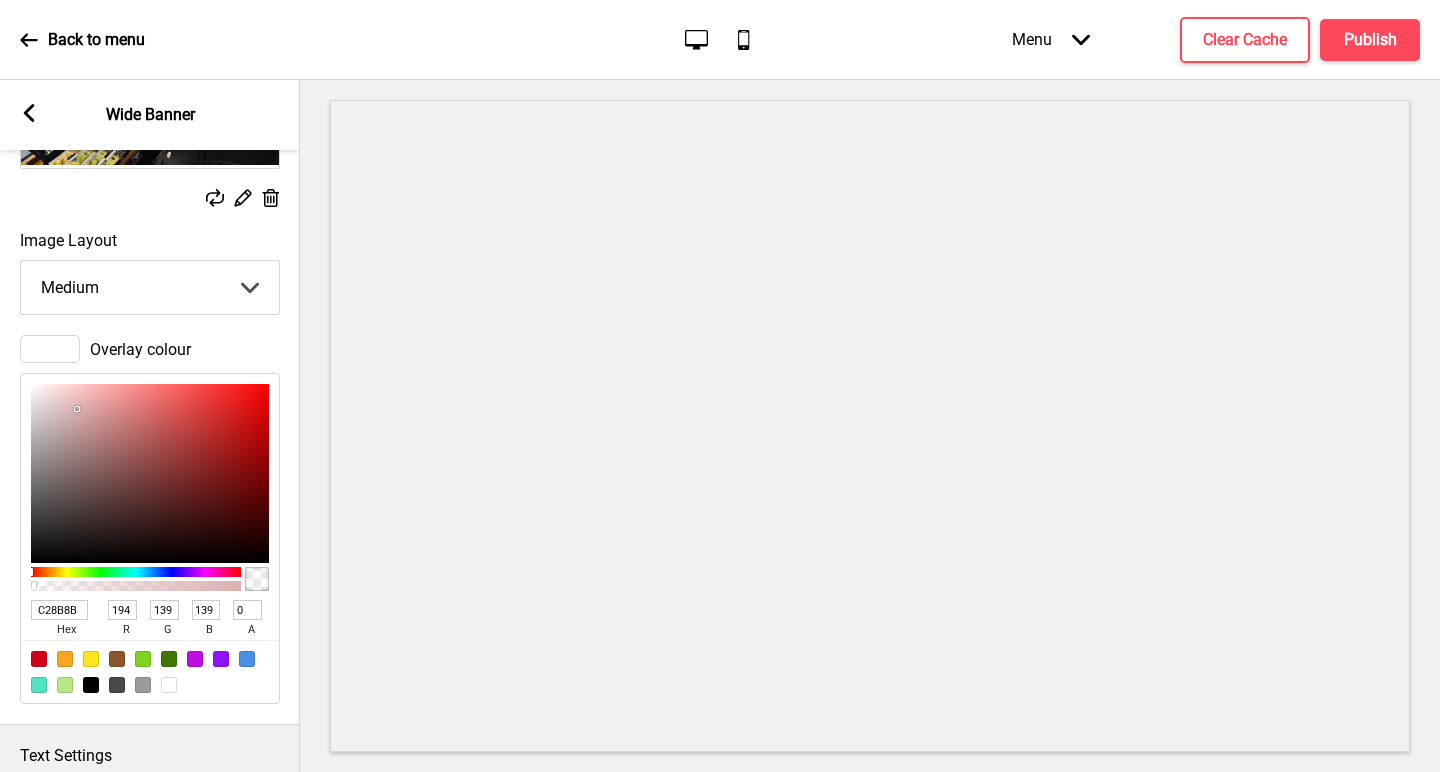 type on "B98282" 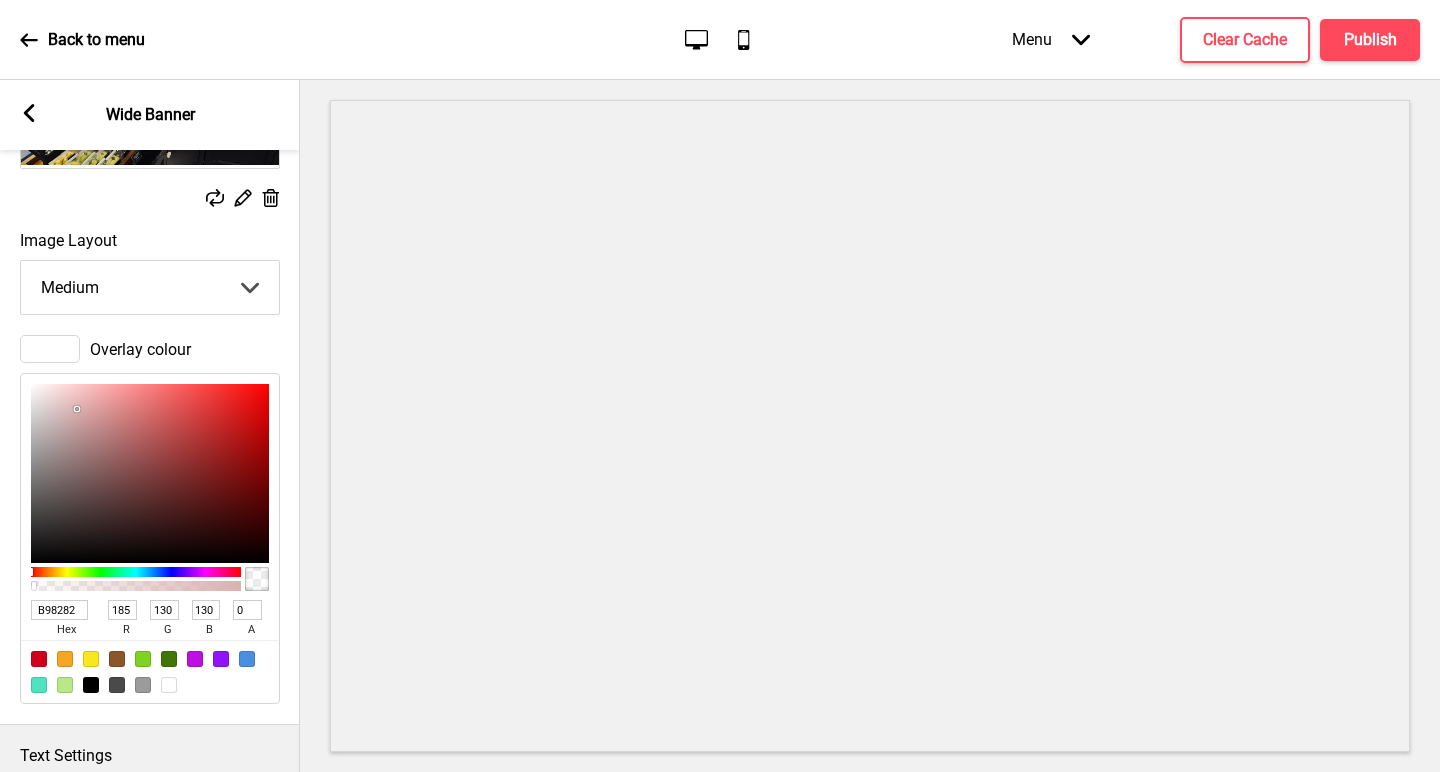 type on "B67F7F" 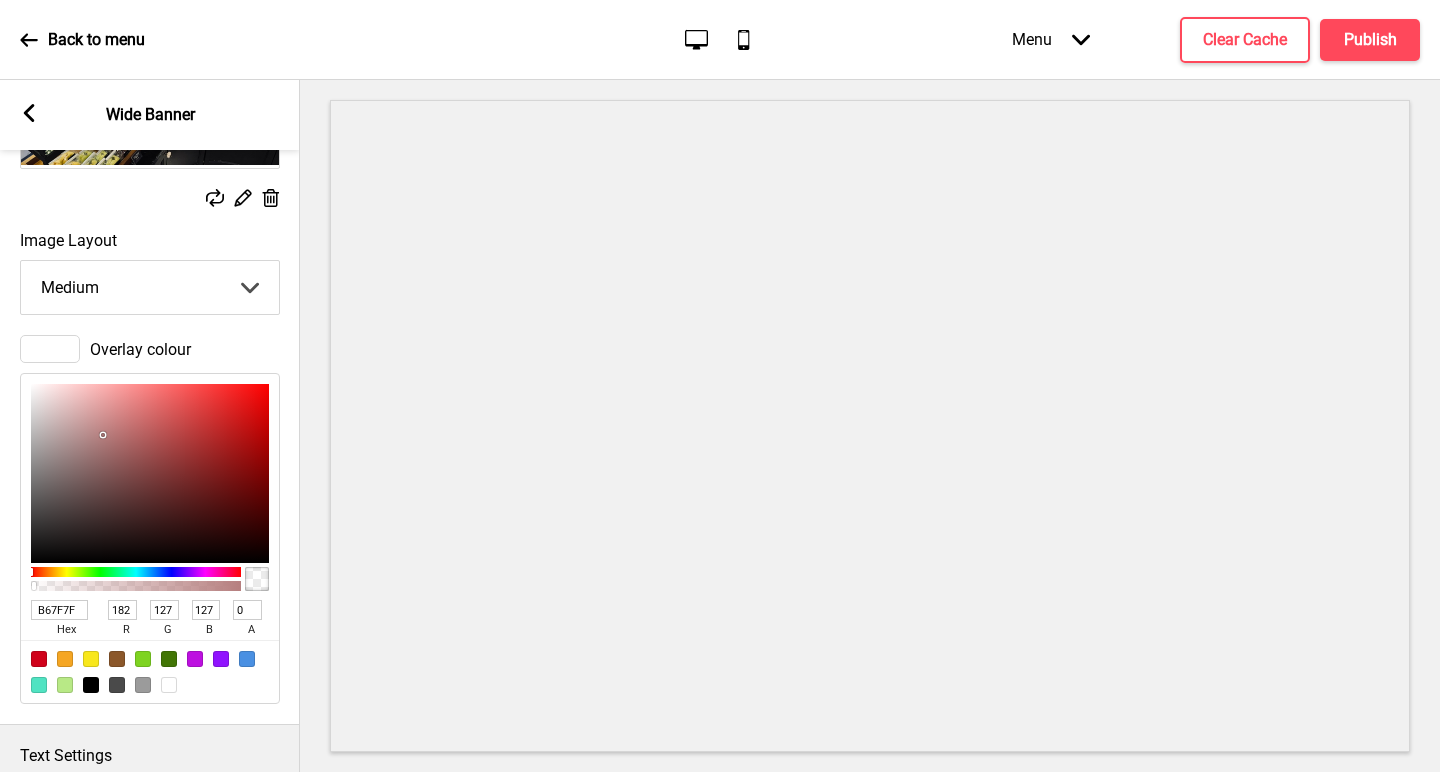 type on "B57D7D" 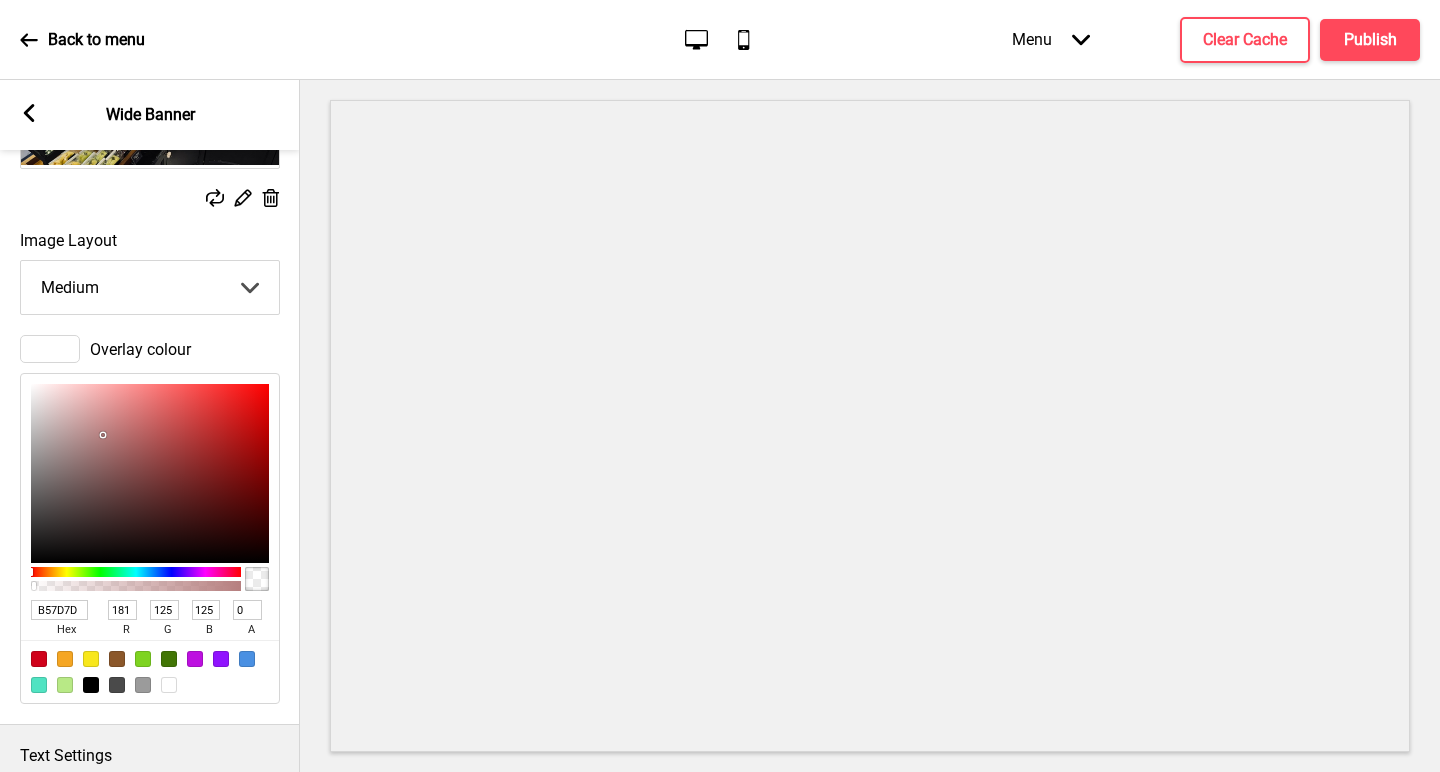 type on "B07878" 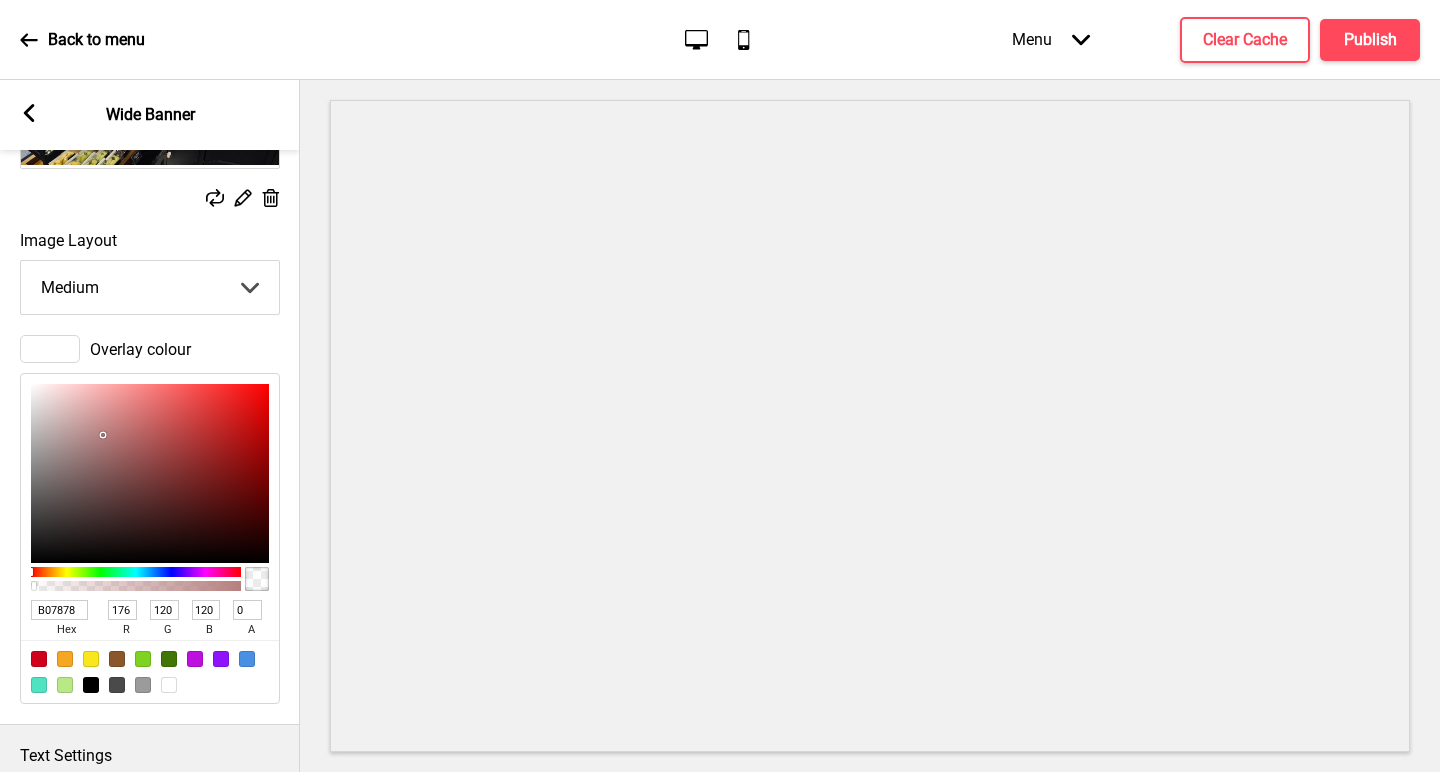 type on "AB7171" 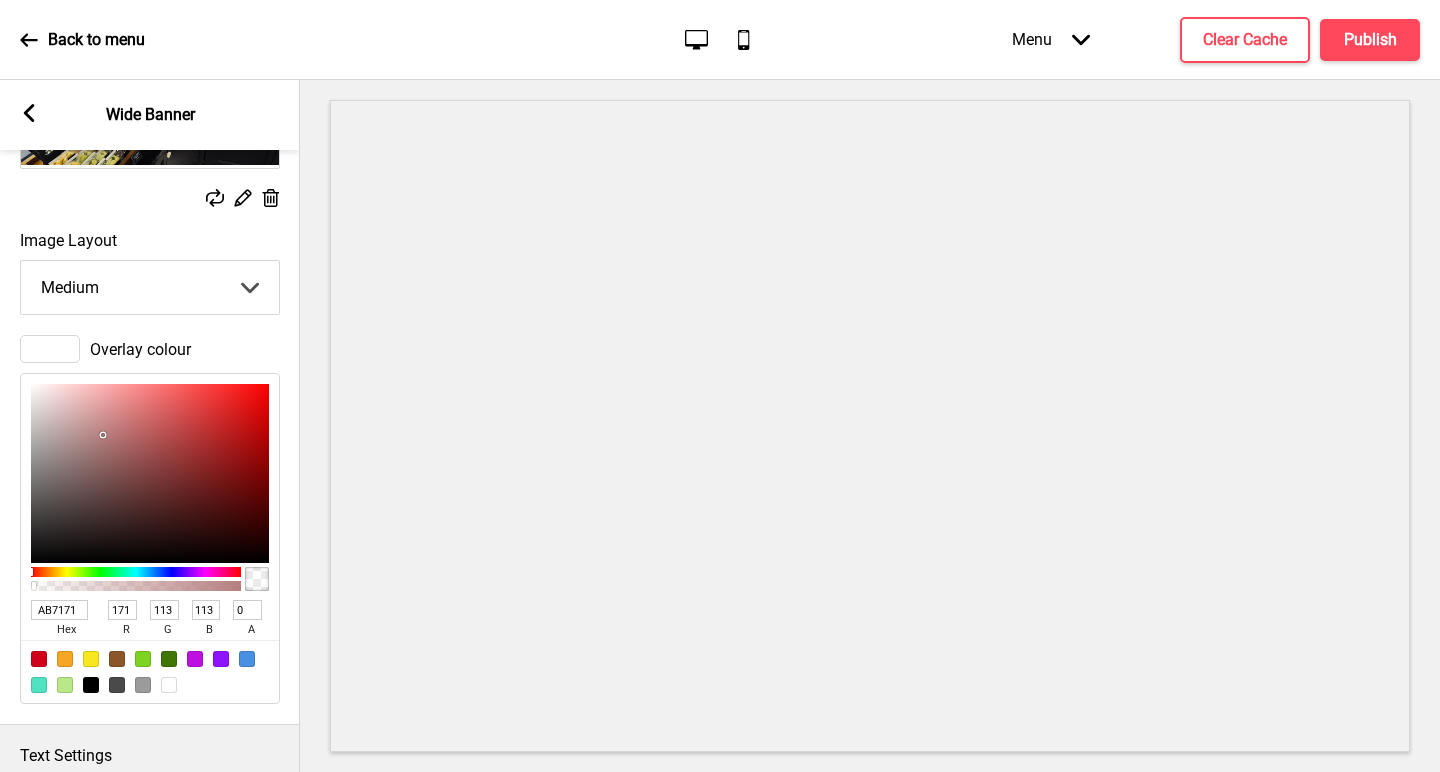 type on "A86E6E" 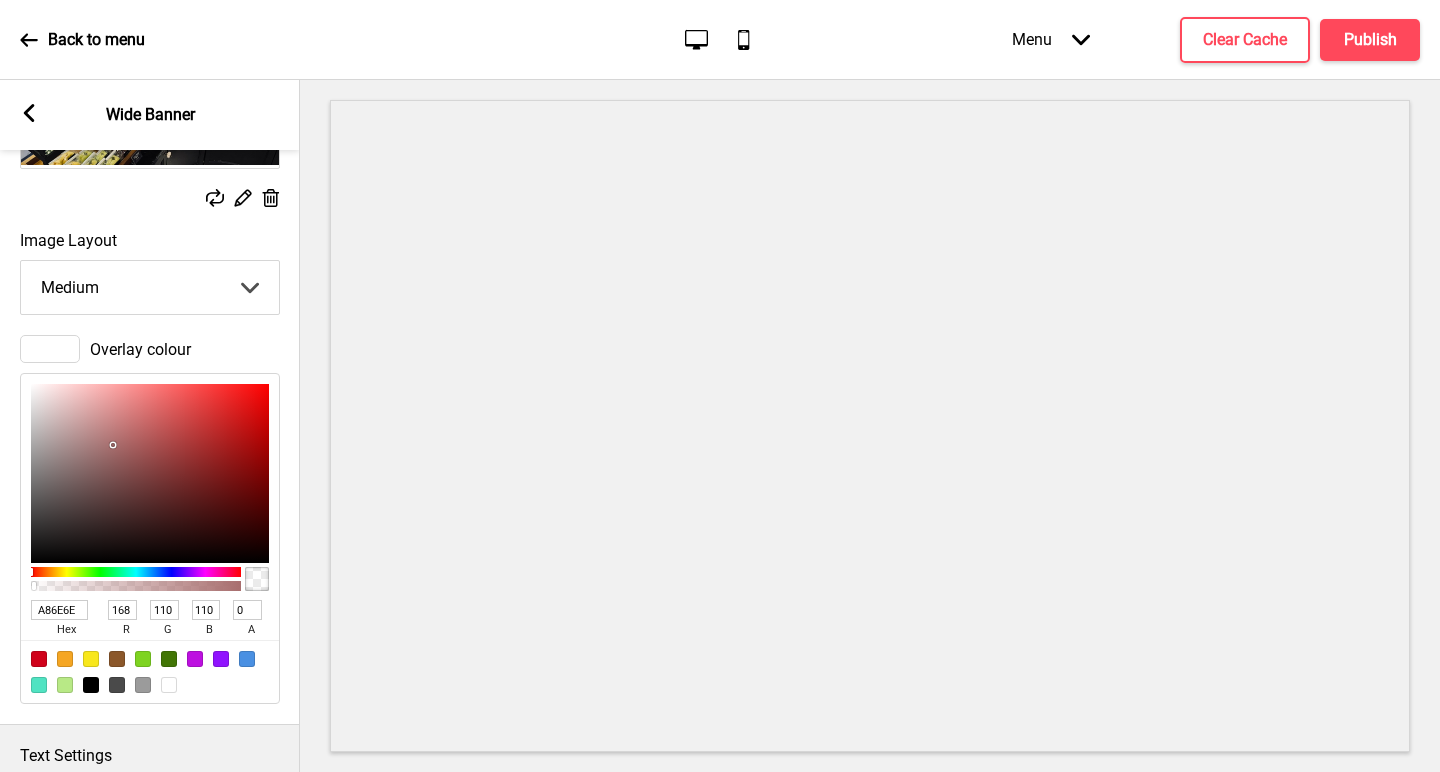 type on "A56B6B" 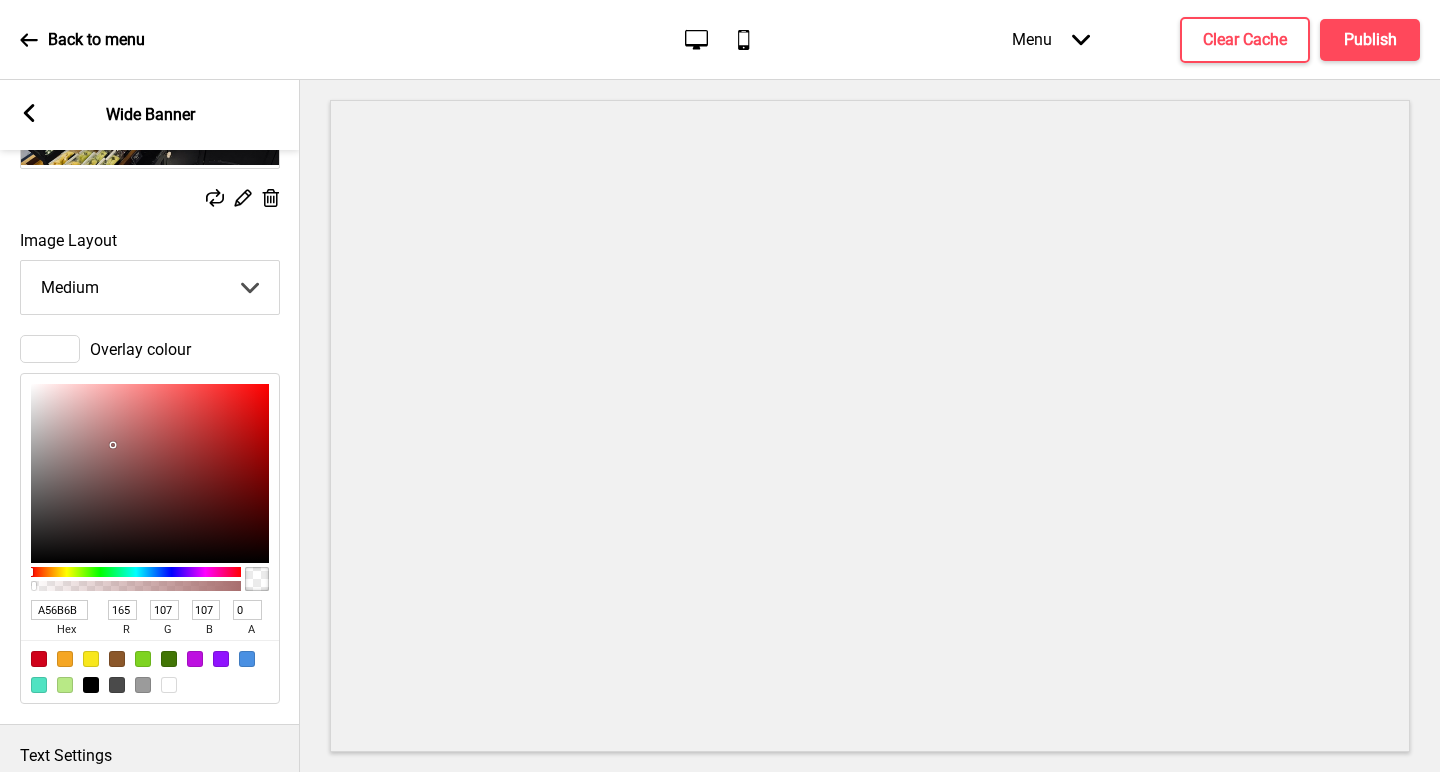 type on "A46A6A" 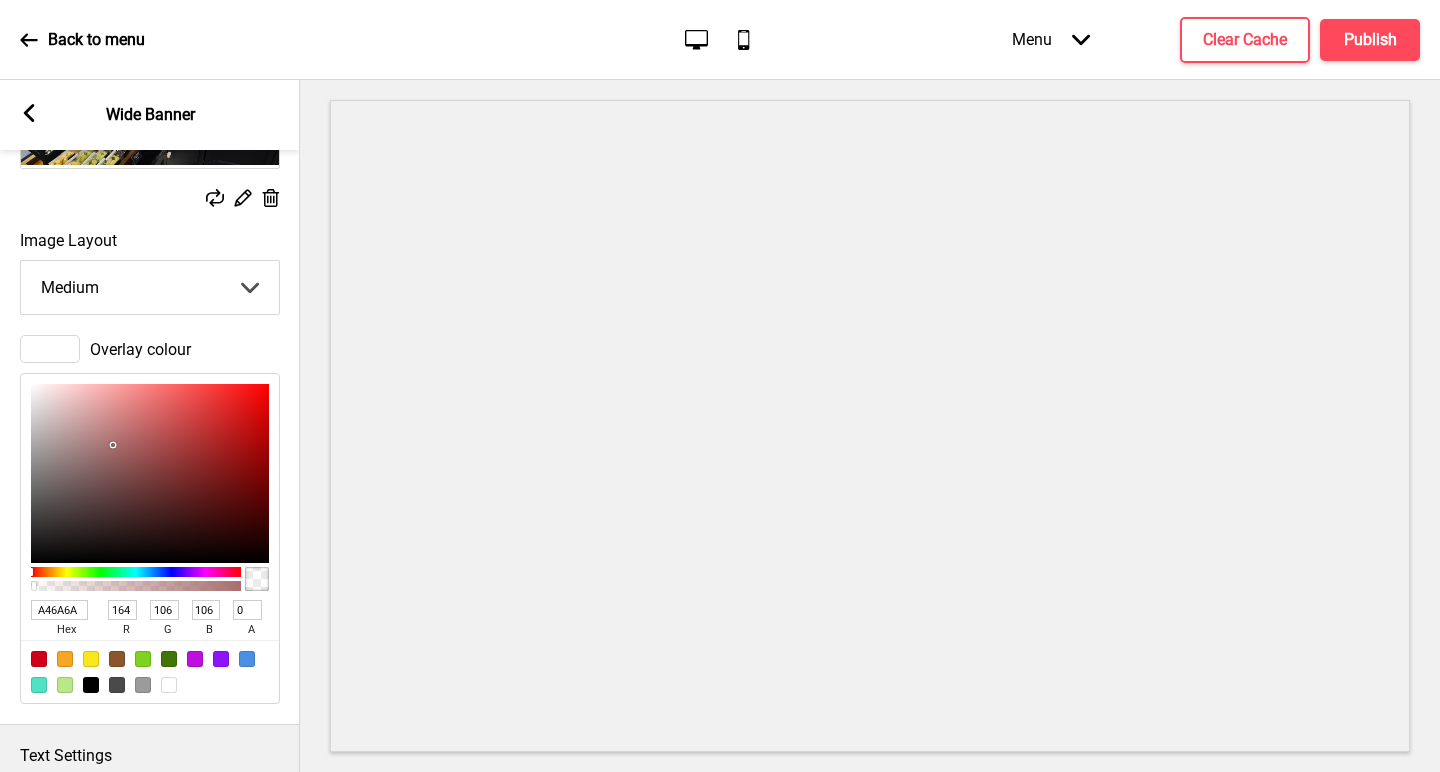 type on "A46969" 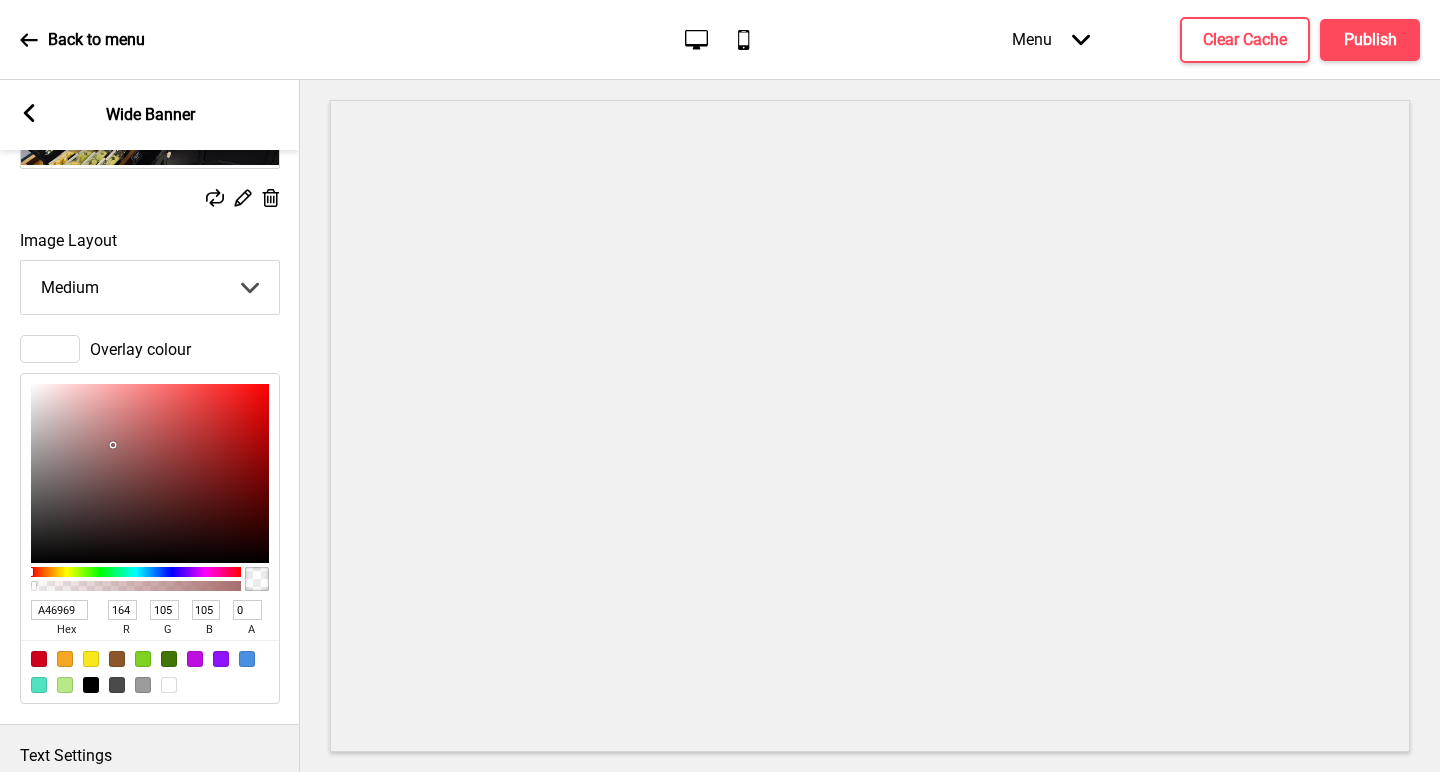 type on "A26868" 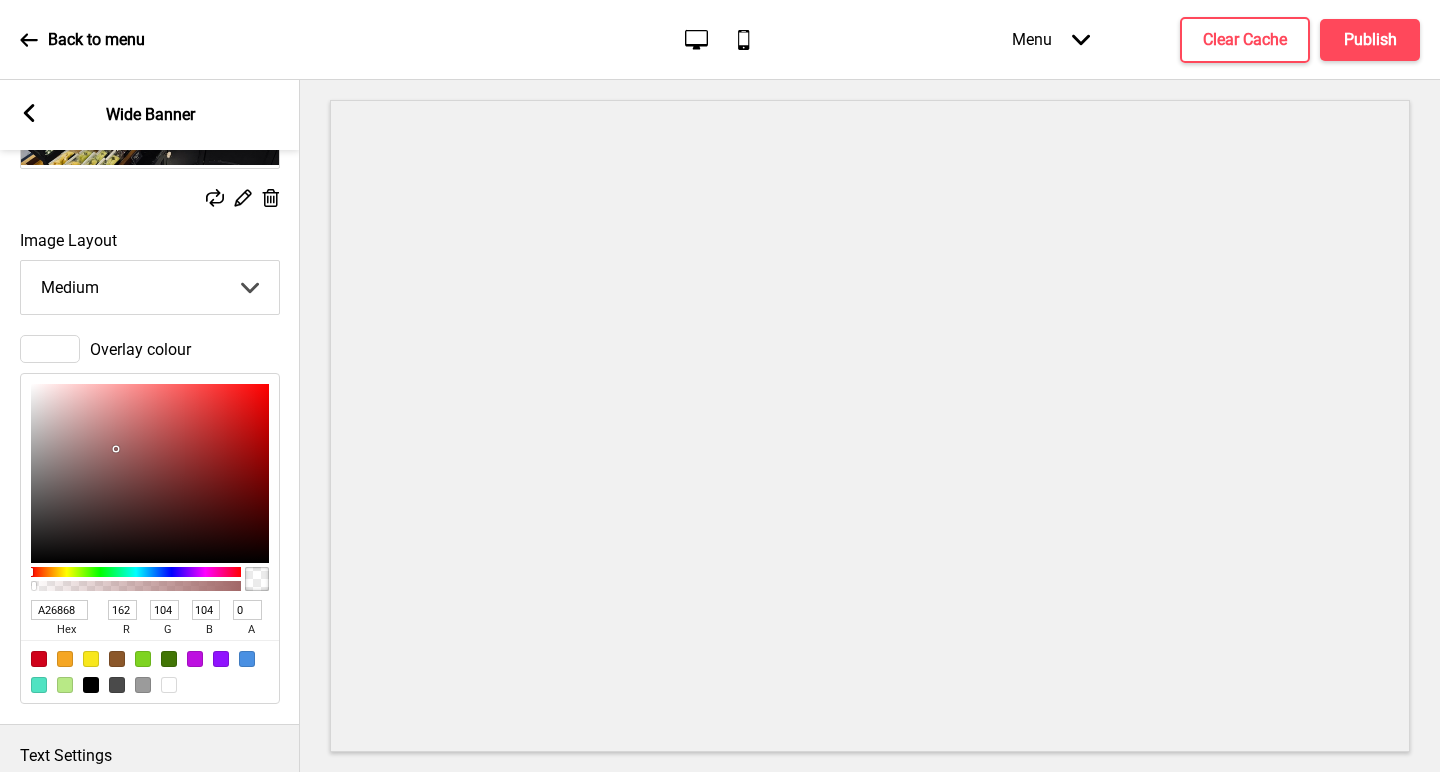 drag, startPoint x: 33, startPoint y: 383, endPoint x: 116, endPoint y: 448, distance: 105.42296 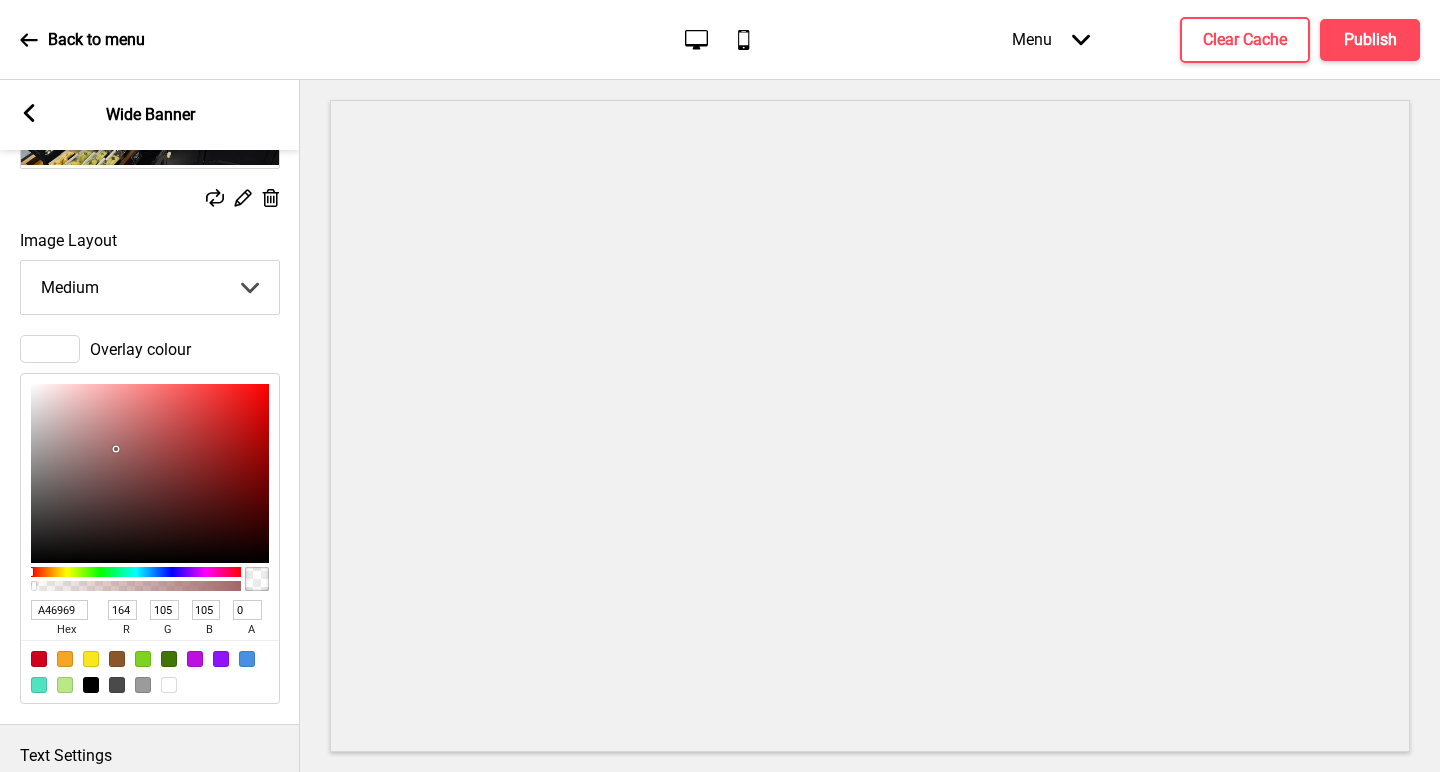 type on "B88080" 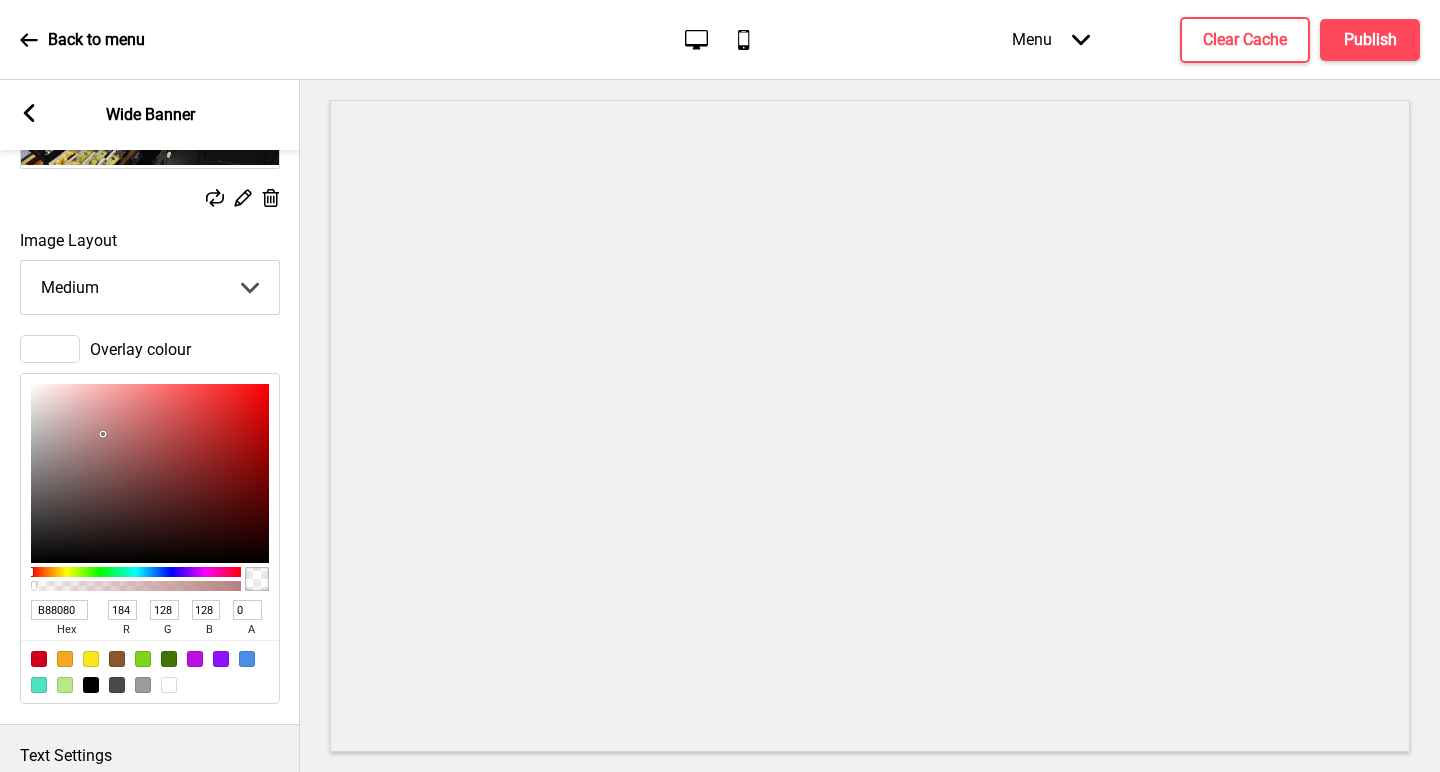 type on "F8E5E5" 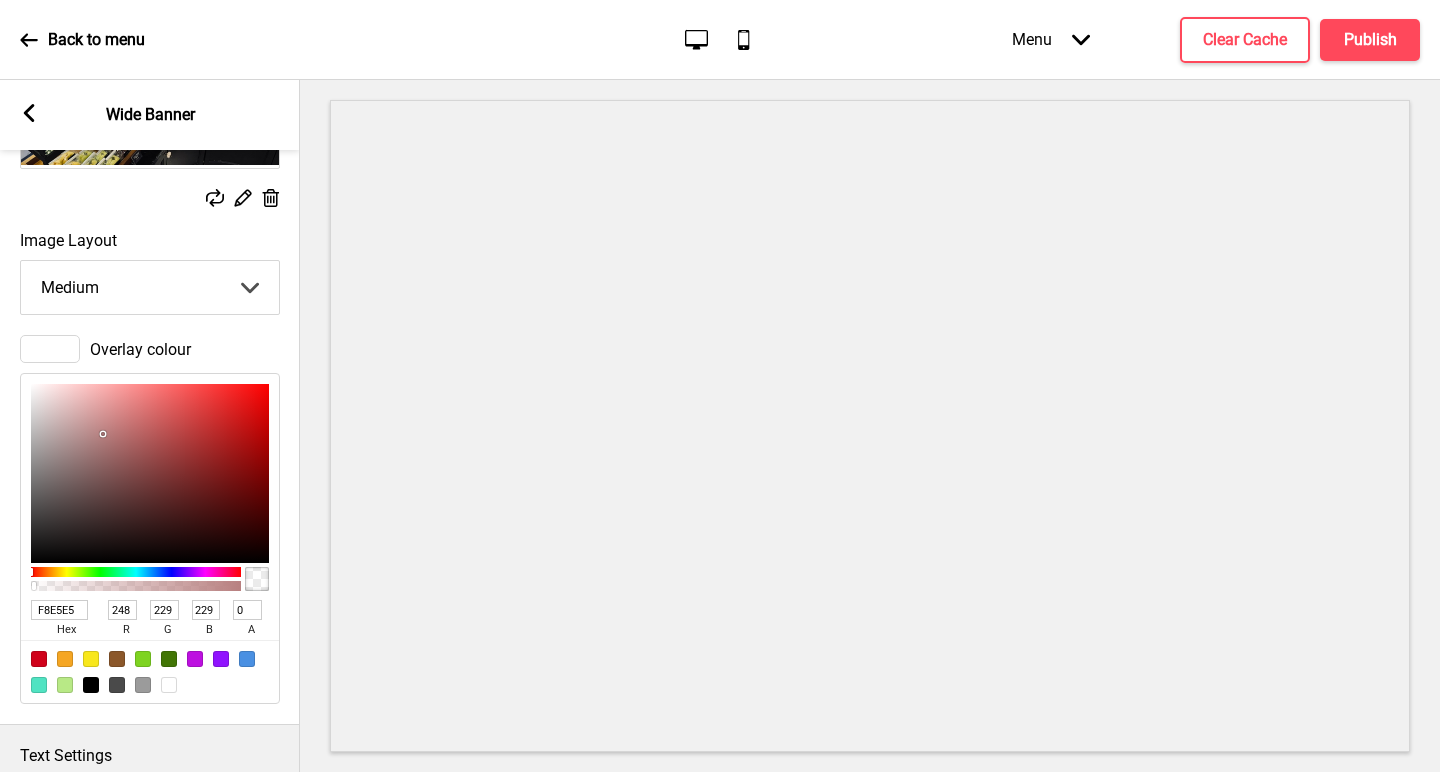 type on "FFFFFF" 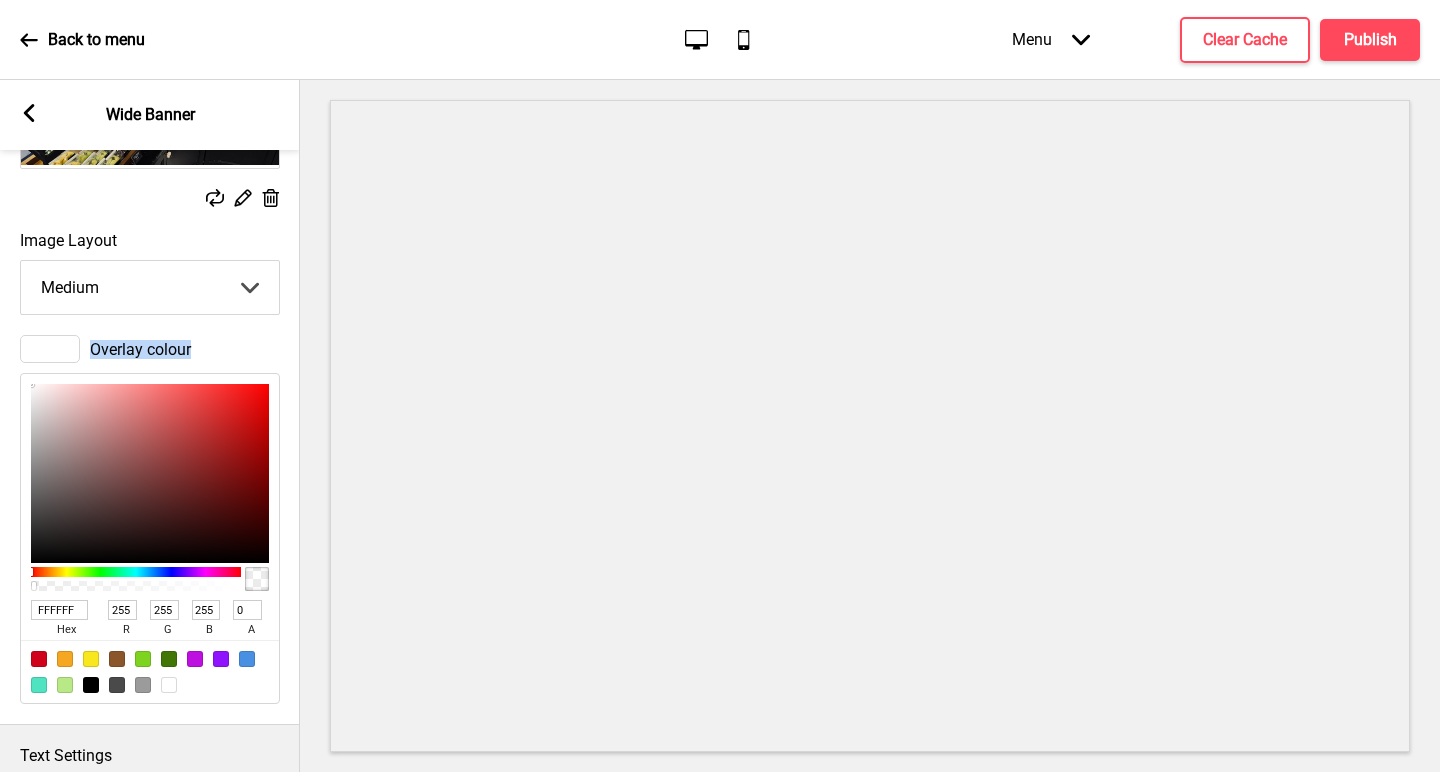 drag, startPoint x: 116, startPoint y: 448, endPoint x: 7, endPoint y: 340, distance: 153.4438 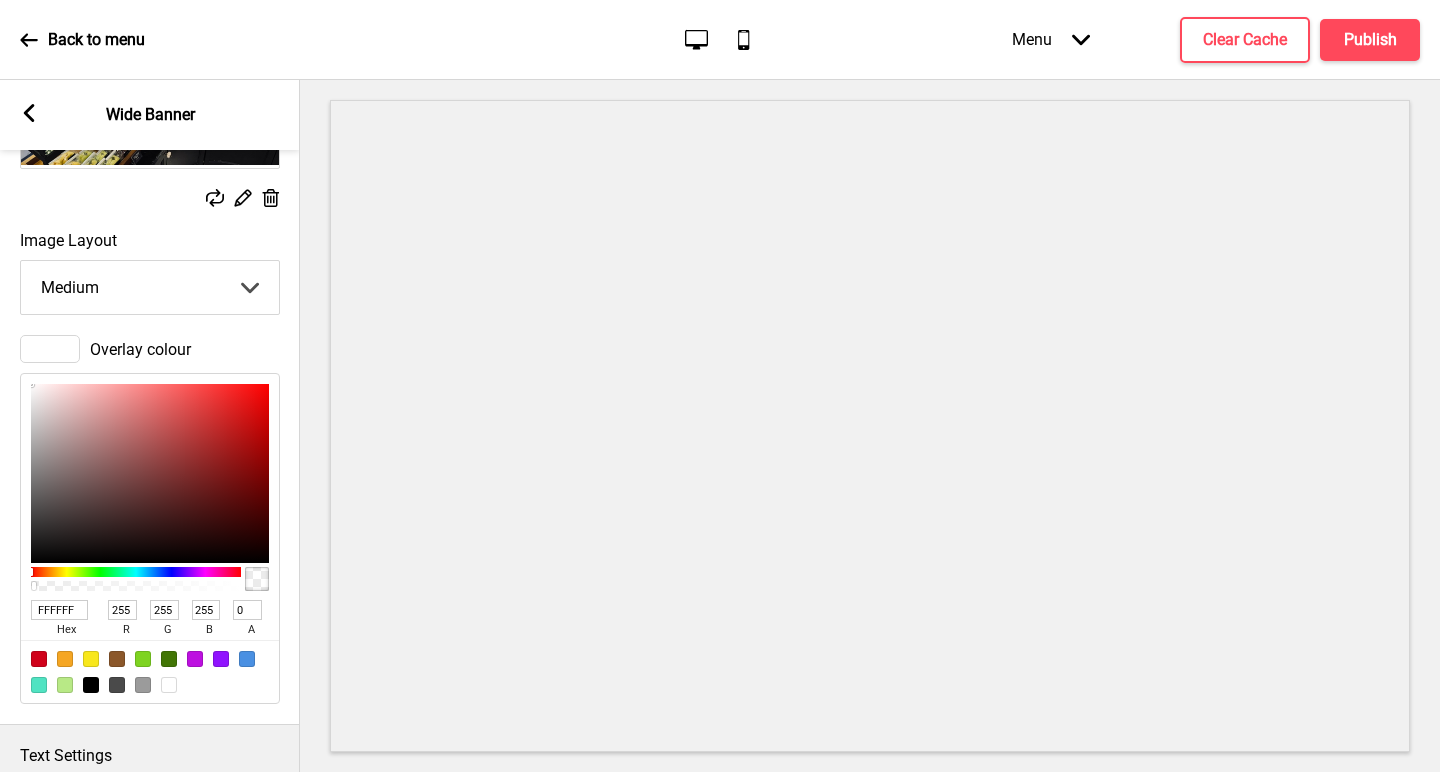 click on "Image Layout Medium Small Medium Large Arrow down" at bounding box center [150, 273] 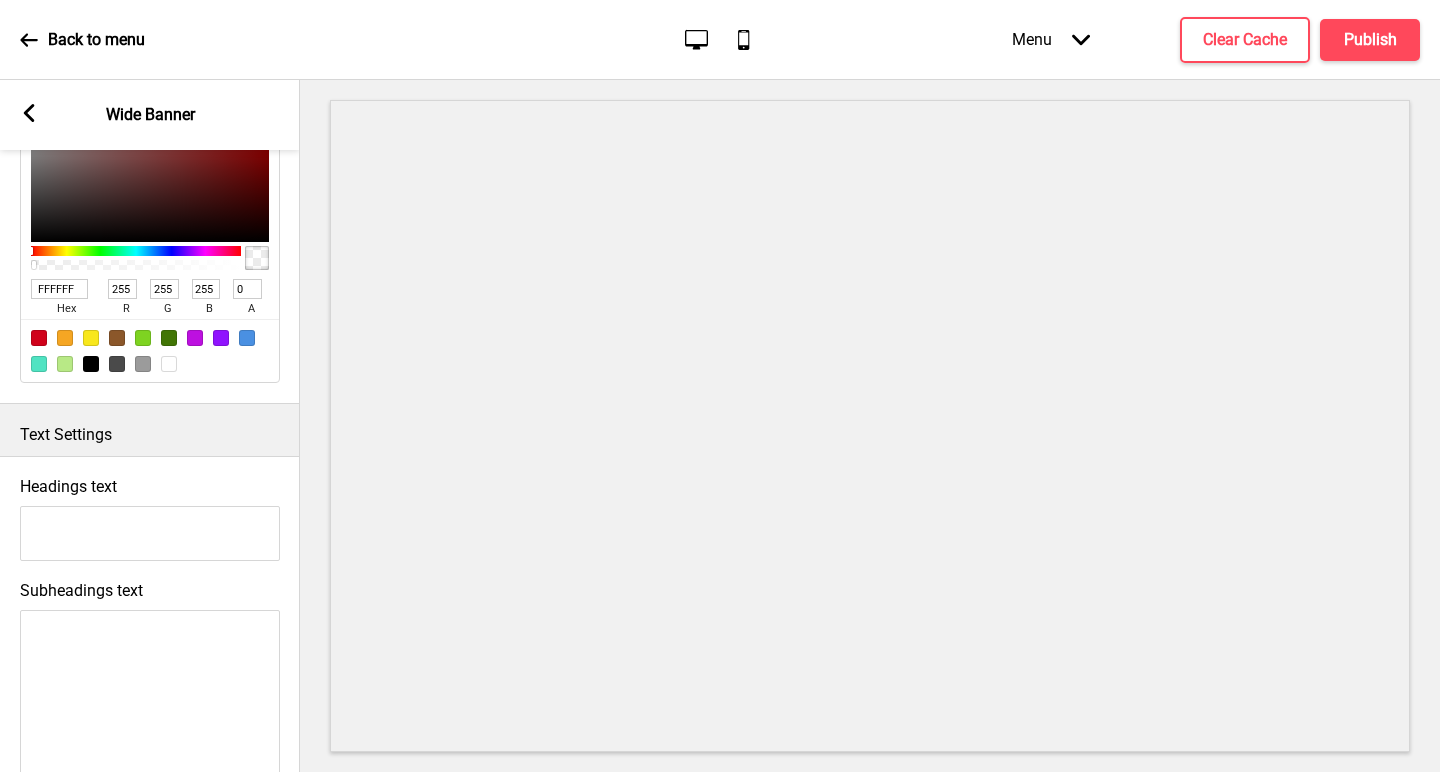 scroll, scrollTop: 748, scrollLeft: 0, axis: vertical 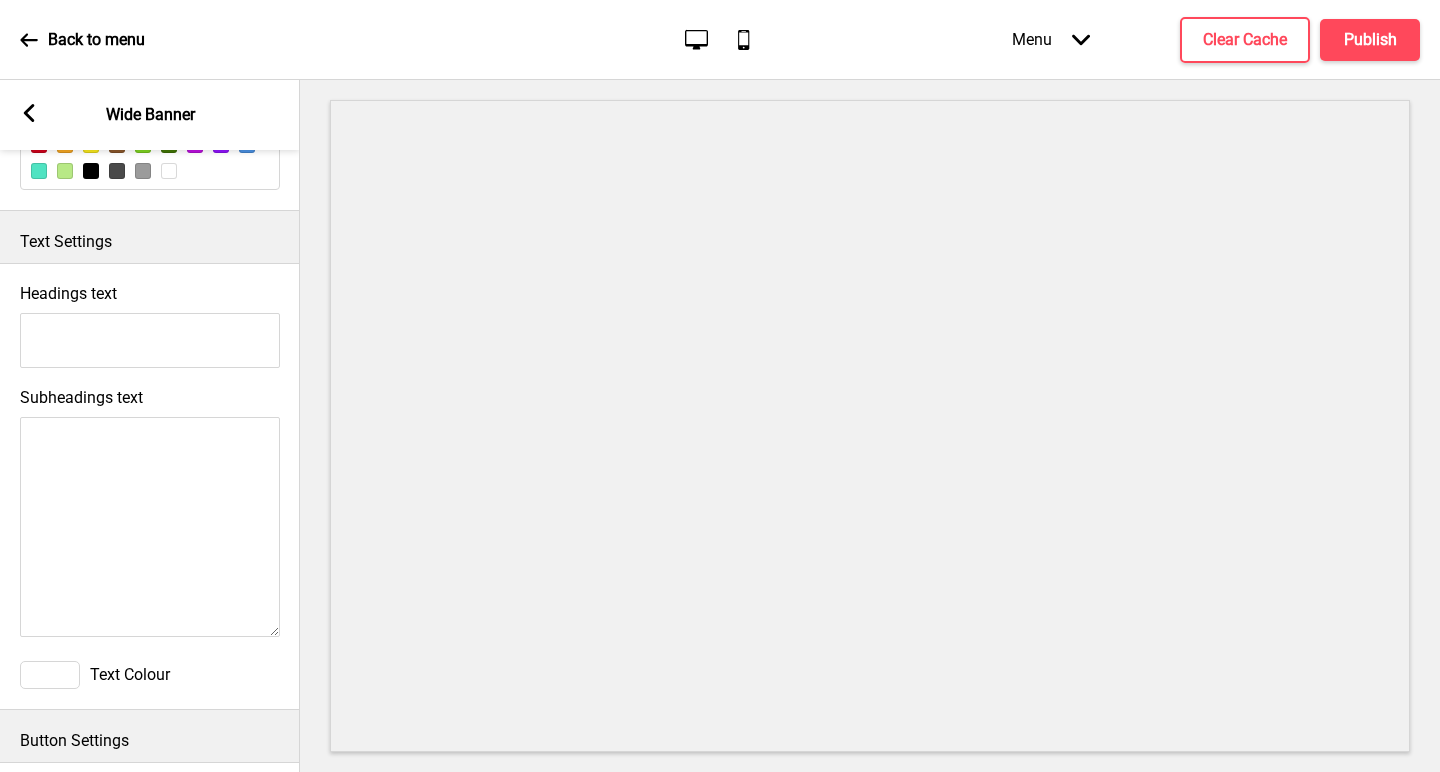 click on "Text Settings" at bounding box center [150, 242] 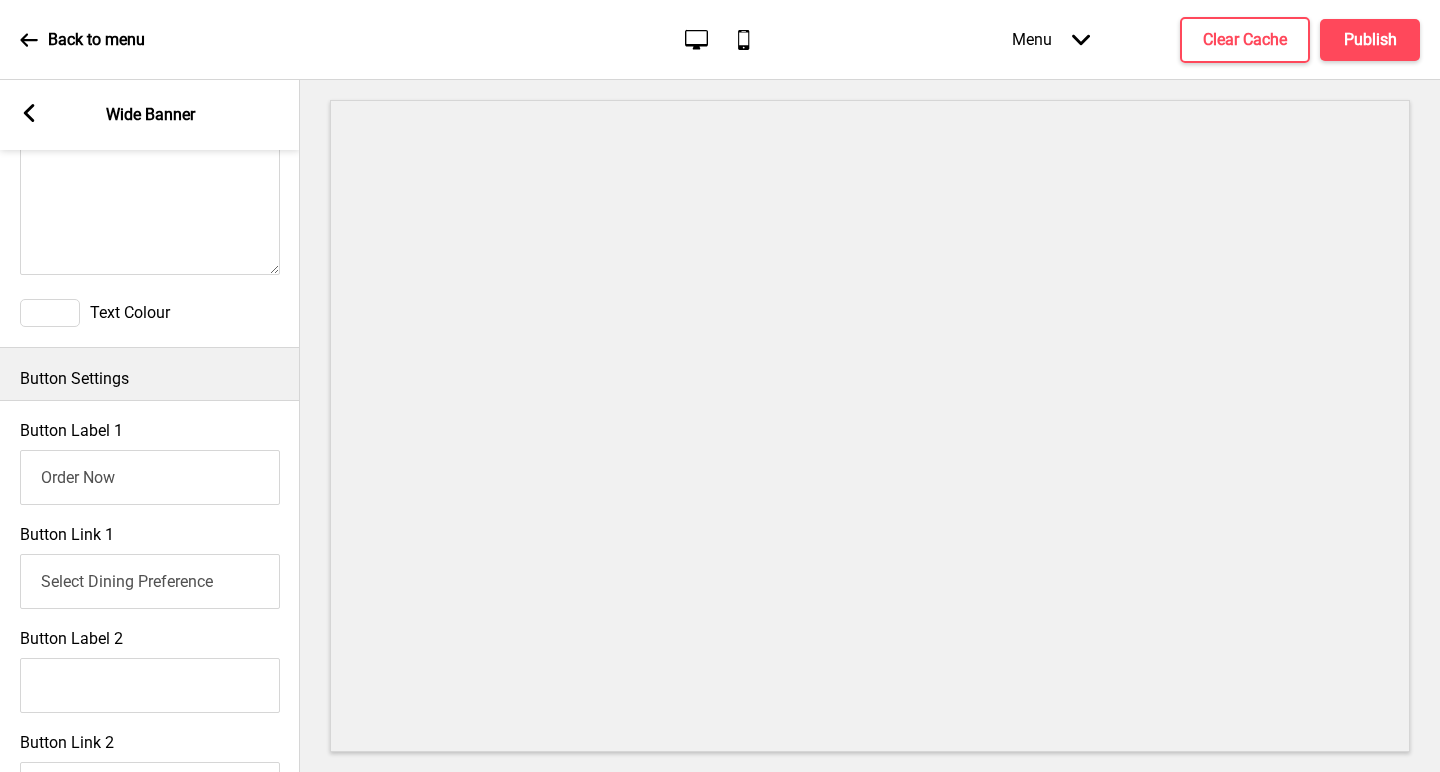 scroll, scrollTop: 1098, scrollLeft: 0, axis: vertical 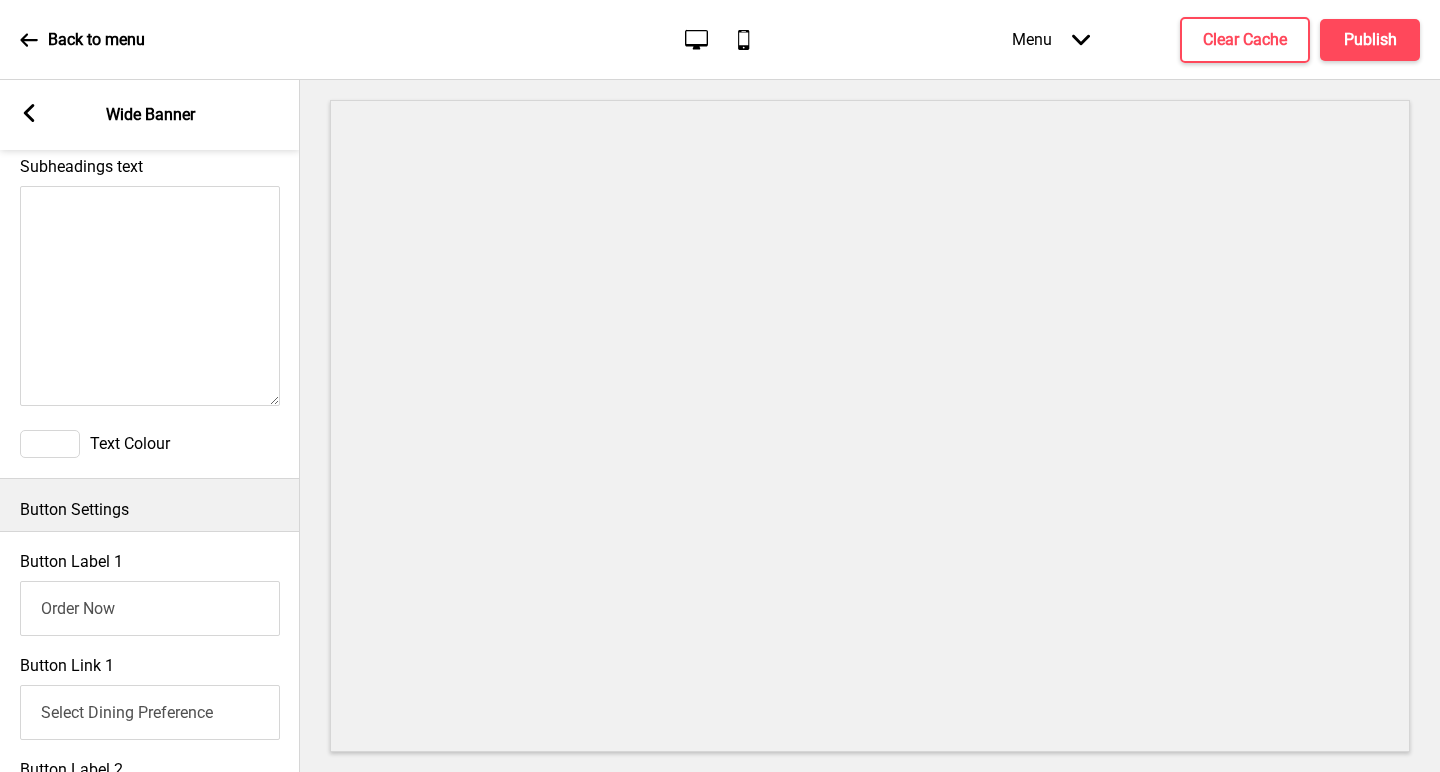 click on "Subheadings text" at bounding box center (150, 296) 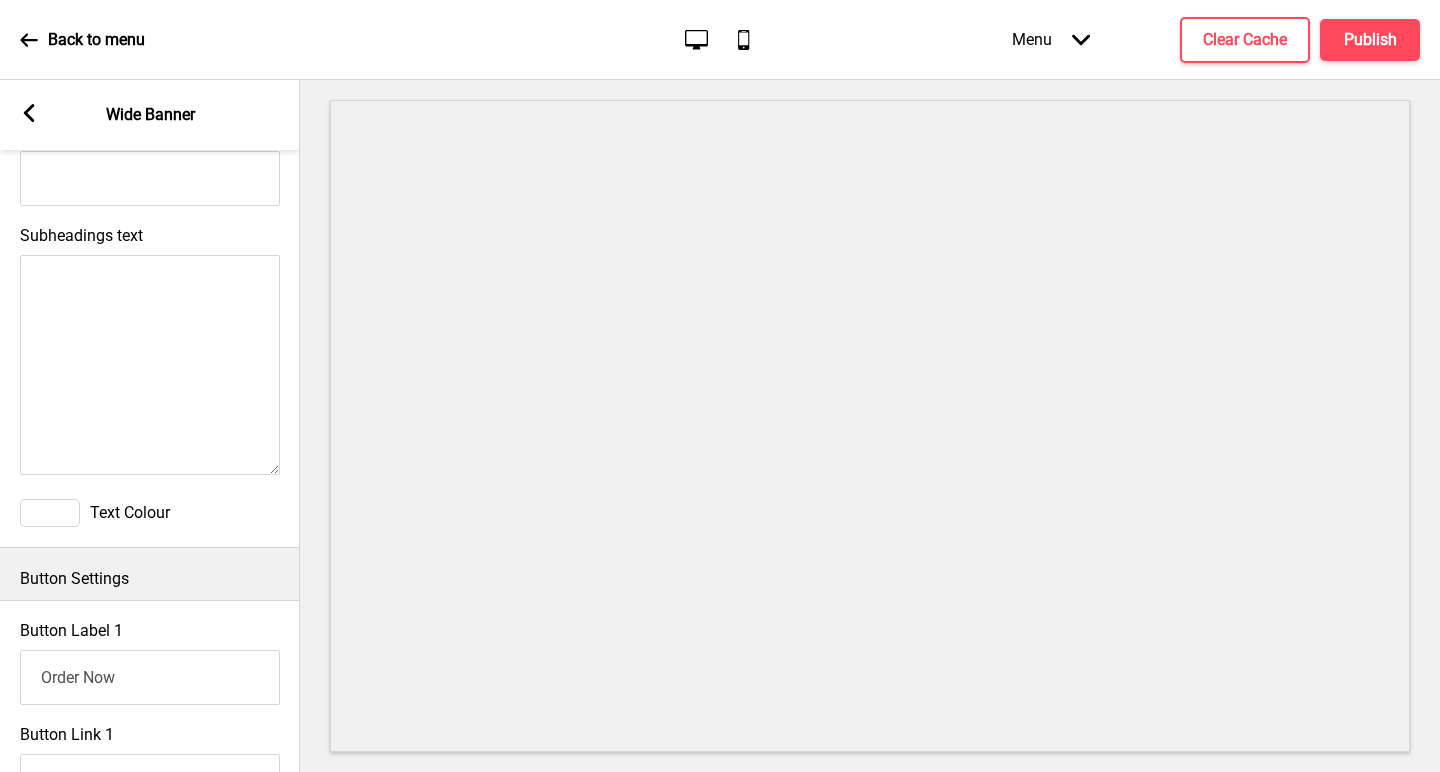 scroll, scrollTop: 873, scrollLeft: 0, axis: vertical 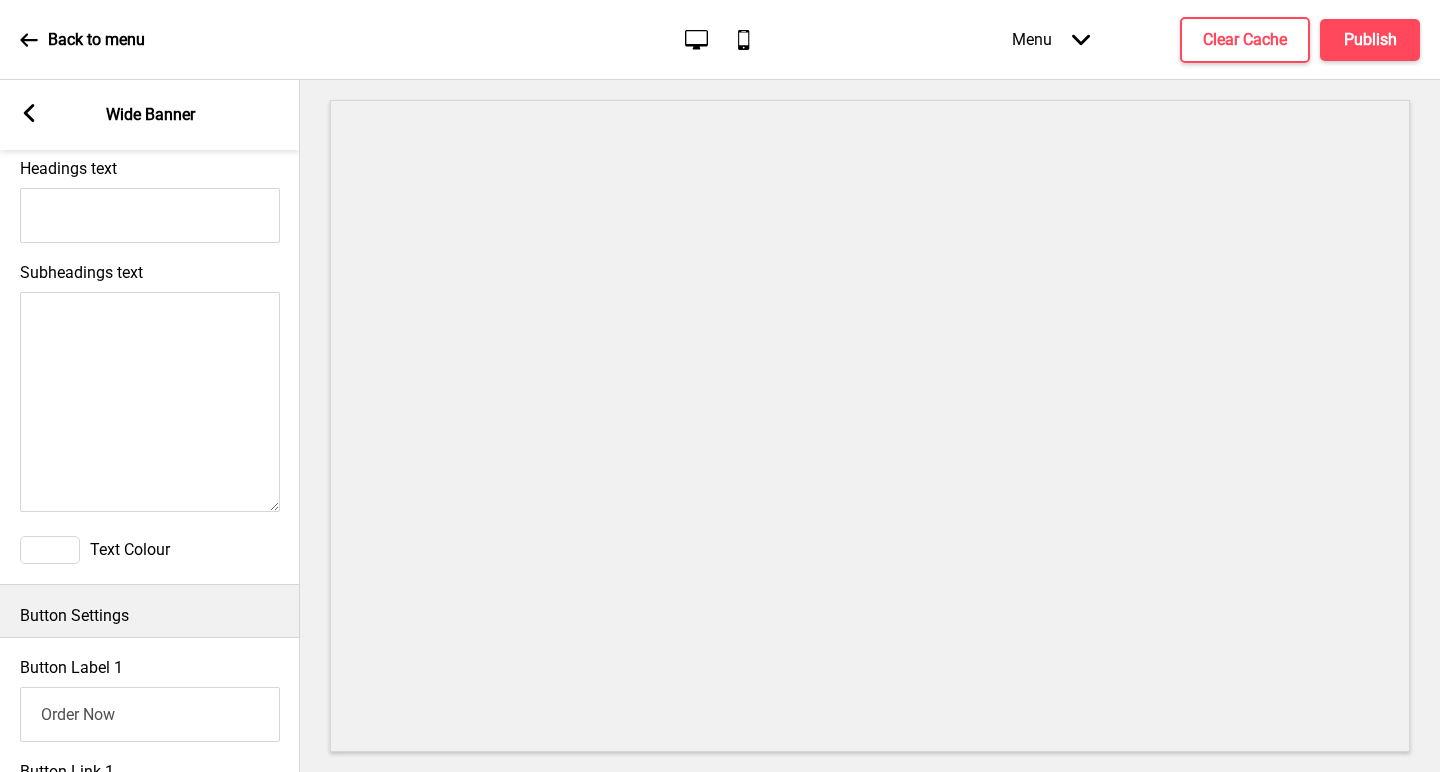 click on "Headings text" at bounding box center (150, 215) 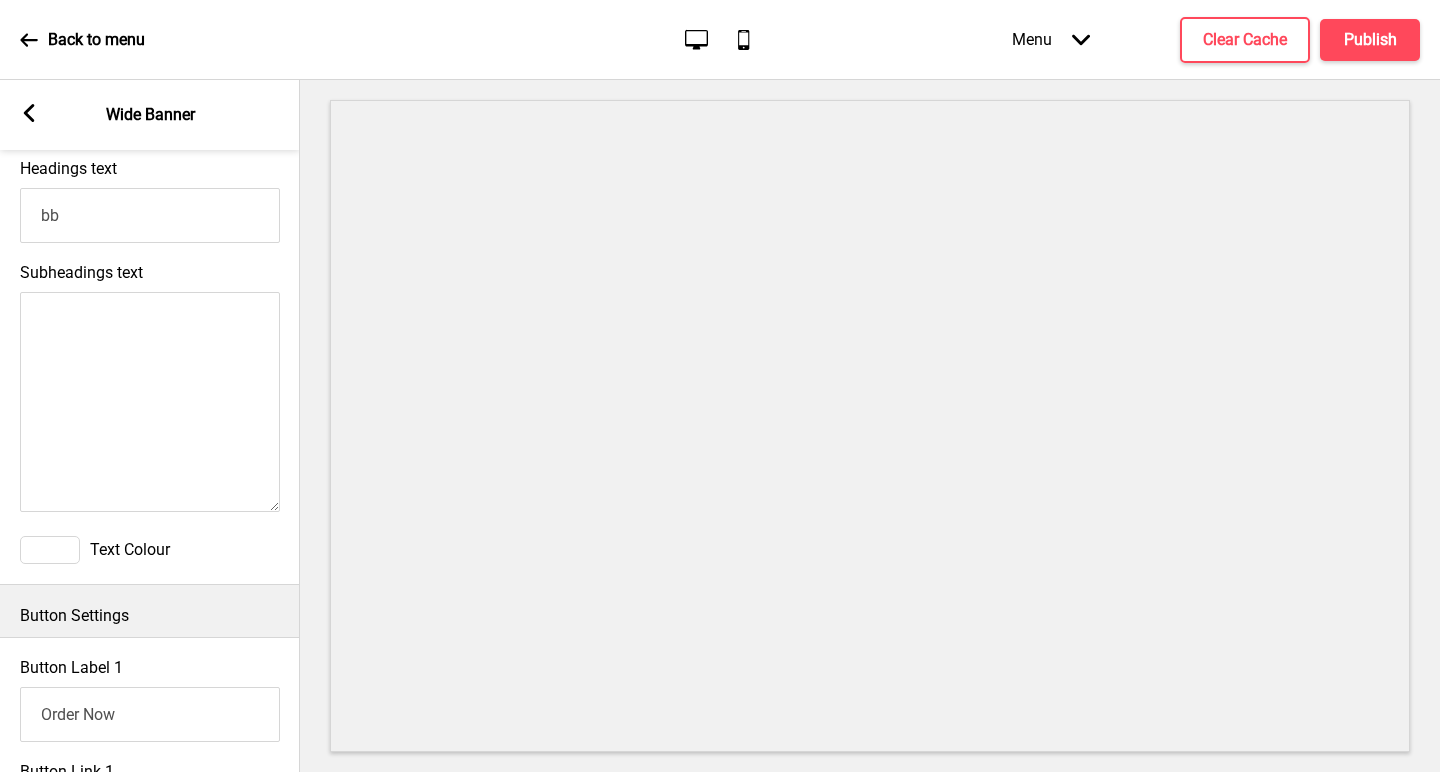 type on "b" 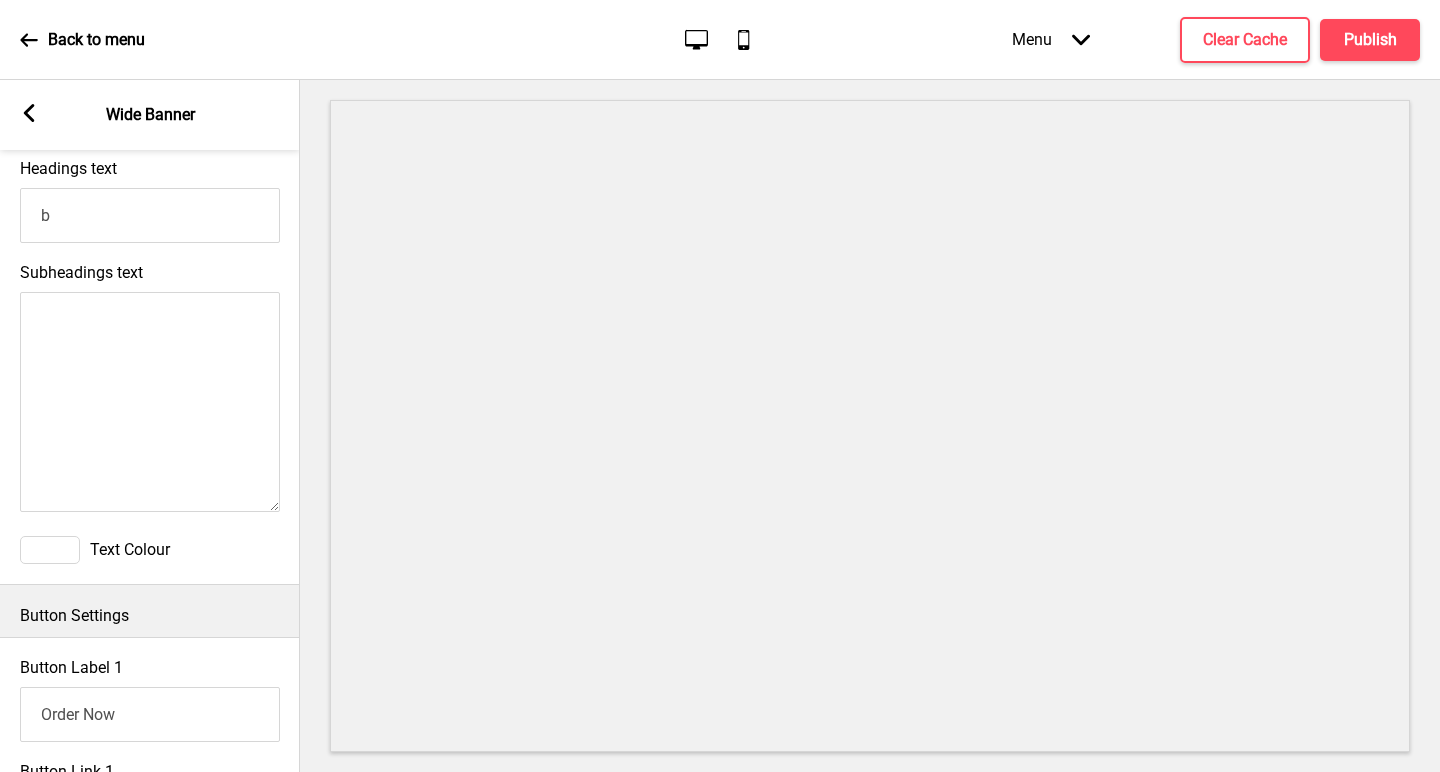 type 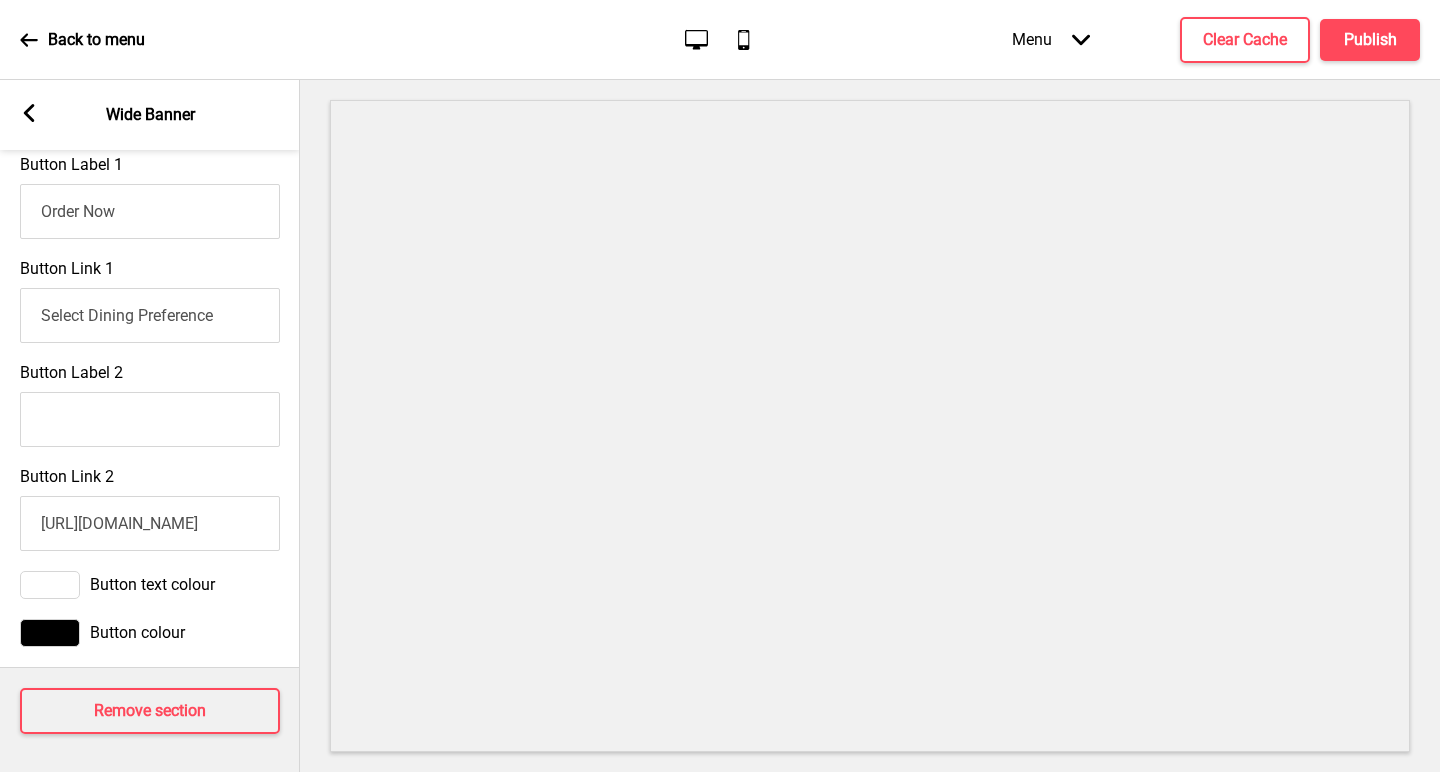 scroll, scrollTop: 1375, scrollLeft: 0, axis: vertical 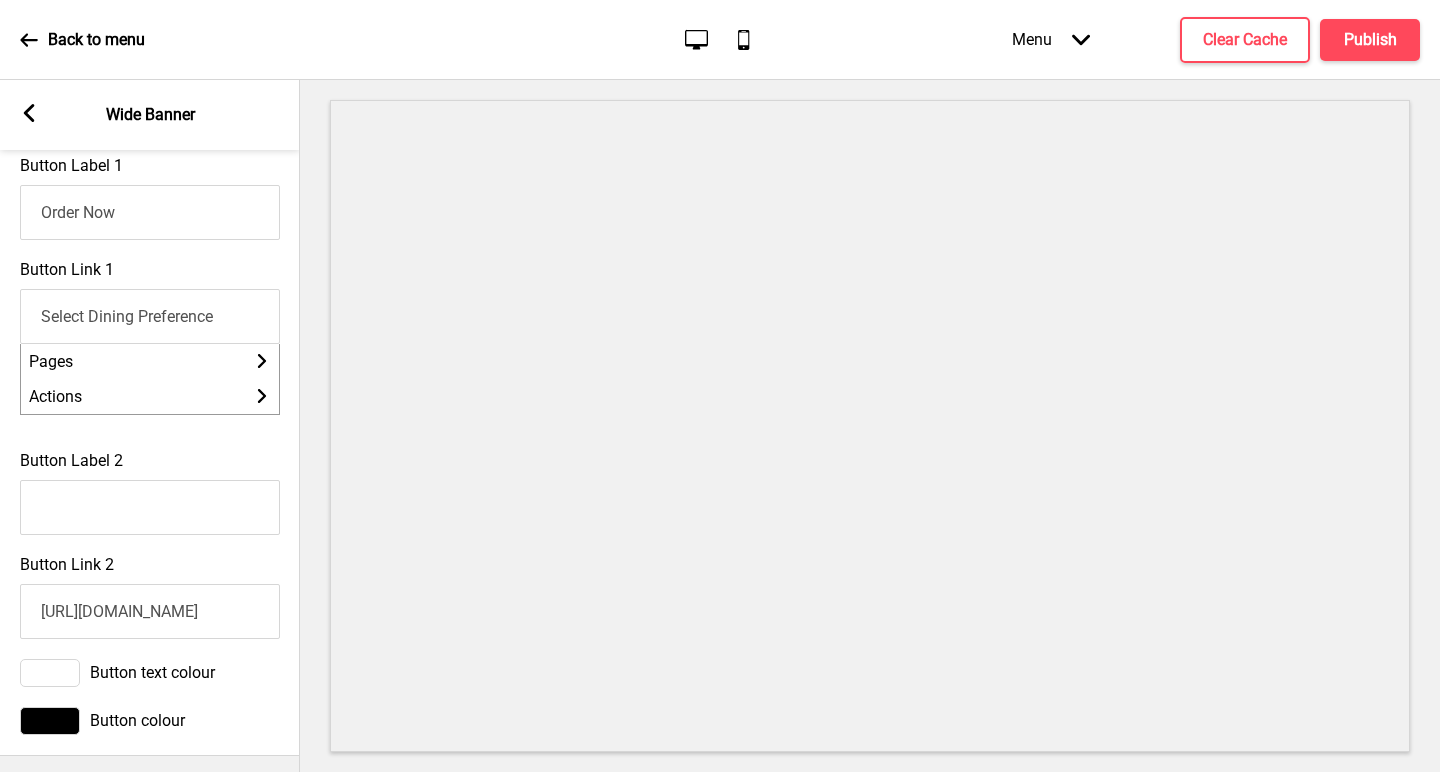 click on "Select Dining Preference" at bounding box center (150, 316) 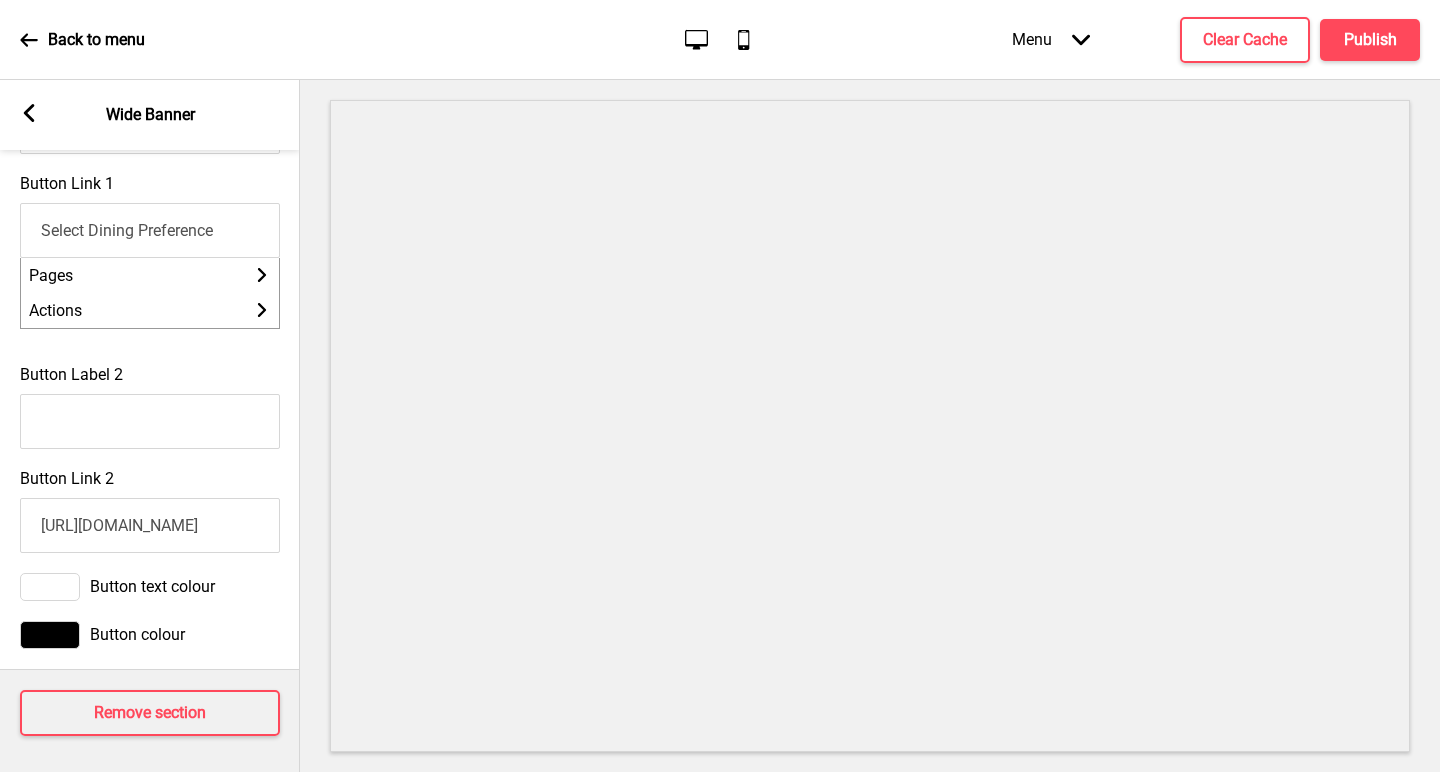scroll, scrollTop: 1460, scrollLeft: 0, axis: vertical 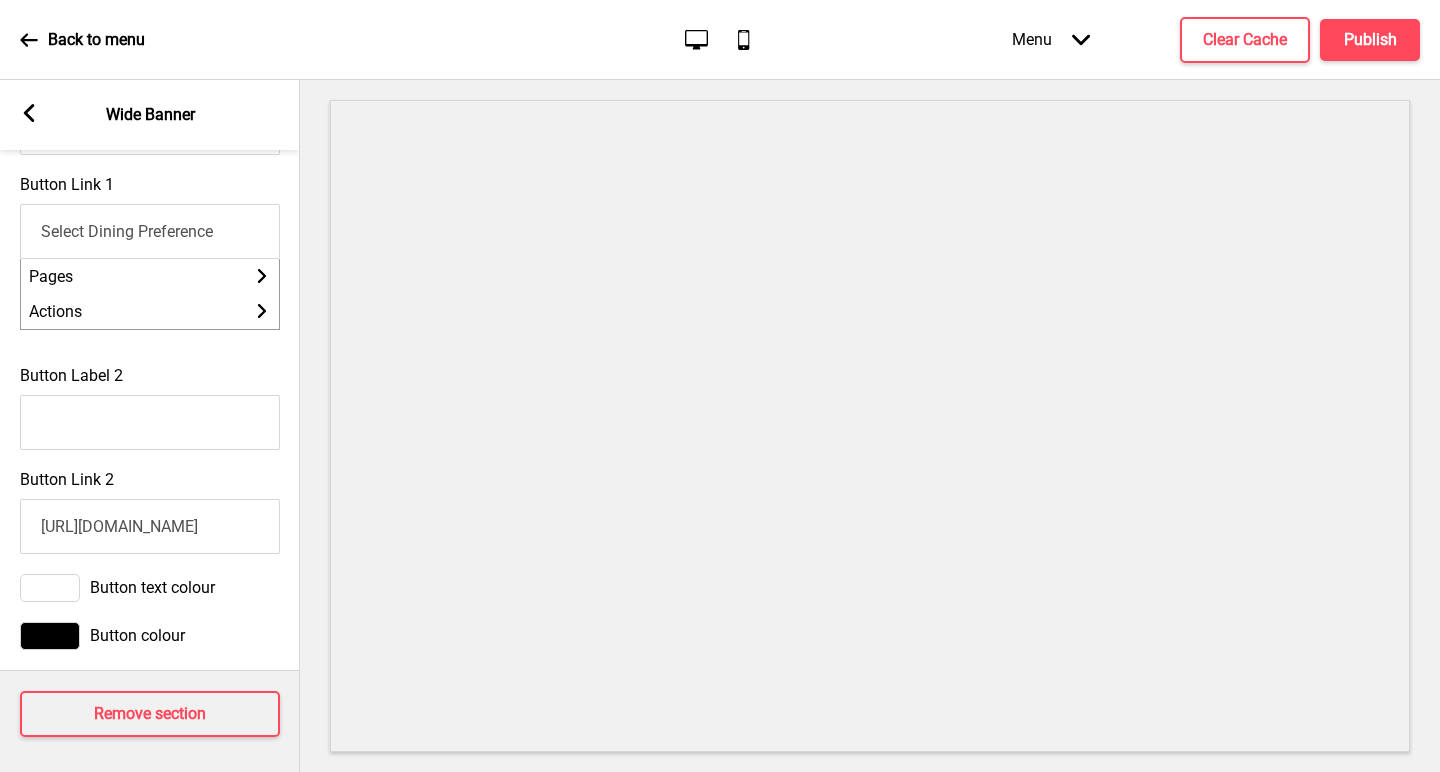 click 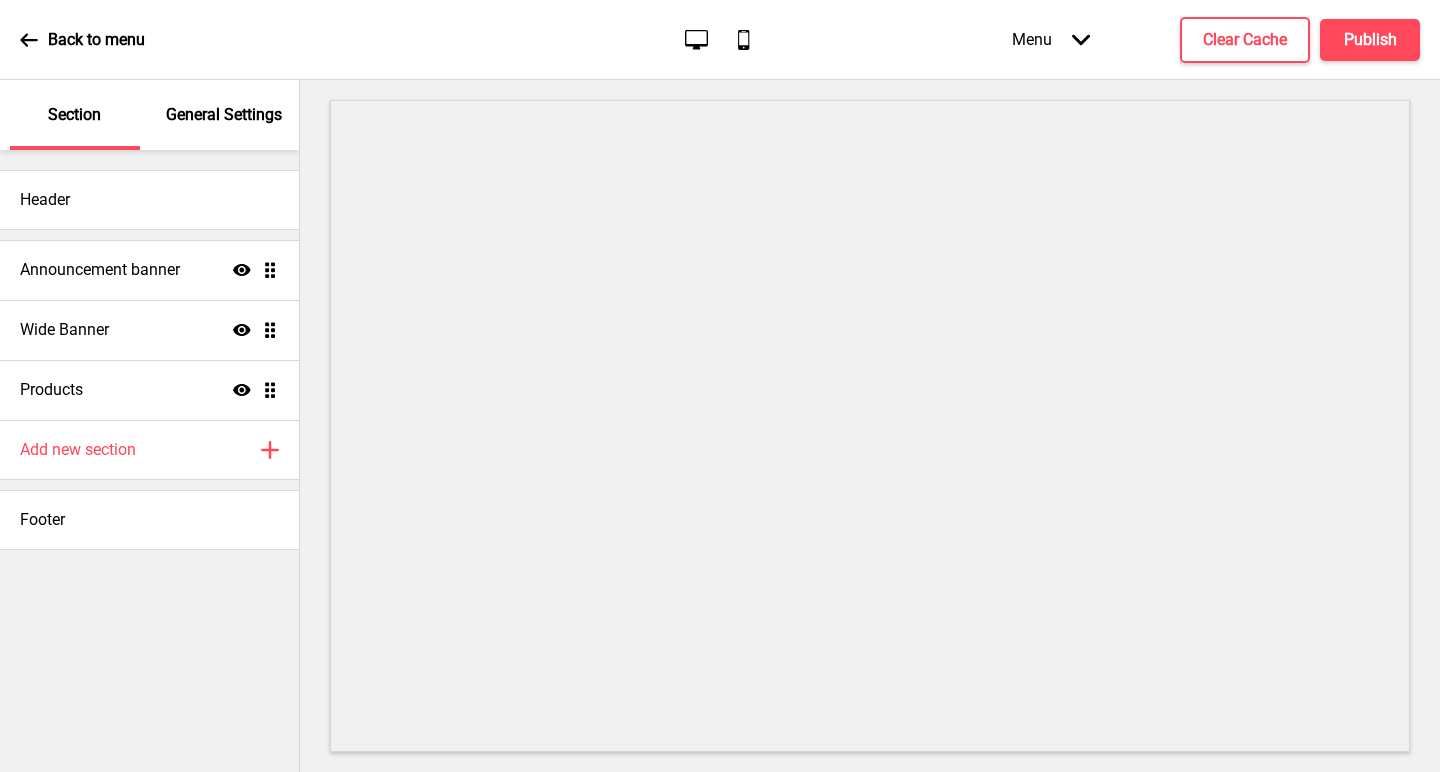 click 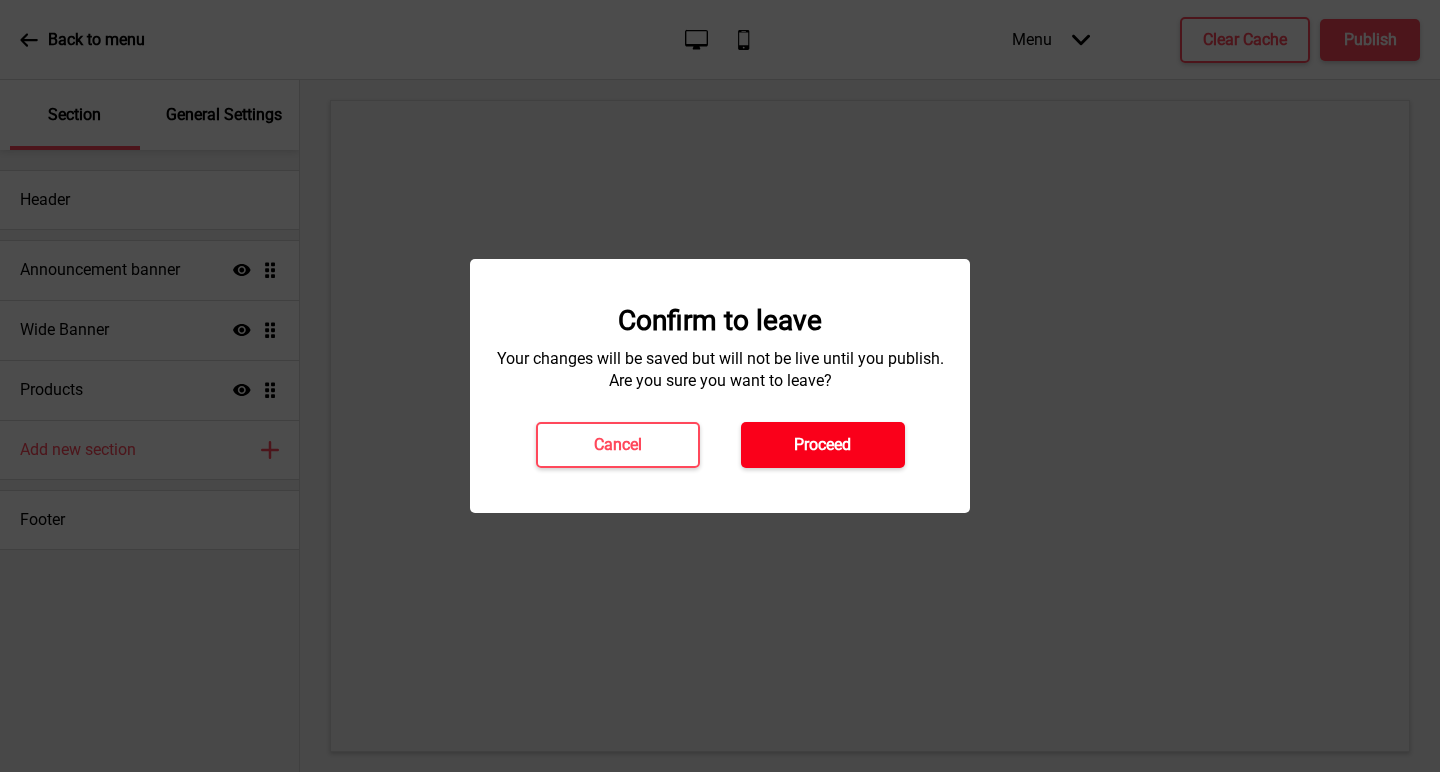 click on "Proceed" at bounding box center [822, 445] 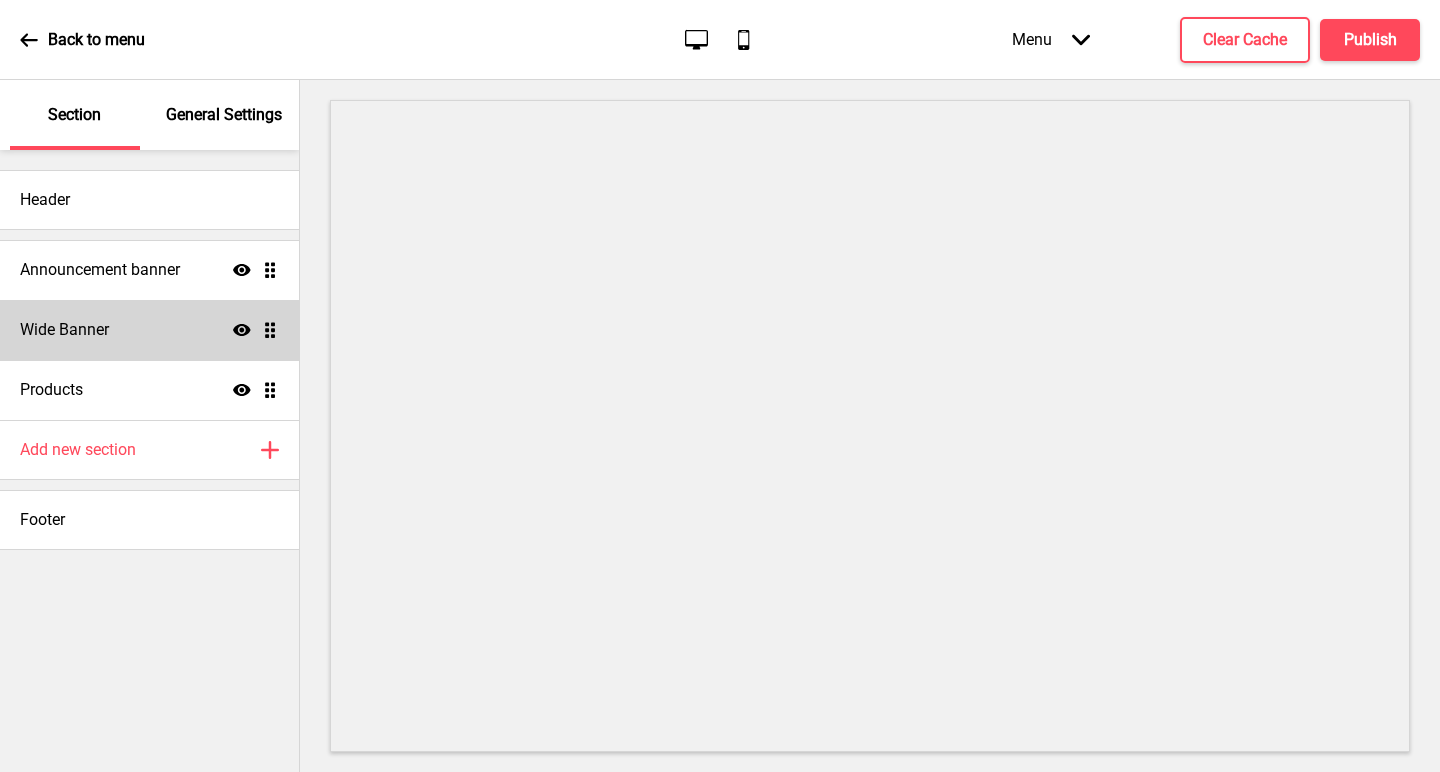scroll, scrollTop: 0, scrollLeft: 0, axis: both 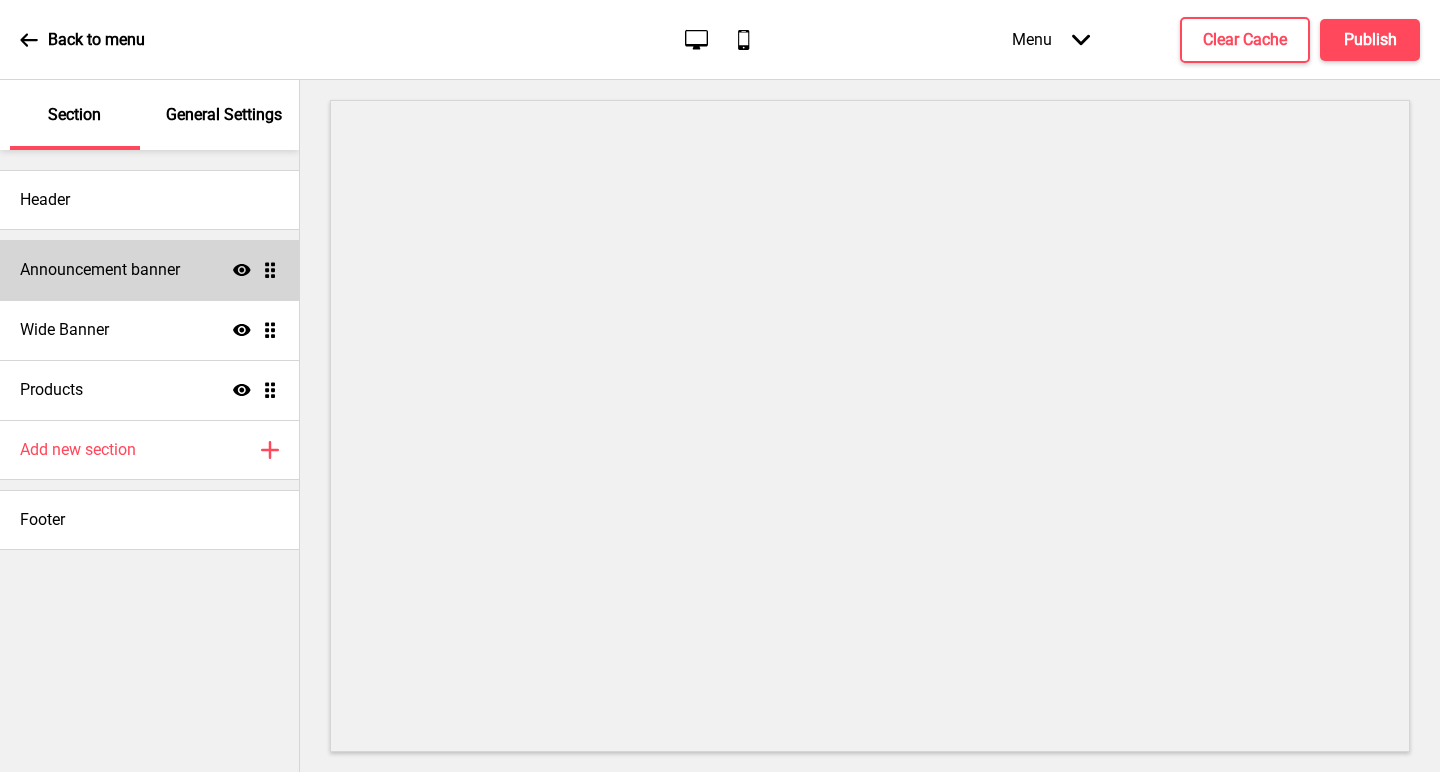 click on "Announcement banner" at bounding box center [100, 270] 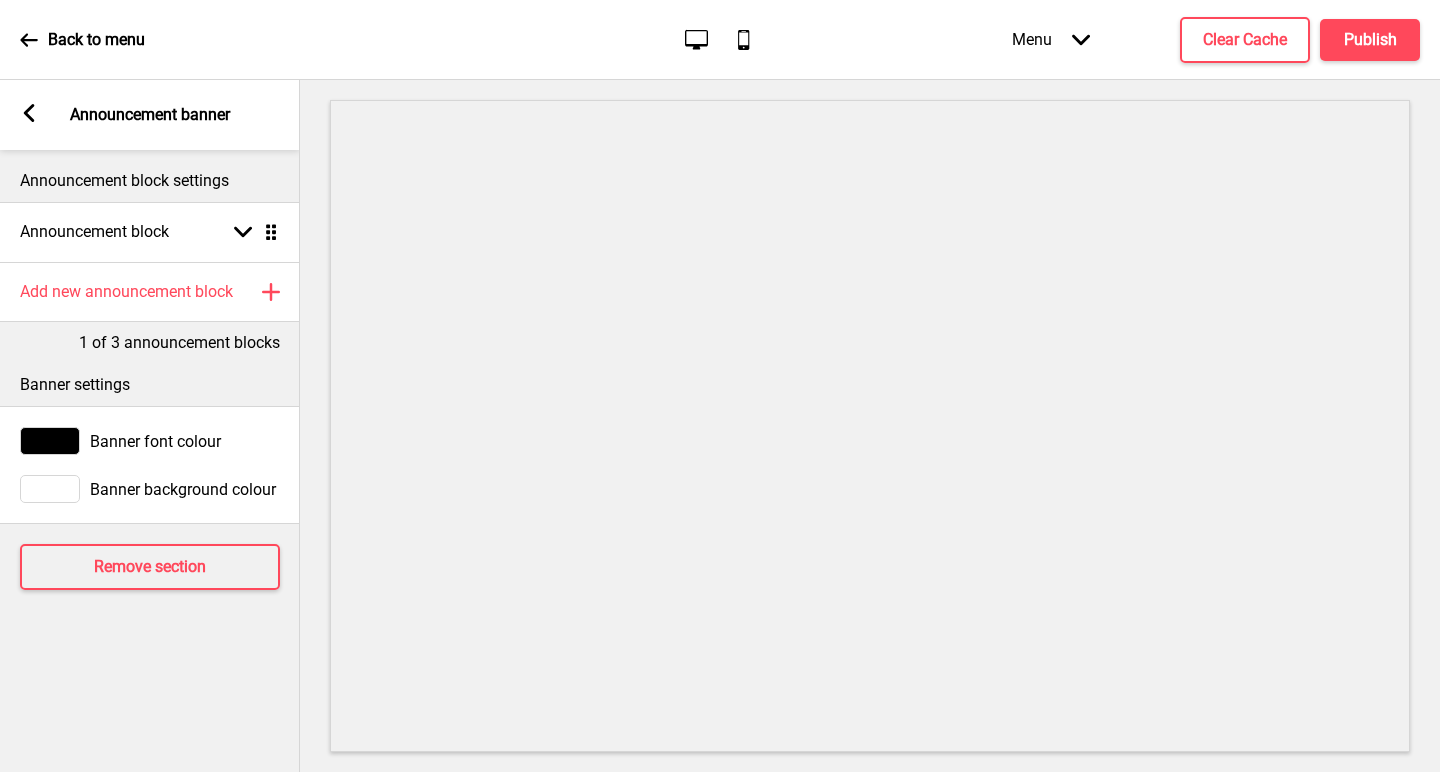 click 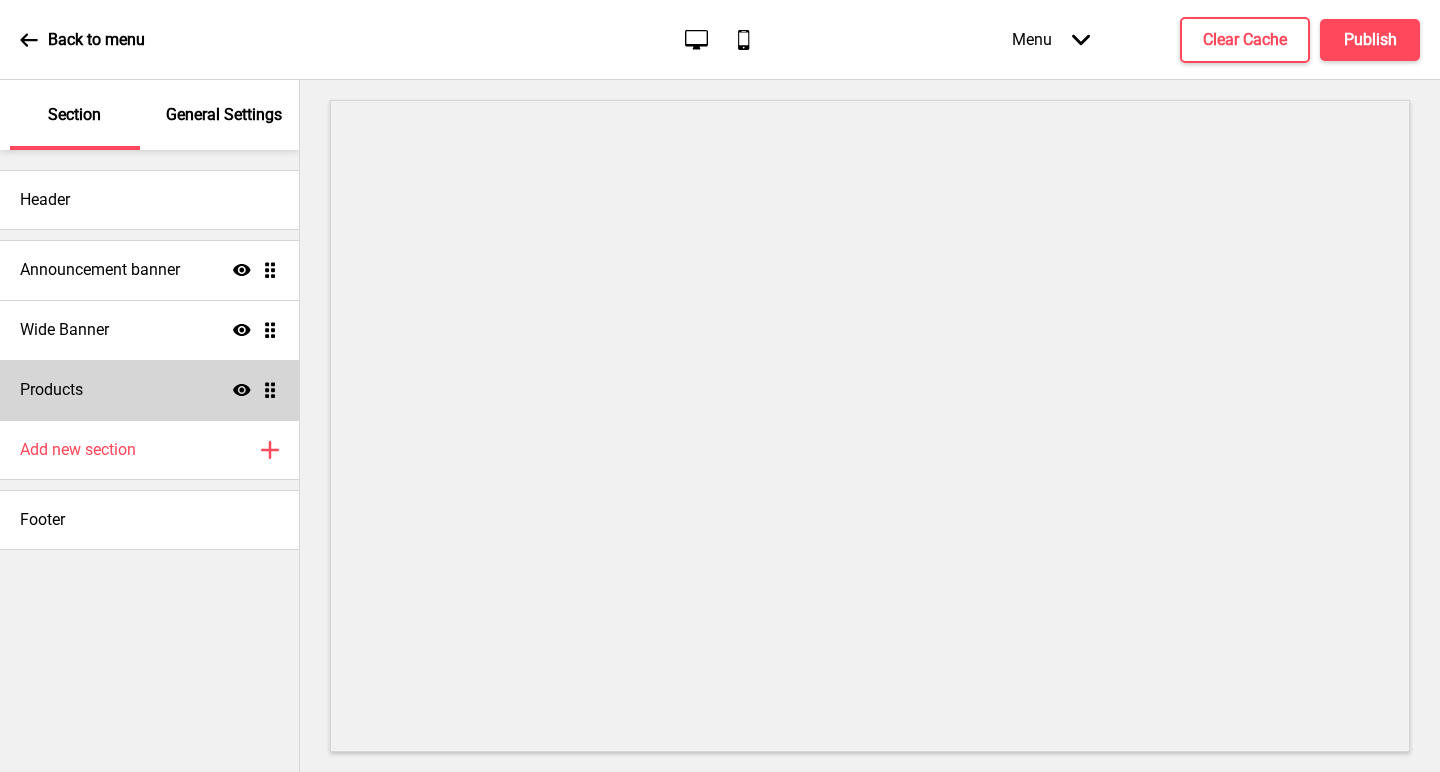click on "Products Show Drag" at bounding box center [149, 390] 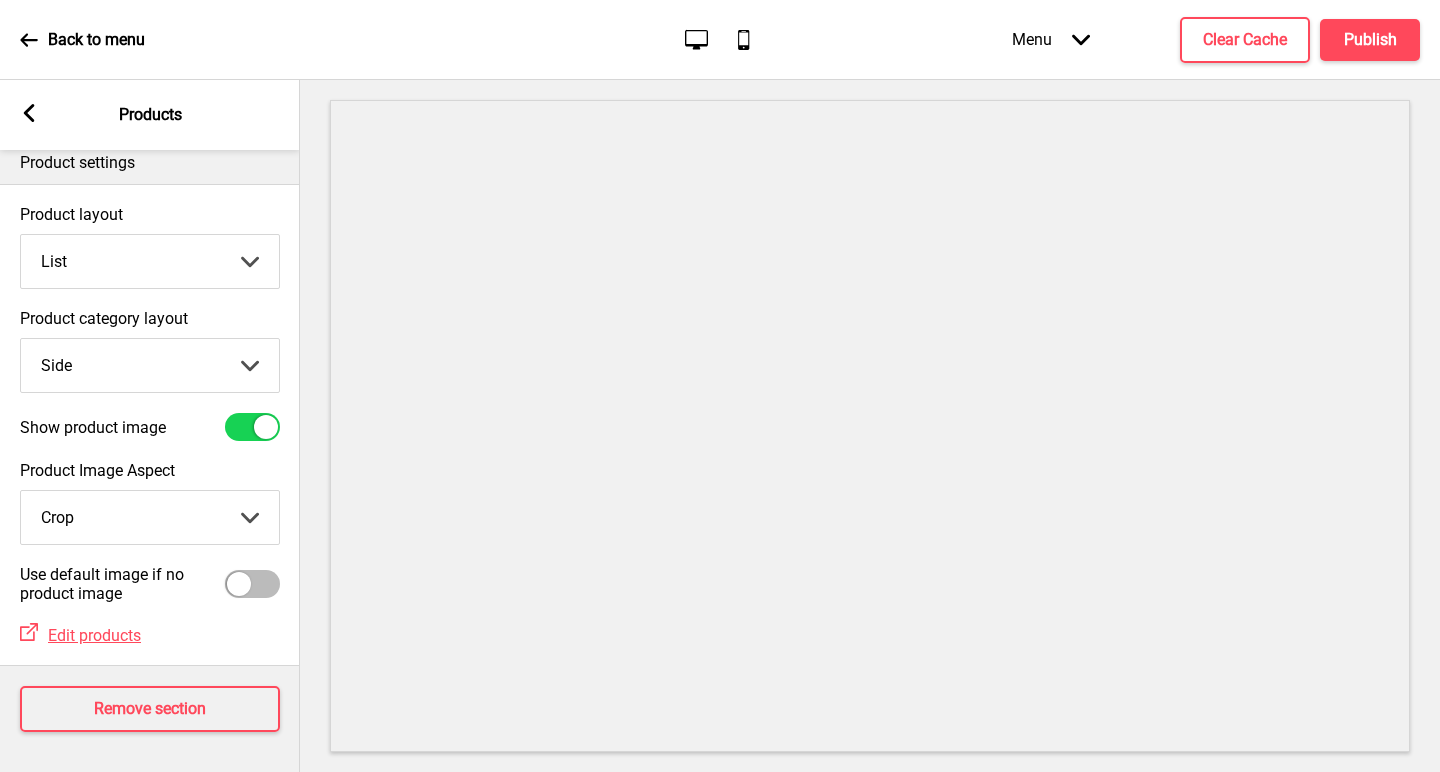 scroll, scrollTop: 18, scrollLeft: 0, axis: vertical 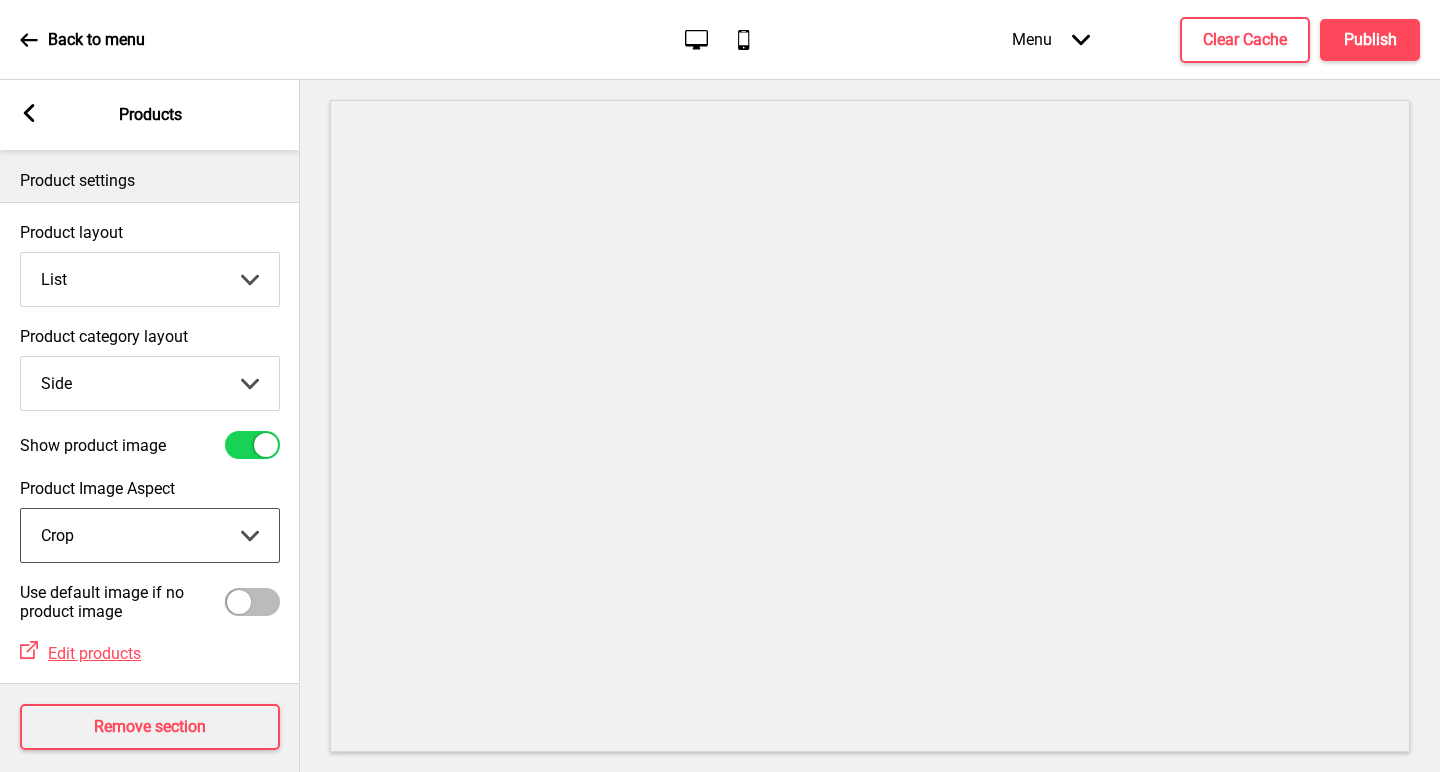 click 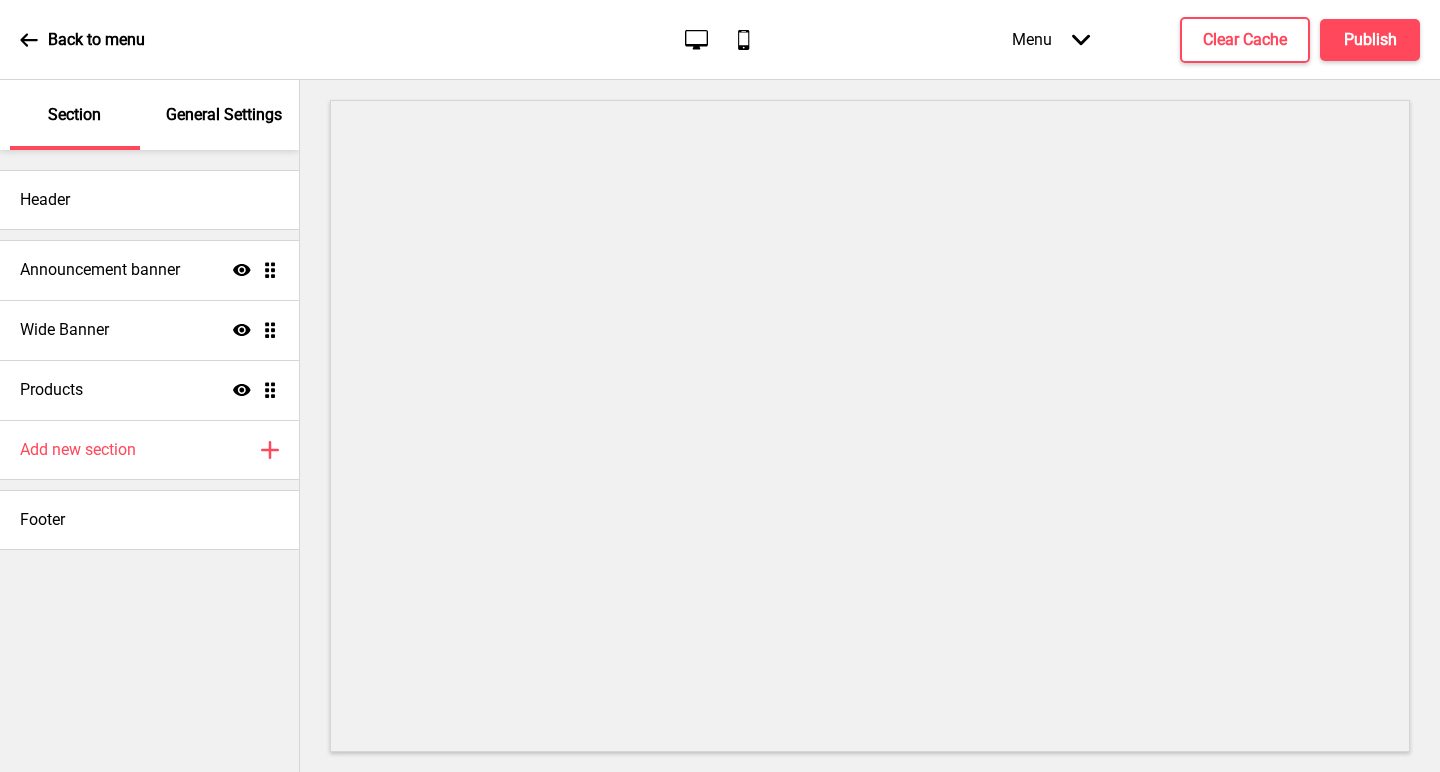 click on "General Settings" at bounding box center (224, 115) 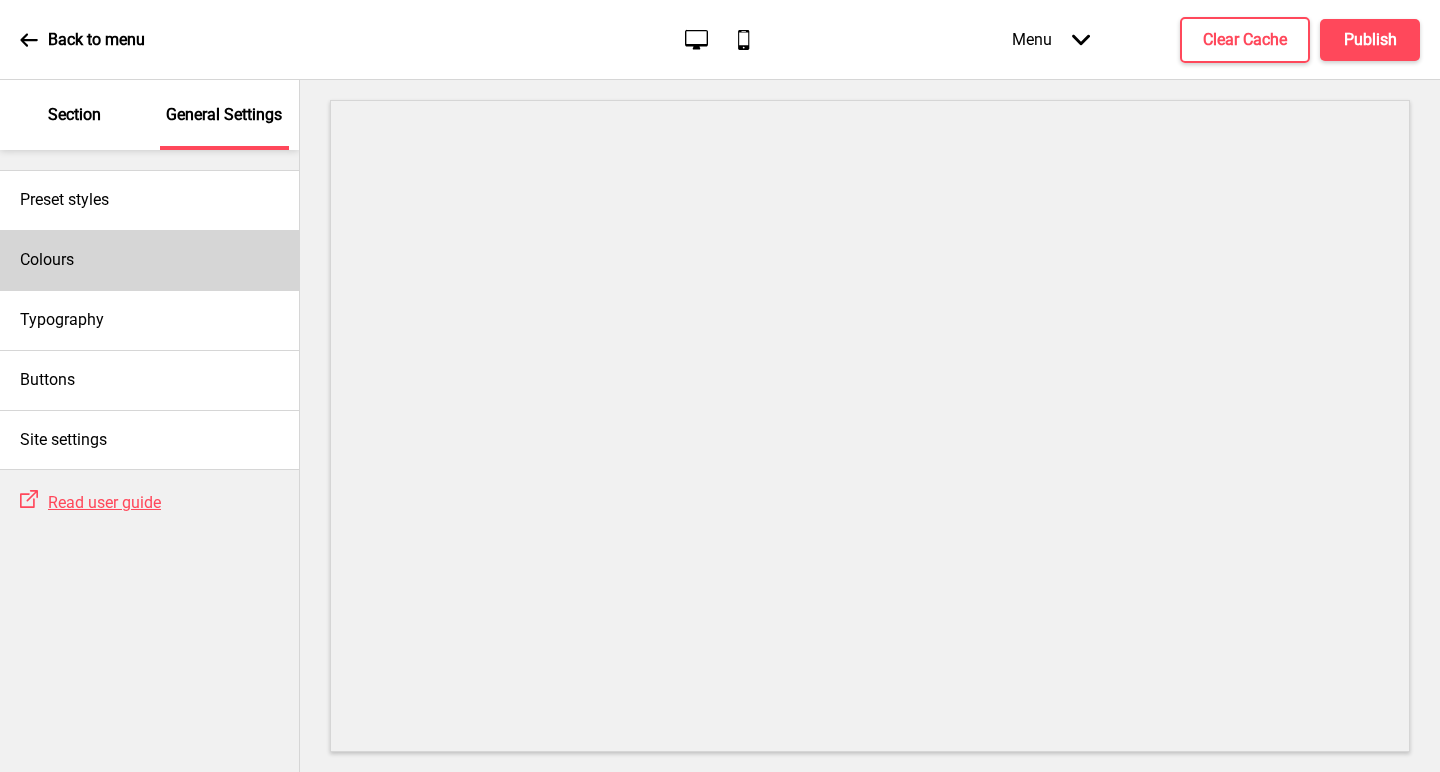 click on "Colours" at bounding box center [149, 260] 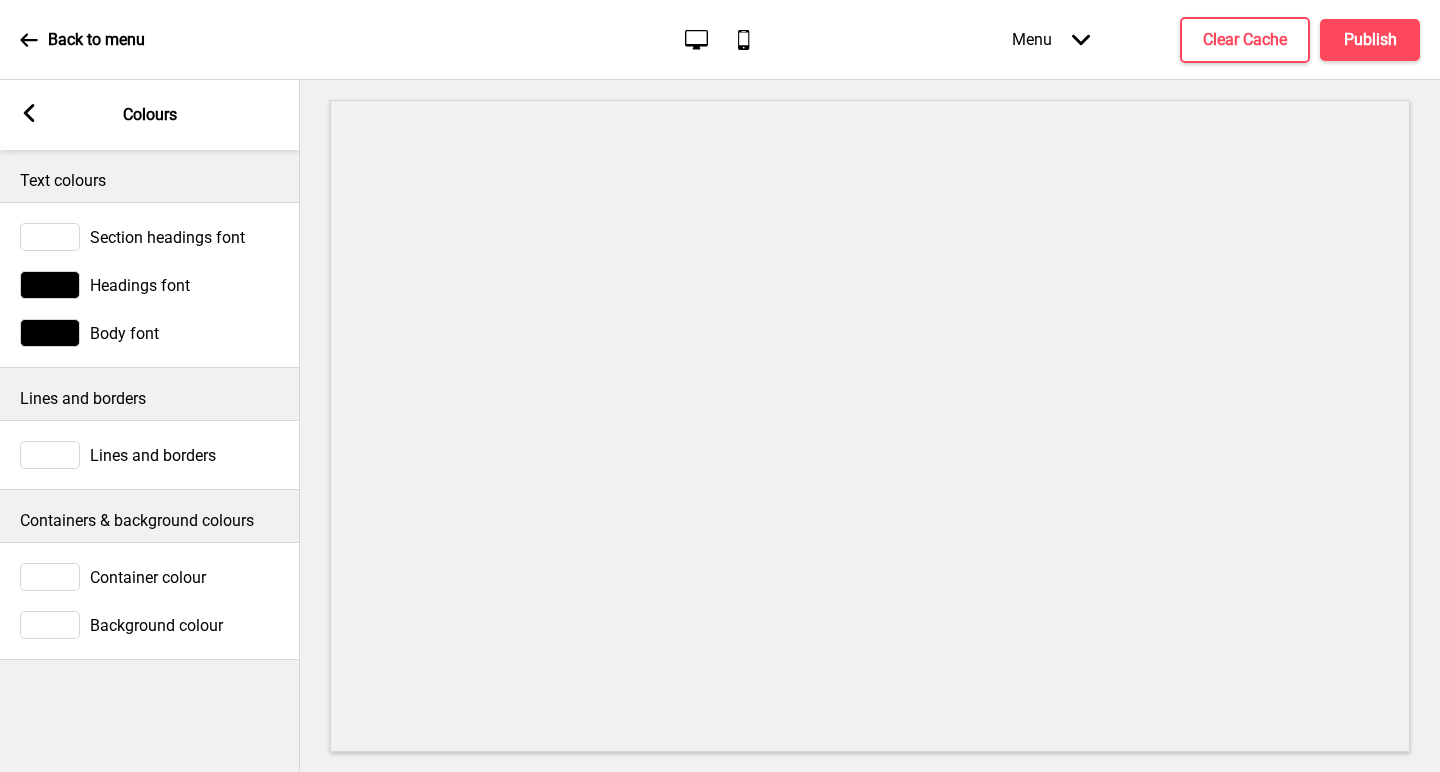 click 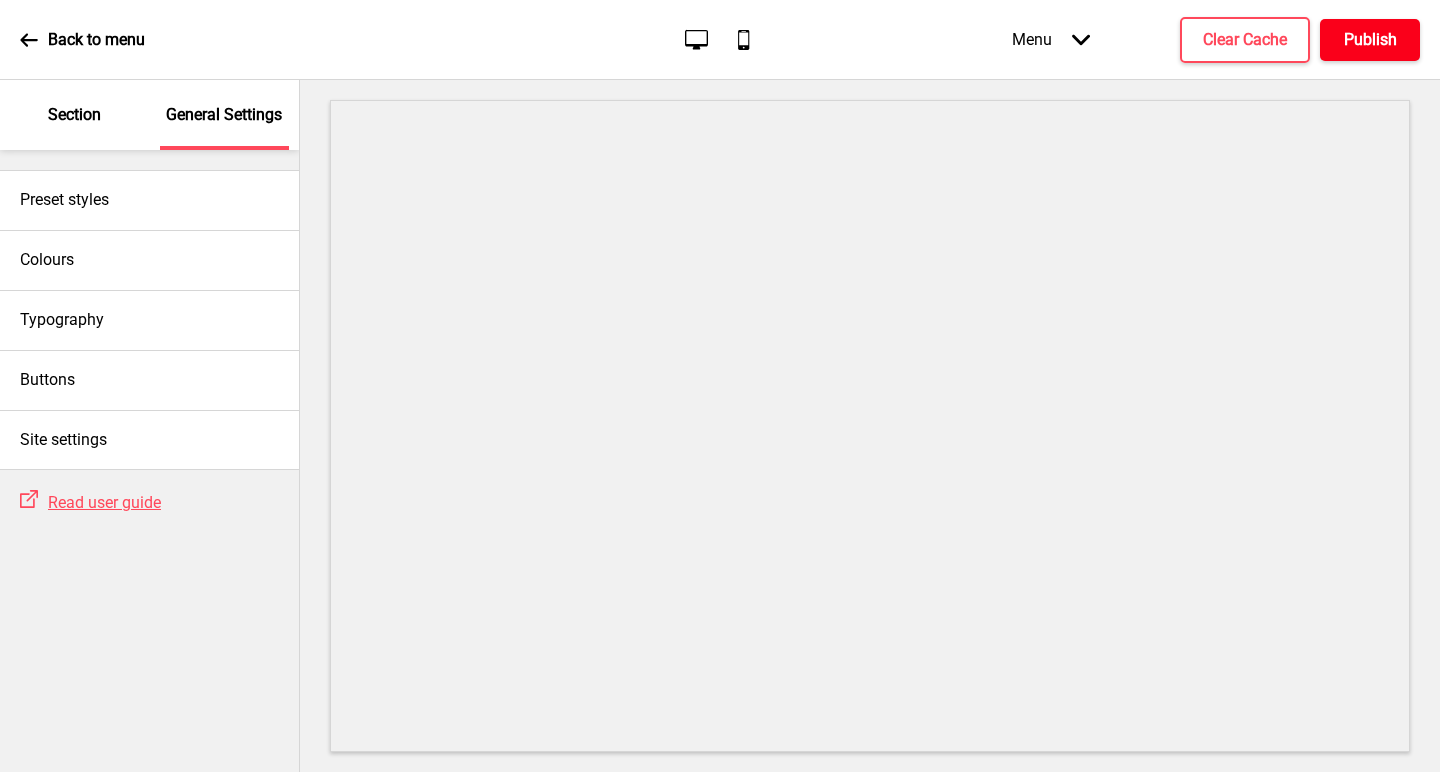 click on "Publish" at bounding box center (1370, 40) 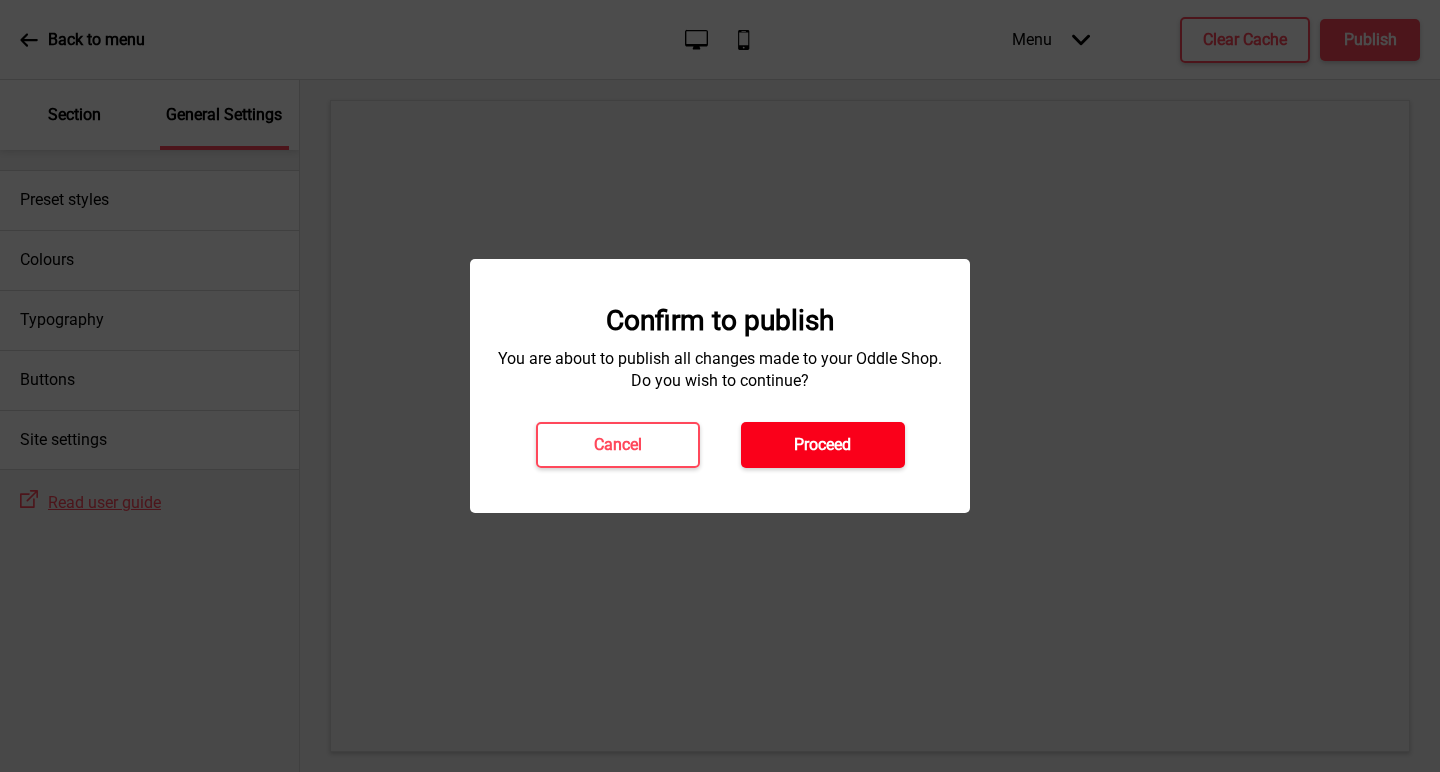click on "Proceed" at bounding box center [822, 445] 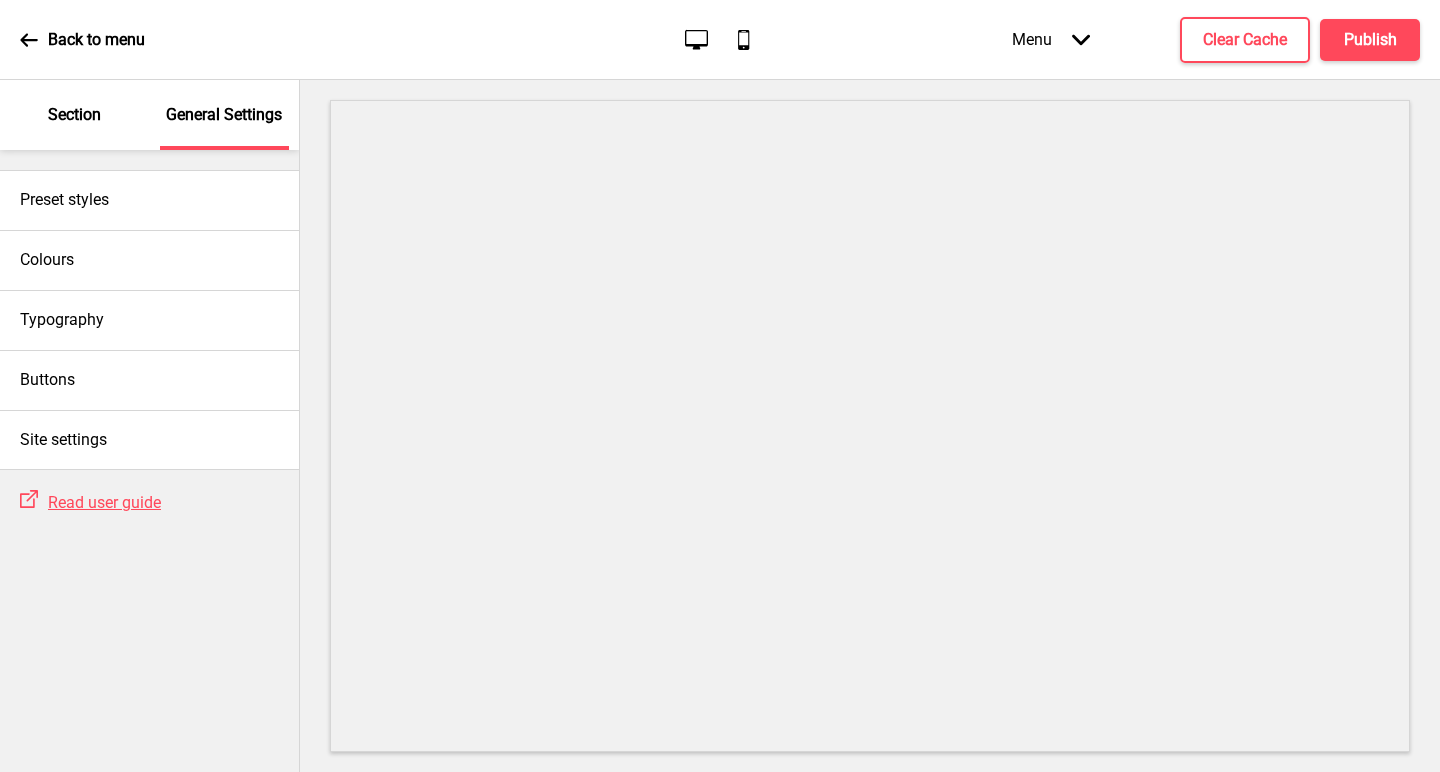 click on "Section" at bounding box center [74, 115] 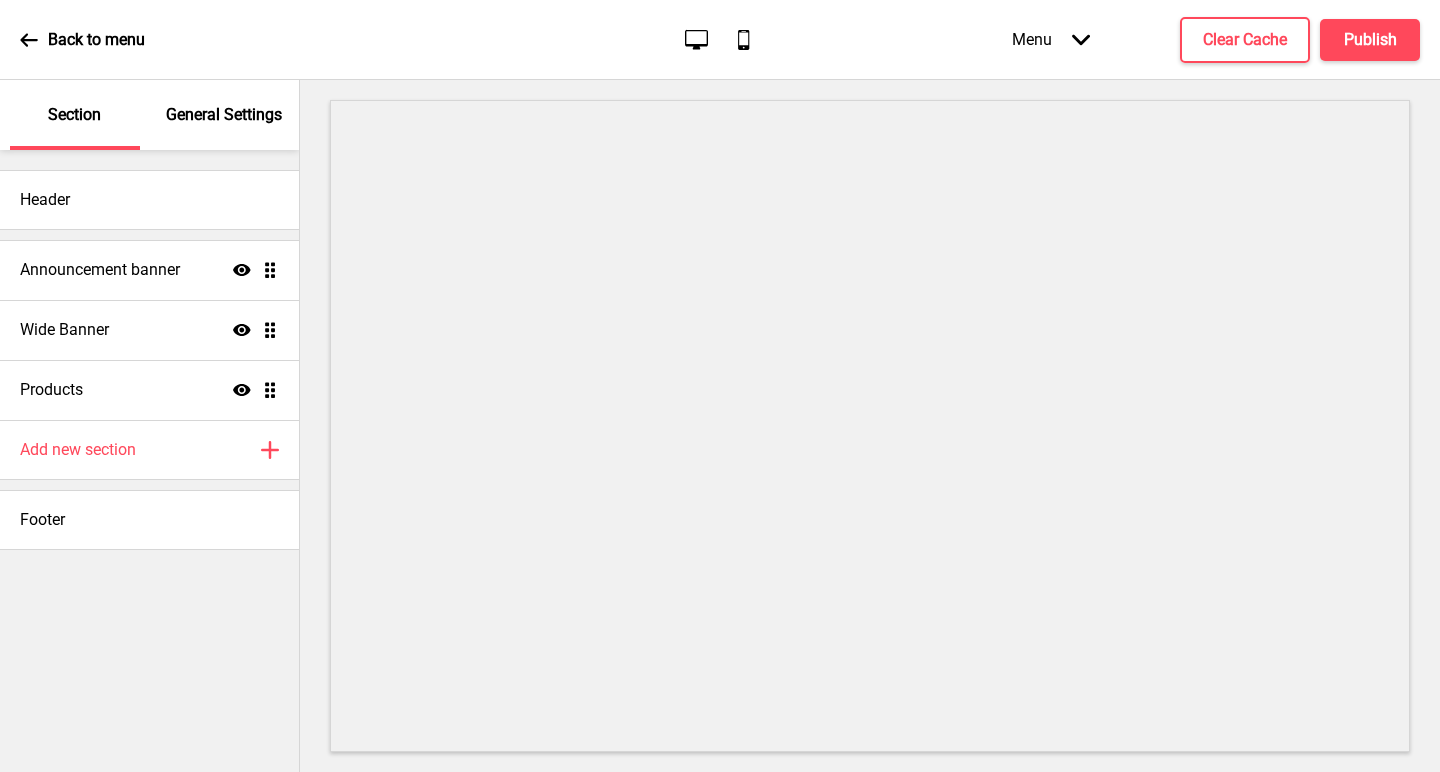 click on "Back to menu Desktop Mobile Menu Arrow down Product Page Store Information Checkout Thank you Terms & Conditions Privacy Policy Payment Invoice Menu Clear Cache Publish" at bounding box center (720, 40) 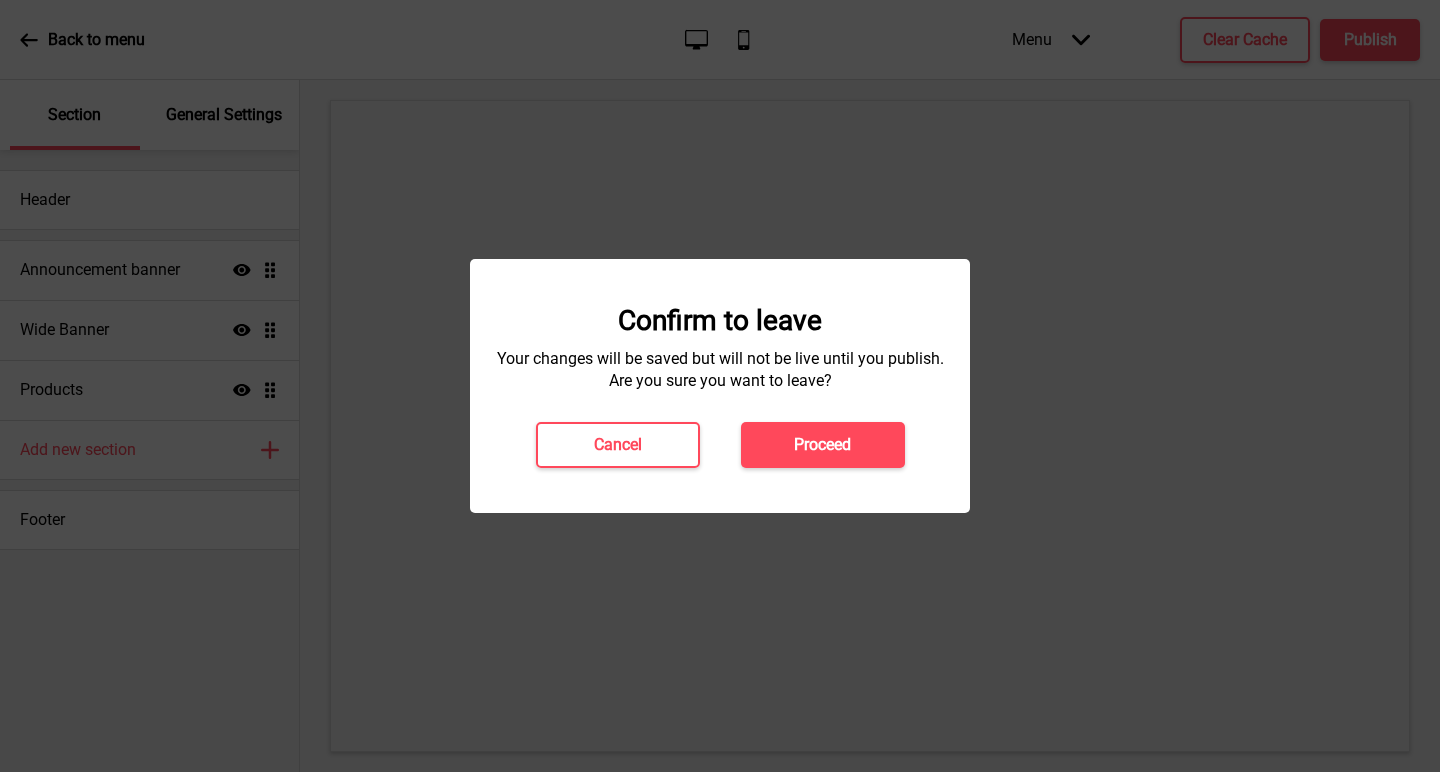 drag, startPoint x: 645, startPoint y: 444, endPoint x: 719, endPoint y: 317, distance: 146.98639 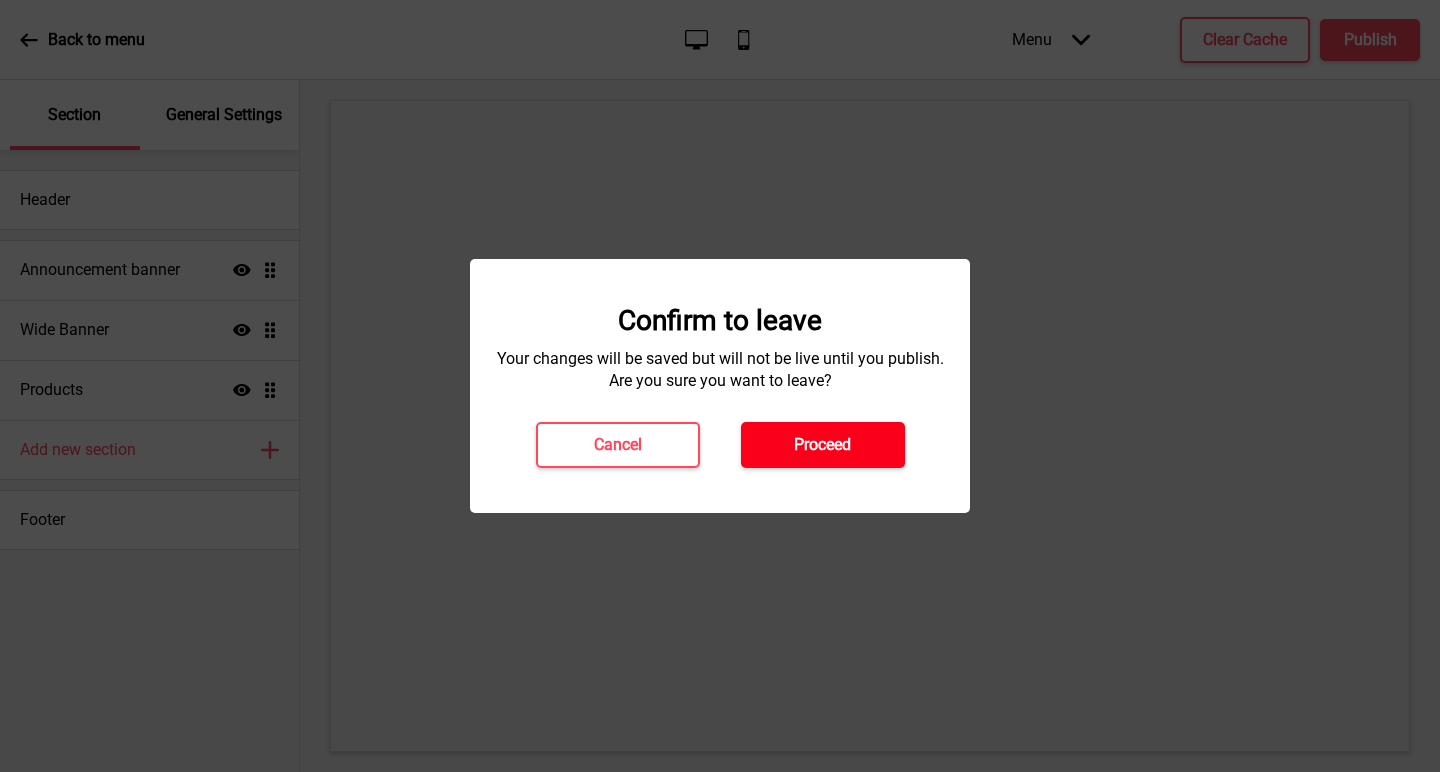 click on "Proceed" at bounding box center [822, 445] 